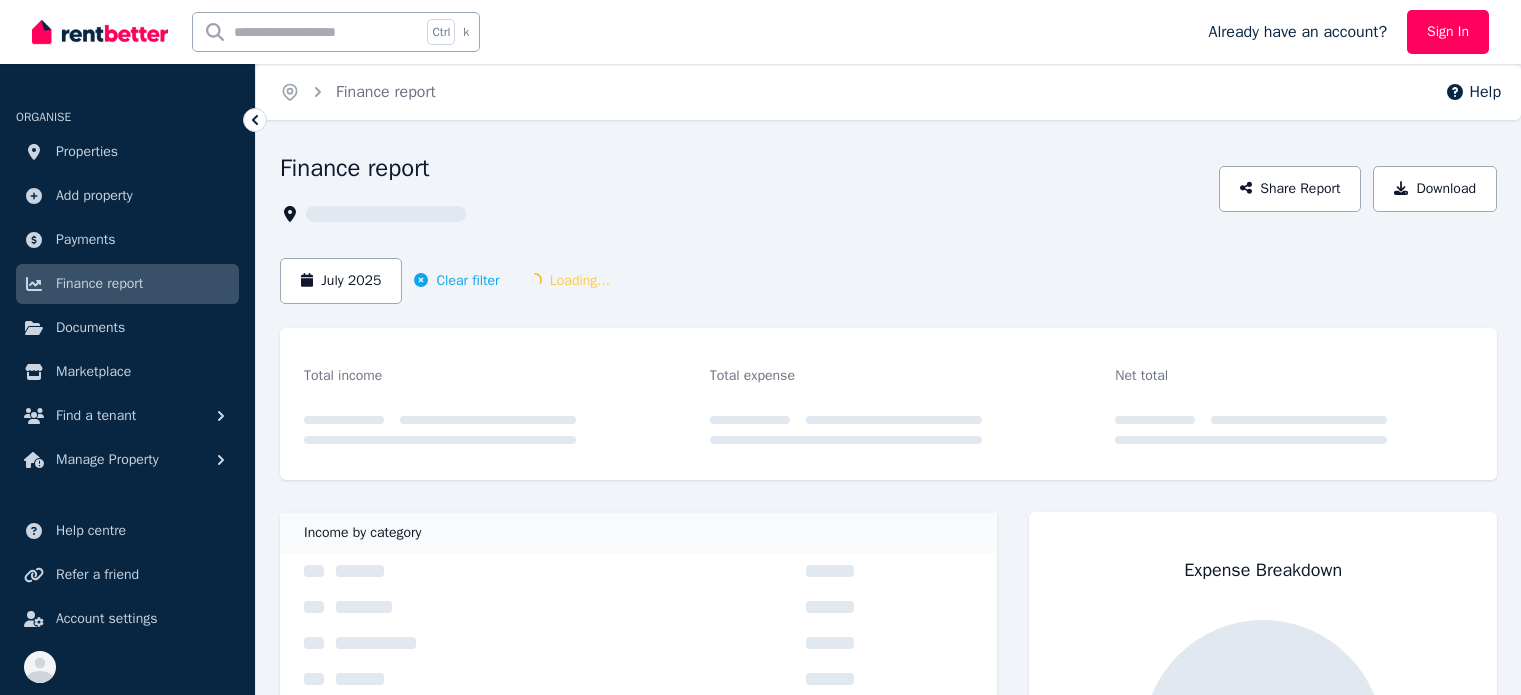 scroll, scrollTop: 0, scrollLeft: 0, axis: both 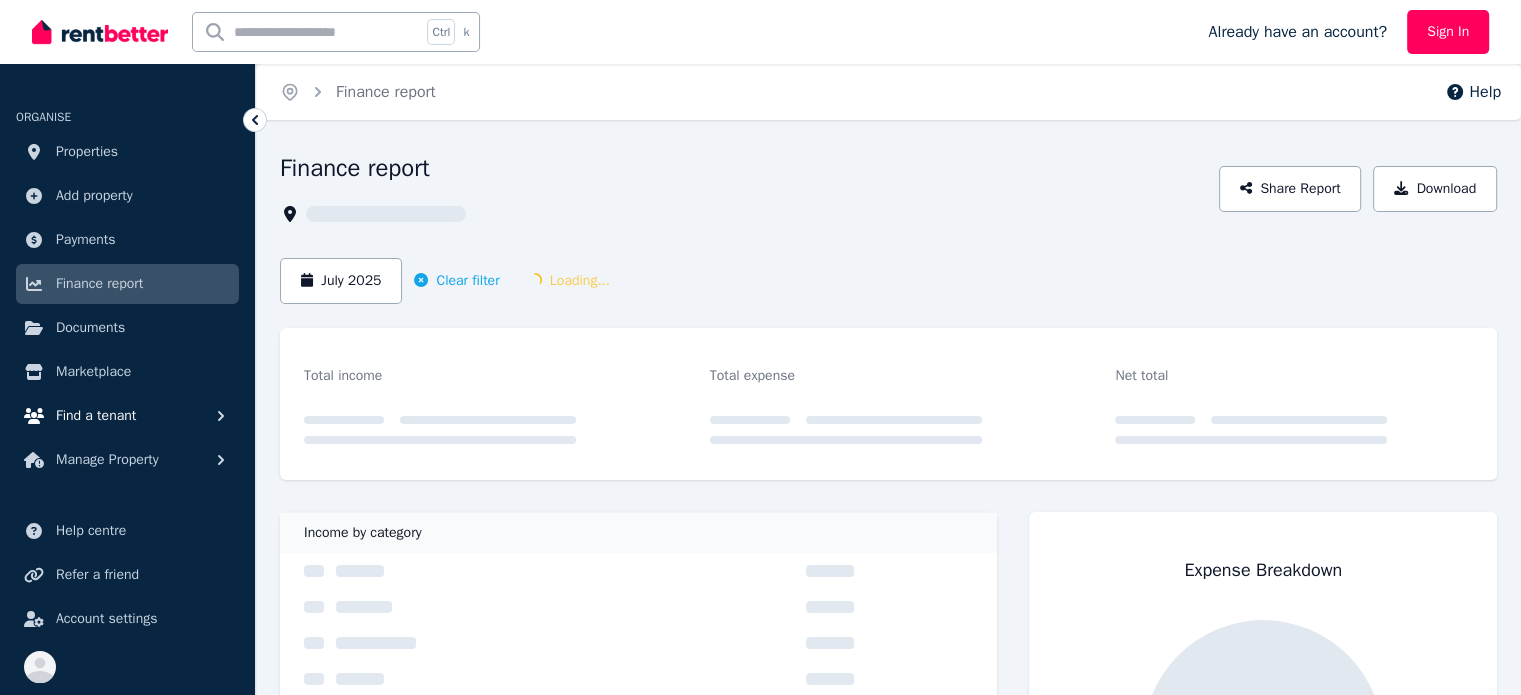click on "Find a tenant" at bounding box center (96, 416) 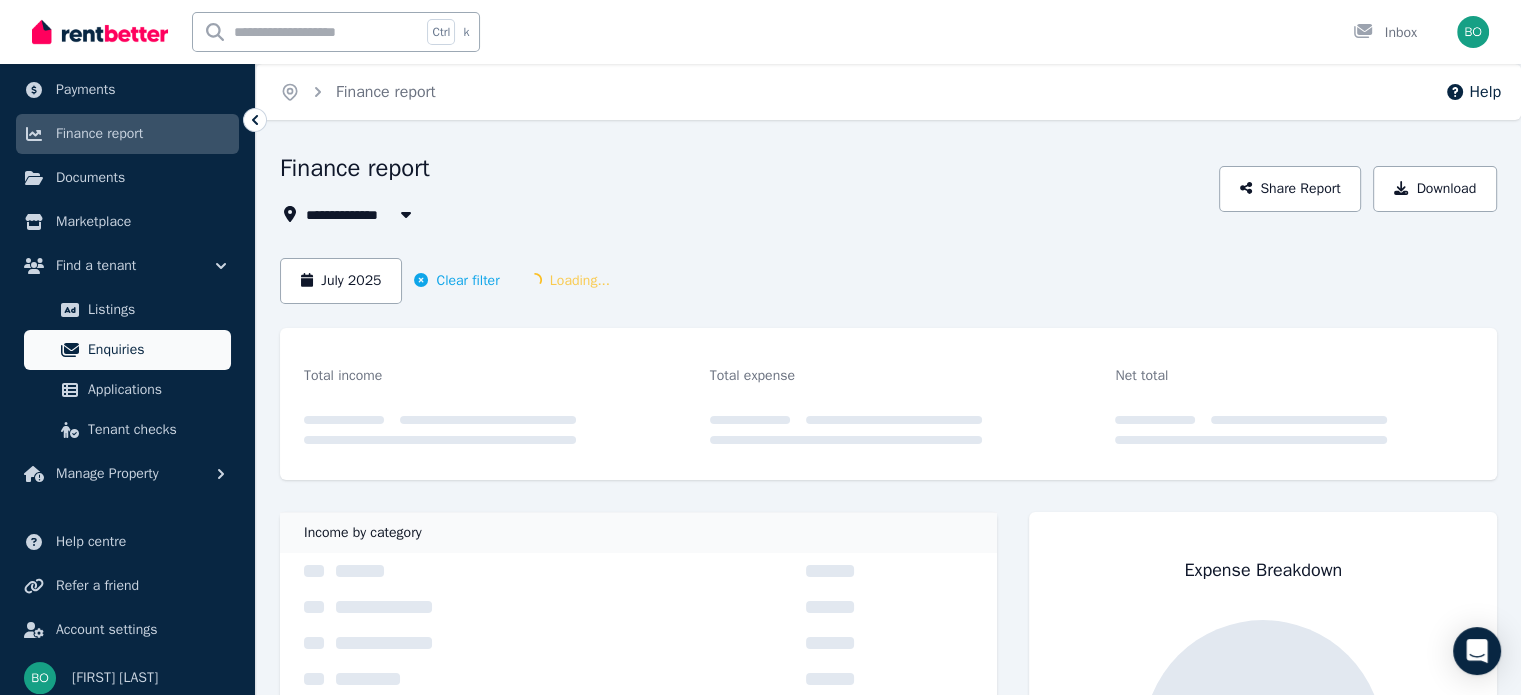 scroll, scrollTop: 160, scrollLeft: 0, axis: vertical 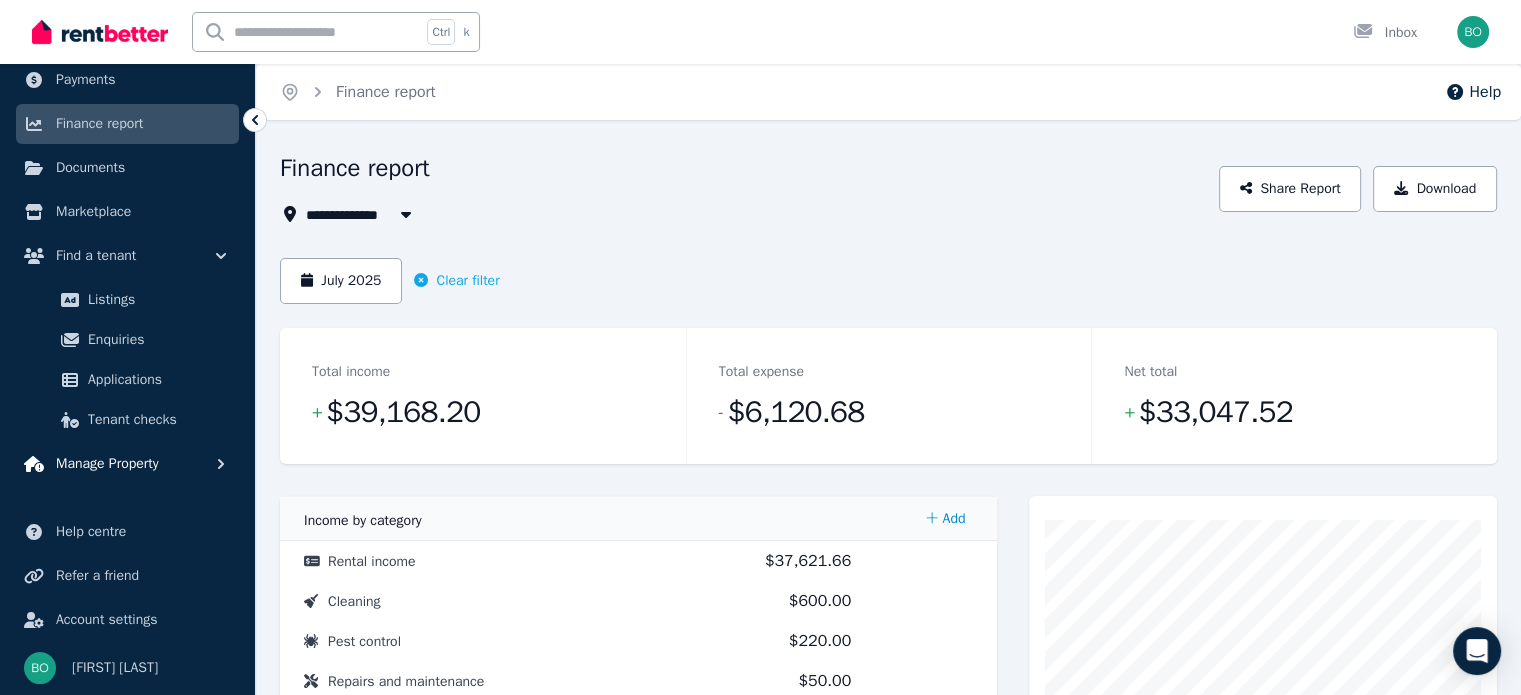 click on "Manage Property" at bounding box center (127, 464) 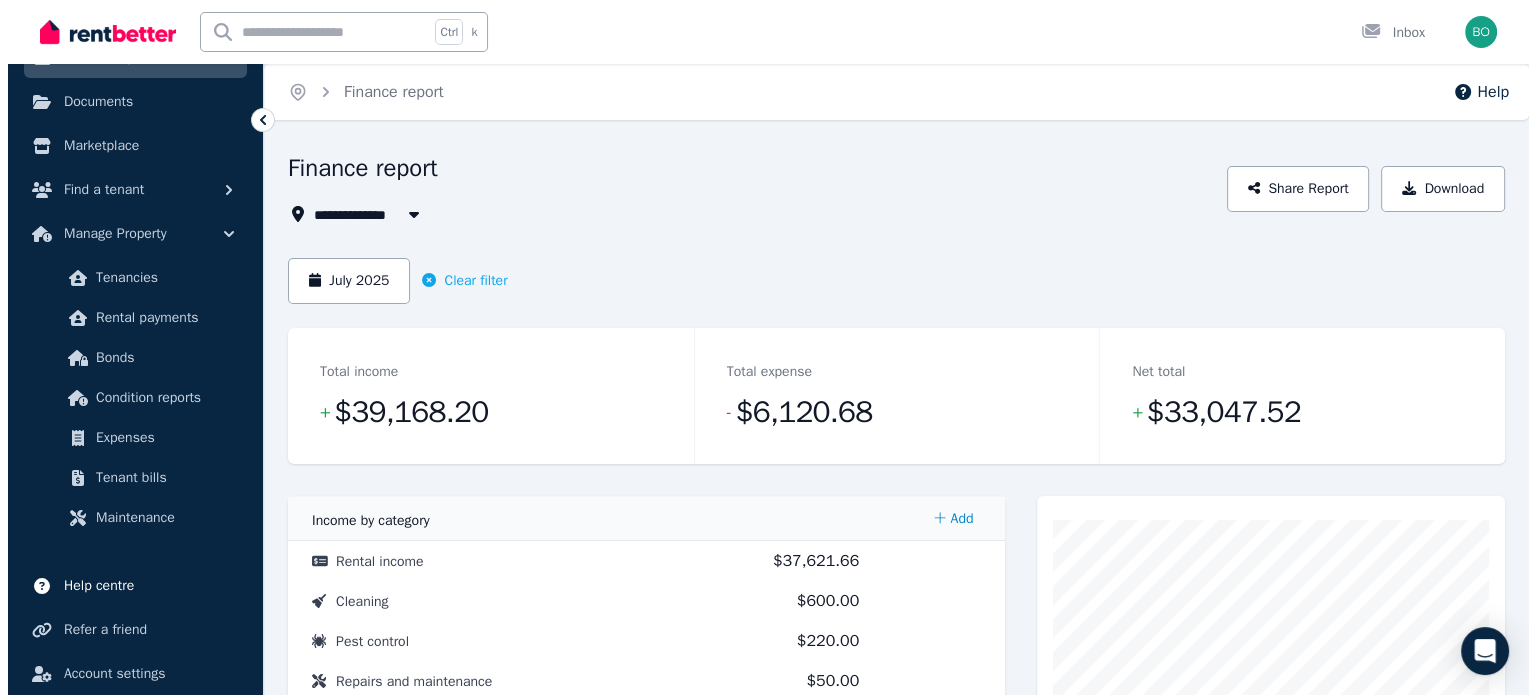 scroll, scrollTop: 260, scrollLeft: 0, axis: vertical 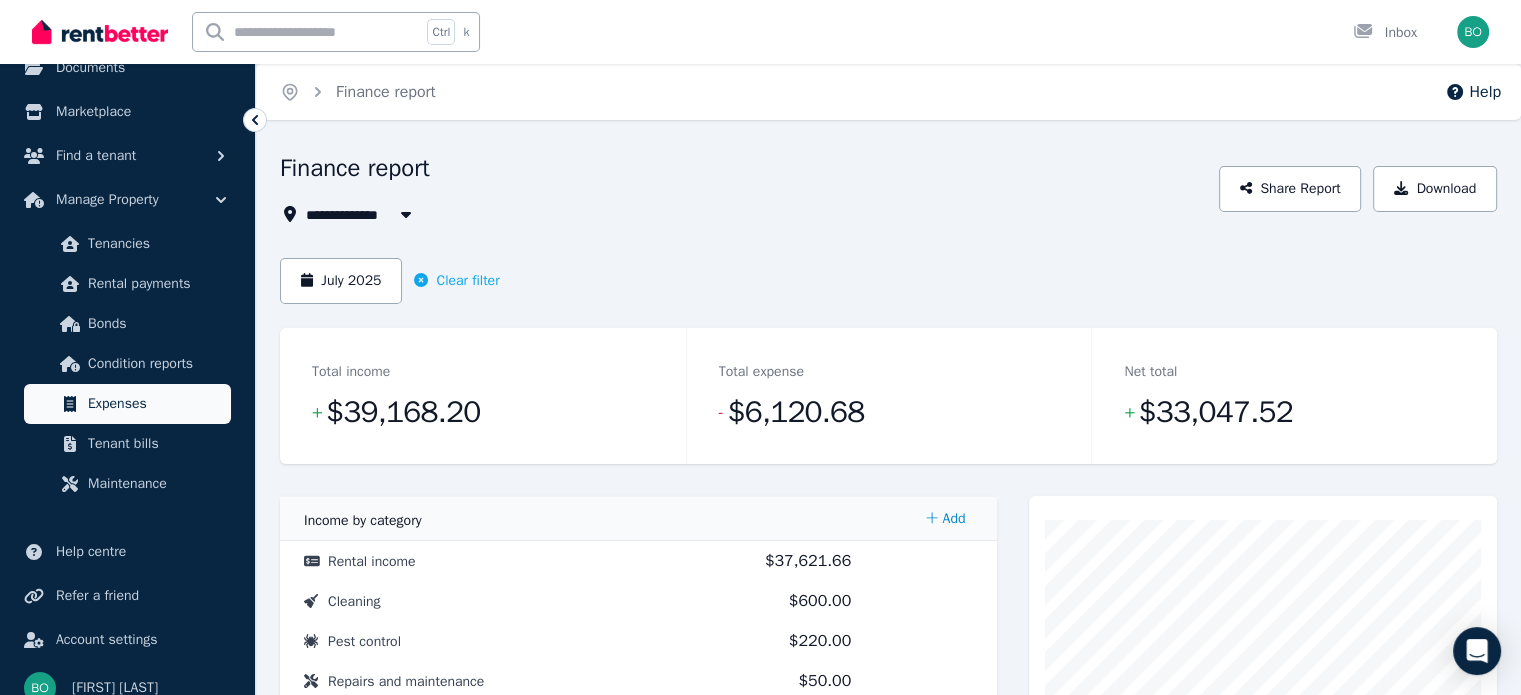 click on "Expenses" at bounding box center [155, 404] 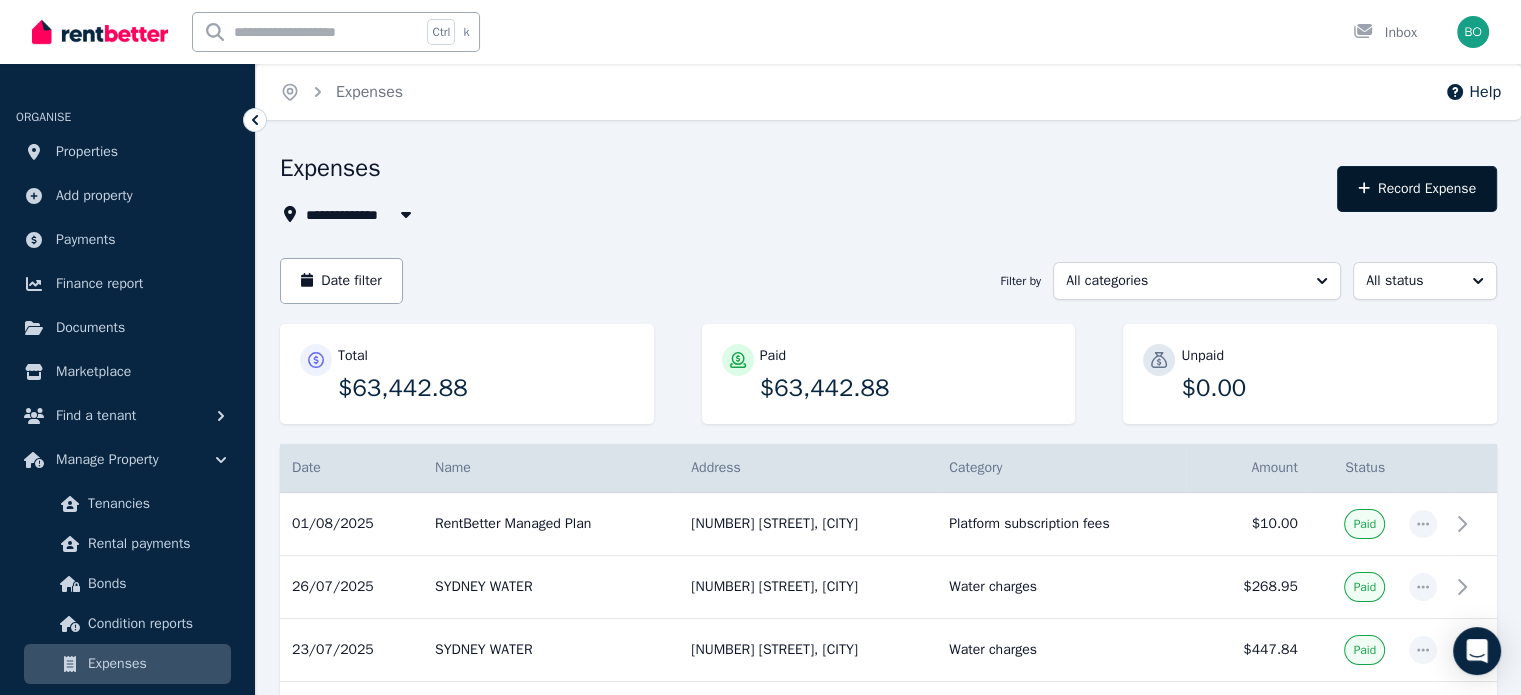 click on "Record Expense" at bounding box center (1417, 189) 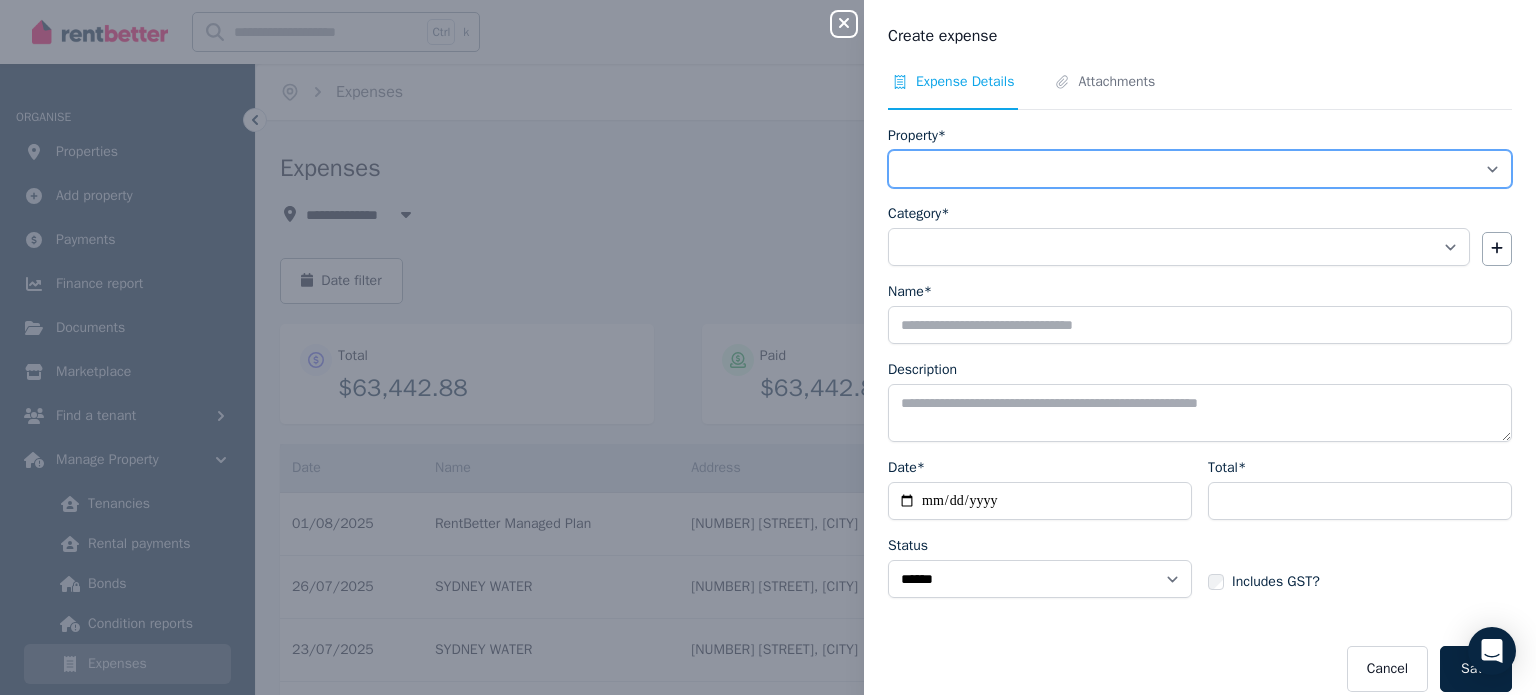 click on "**********" at bounding box center [1200, 169] 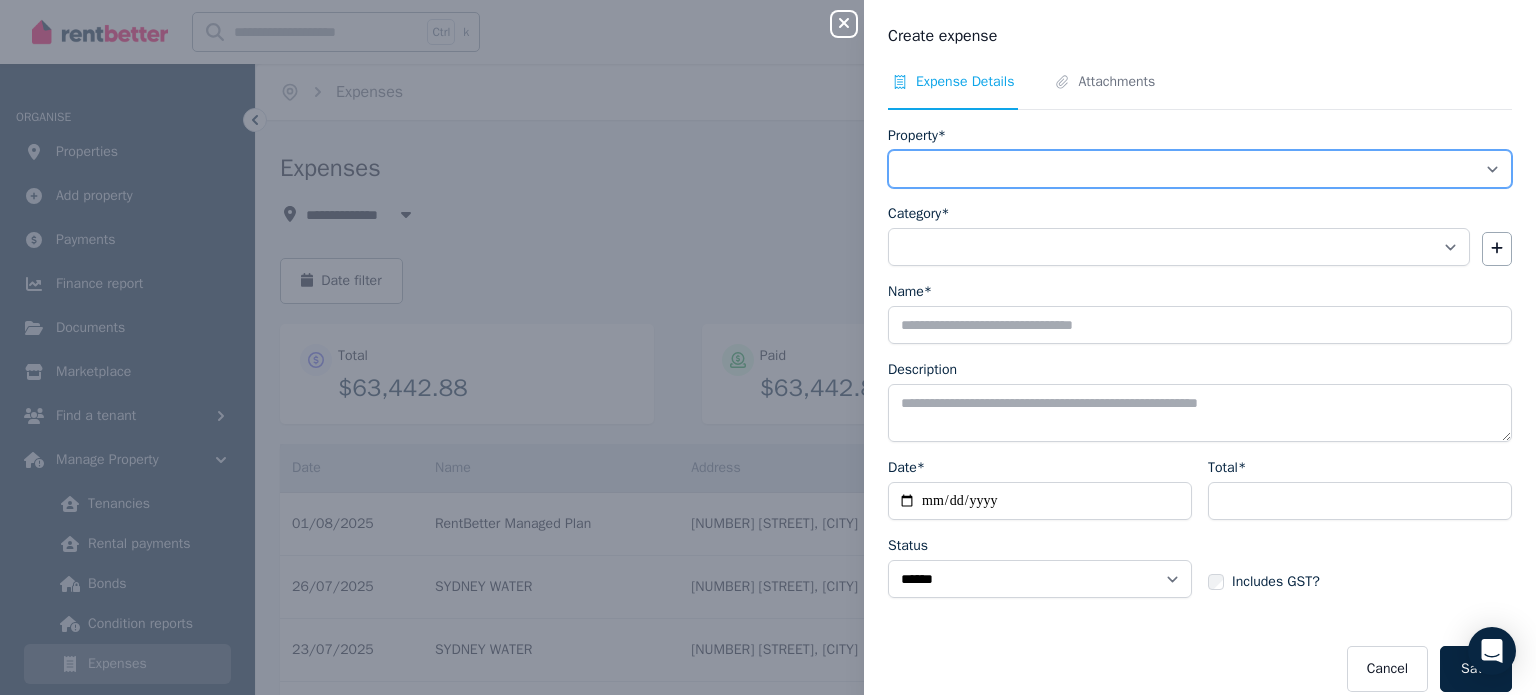 select on "**********" 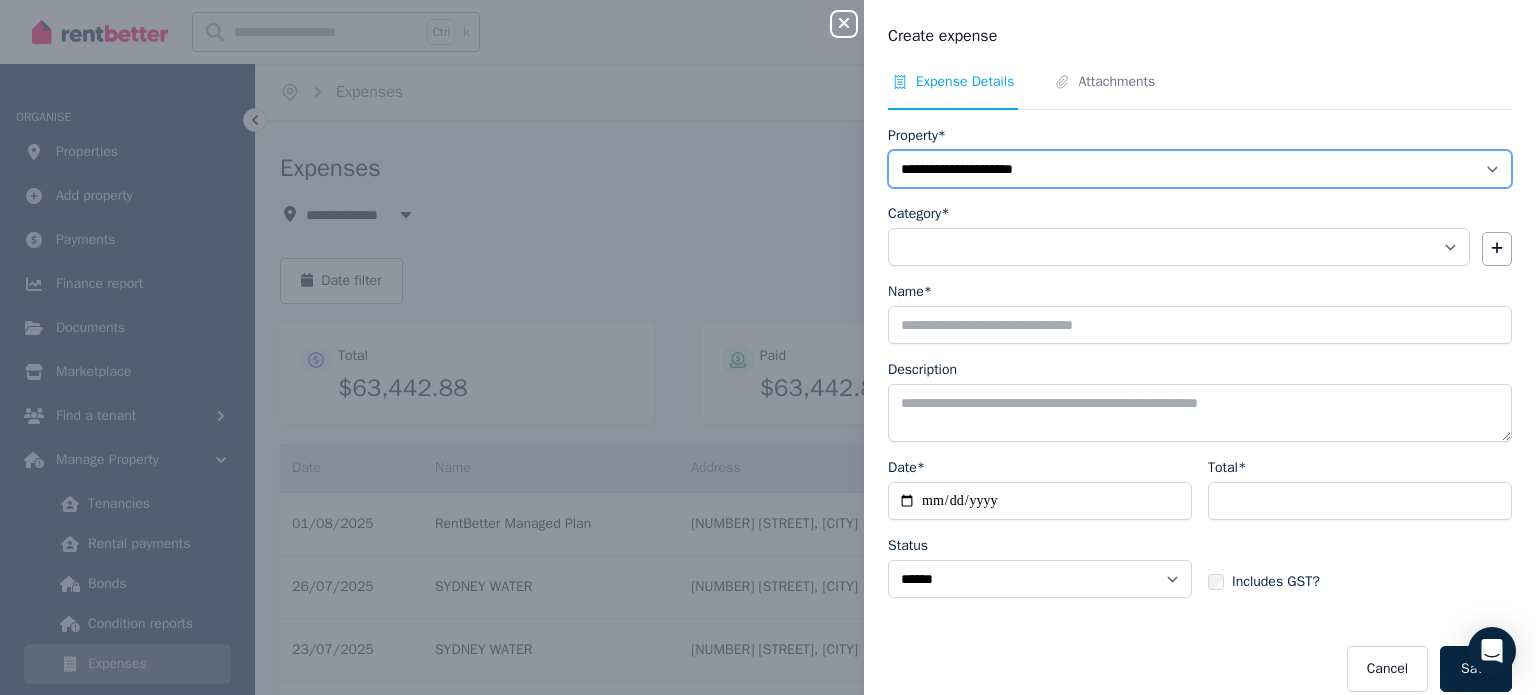 click on "**********" at bounding box center (1200, 169) 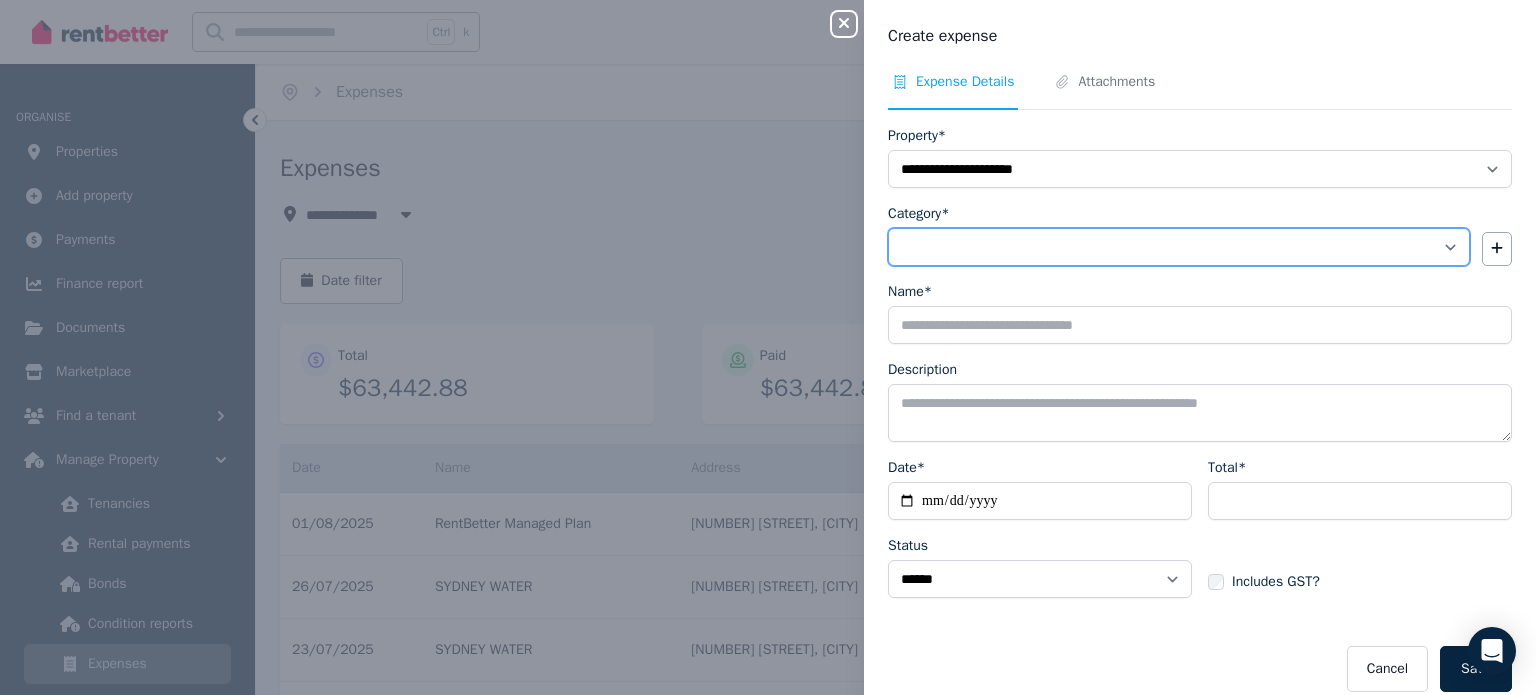 click on "**********" at bounding box center (1179, 247) 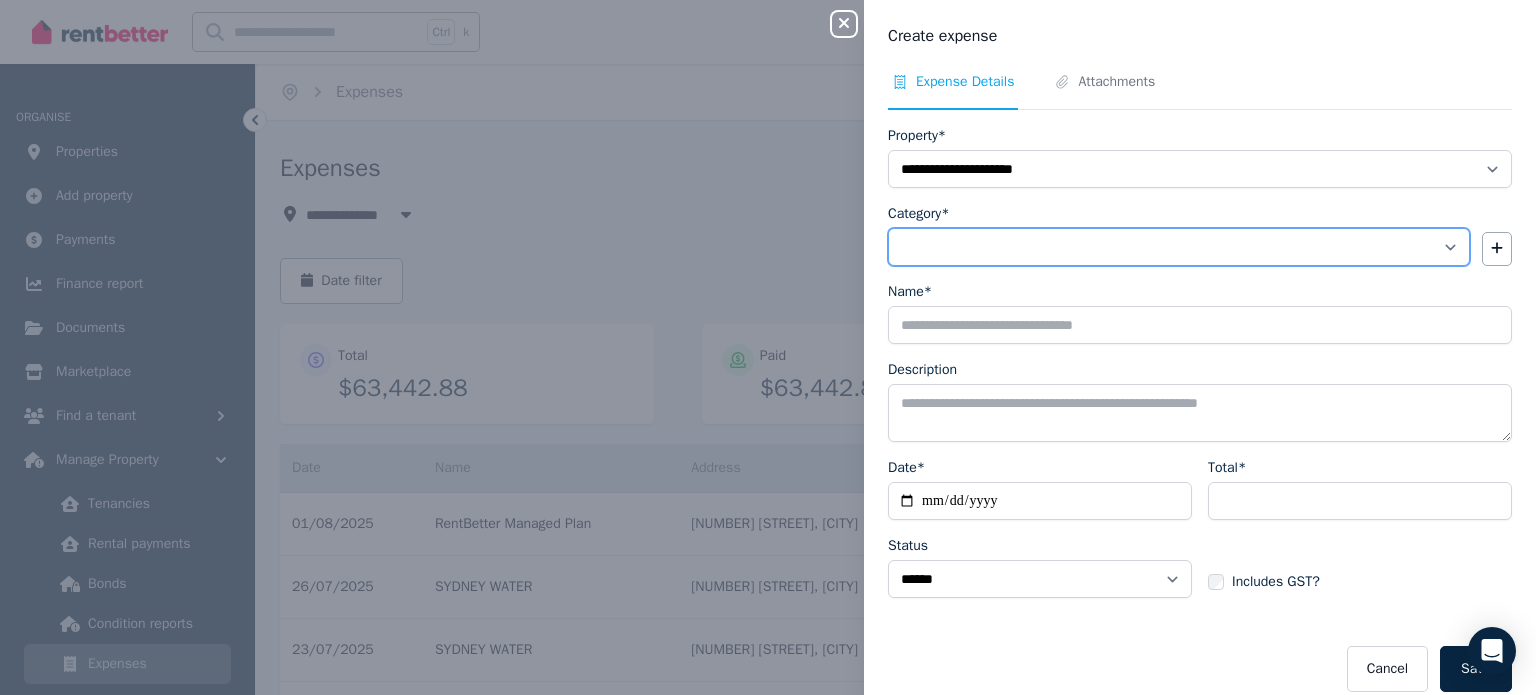 select on "**********" 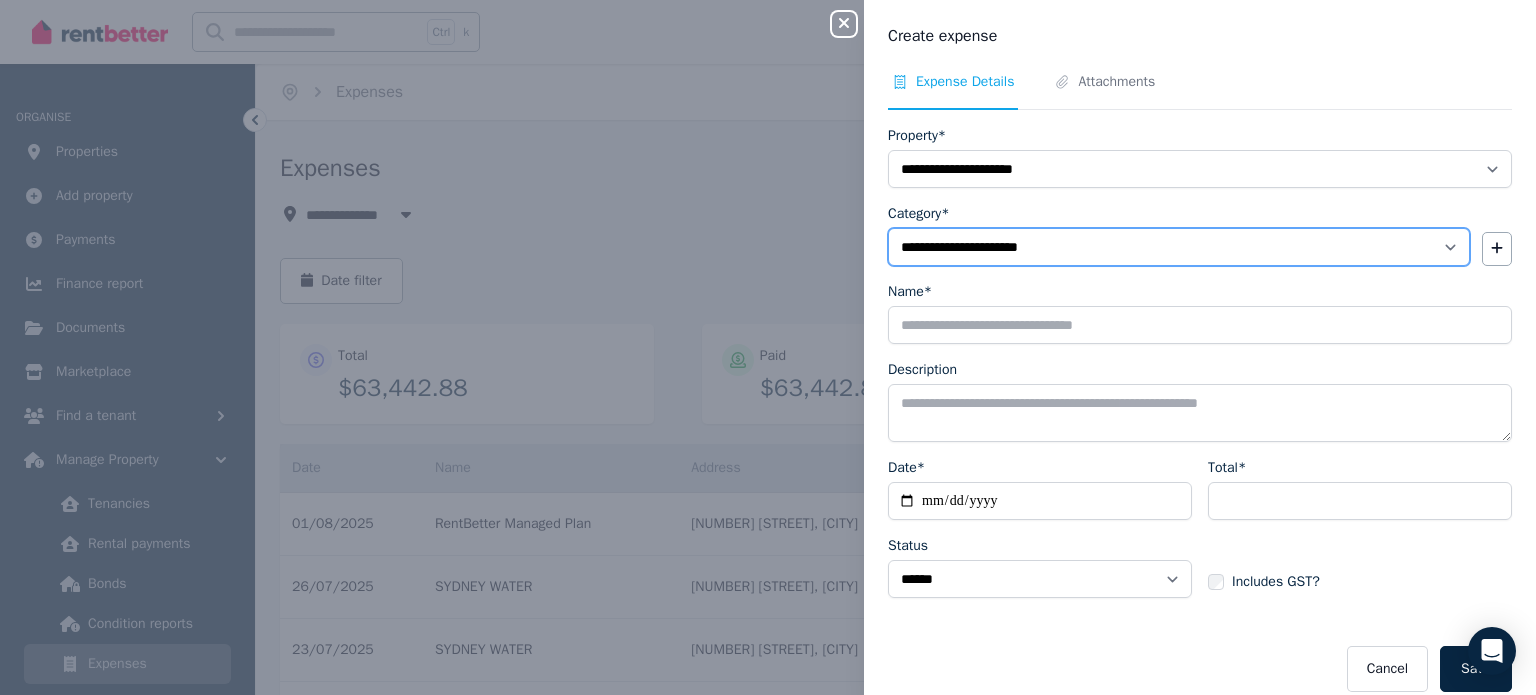 click on "**********" at bounding box center [1179, 247] 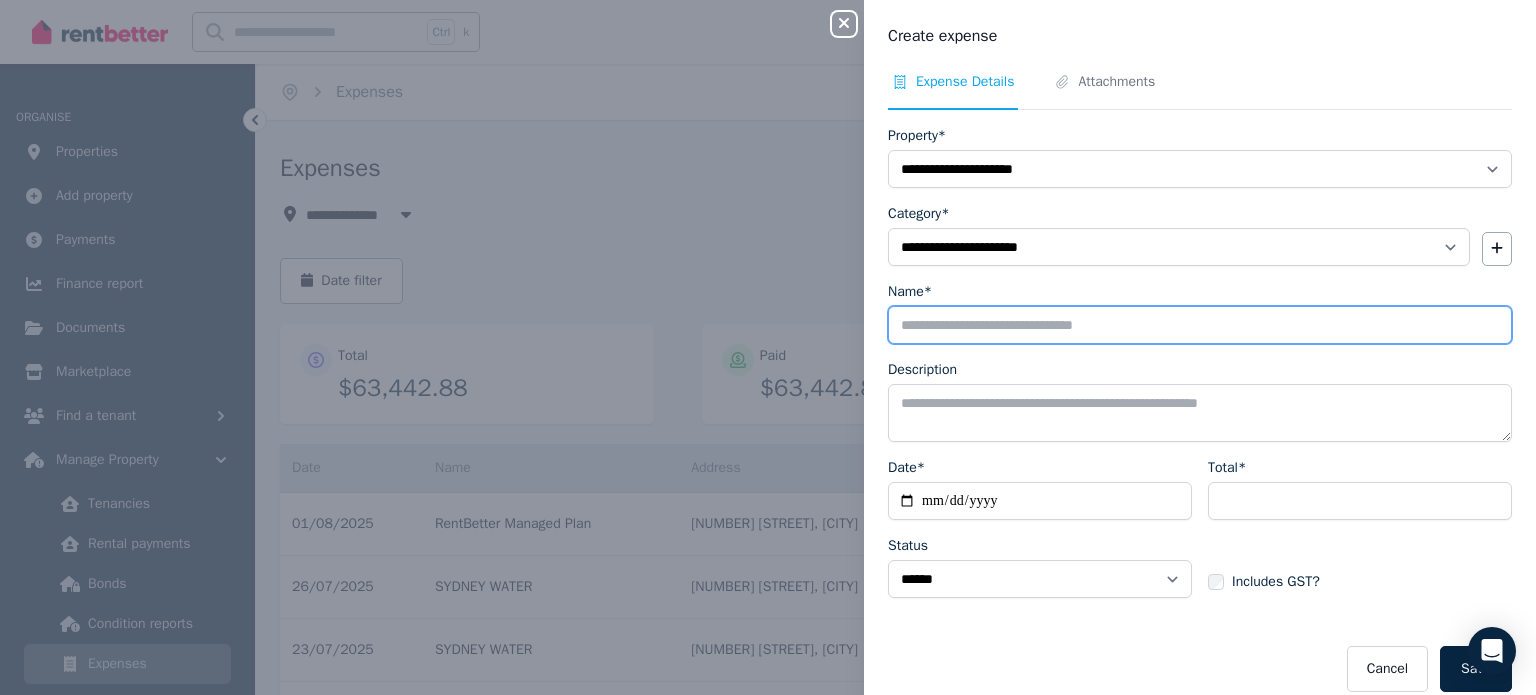 click on "Name*" at bounding box center [1200, 325] 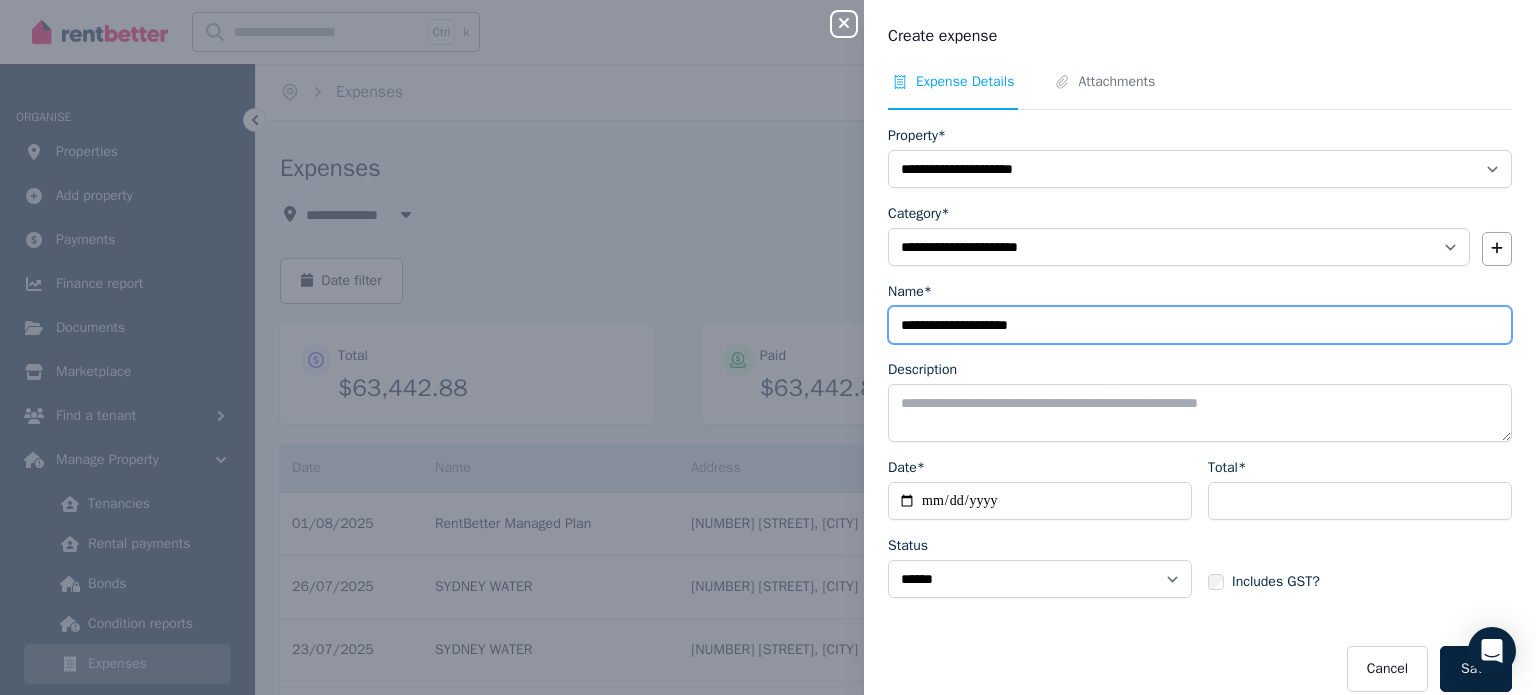 type on "**********" 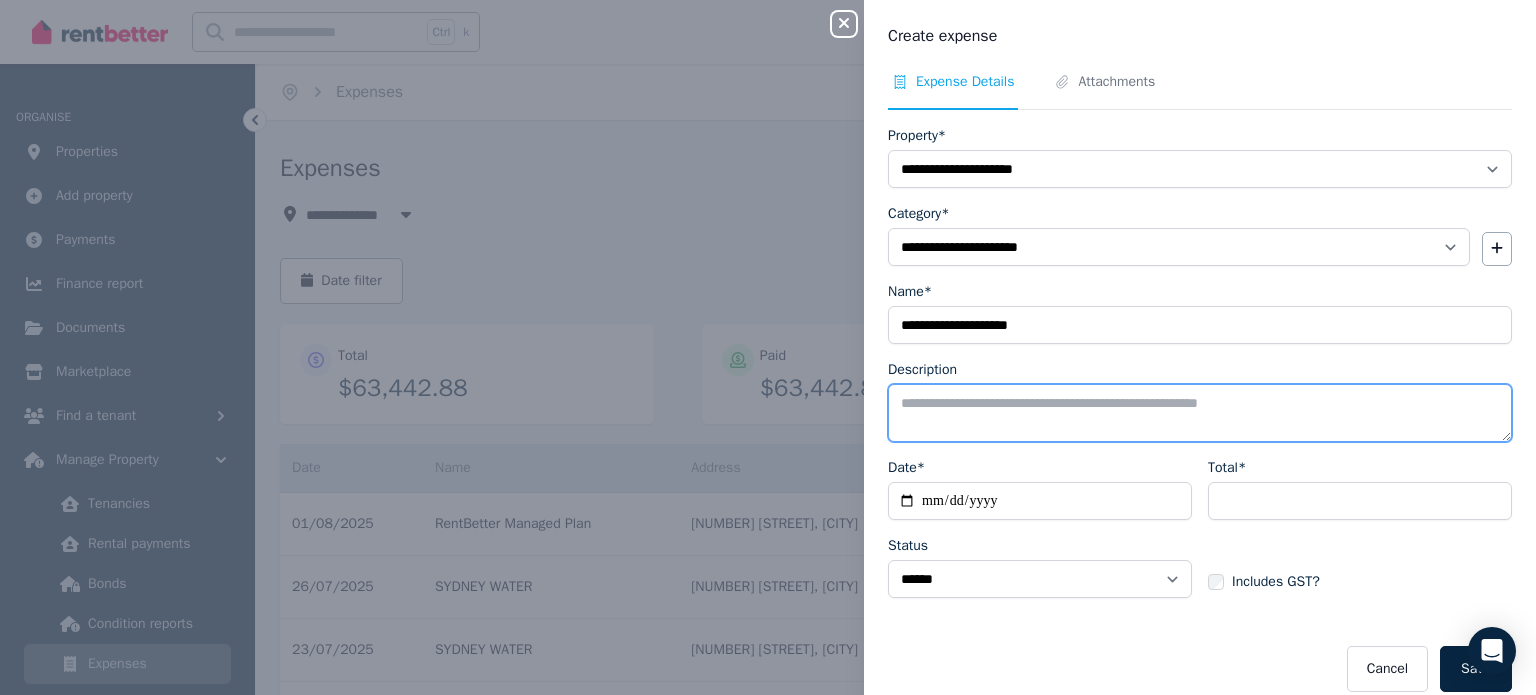 click on "Description" at bounding box center (1200, 413) 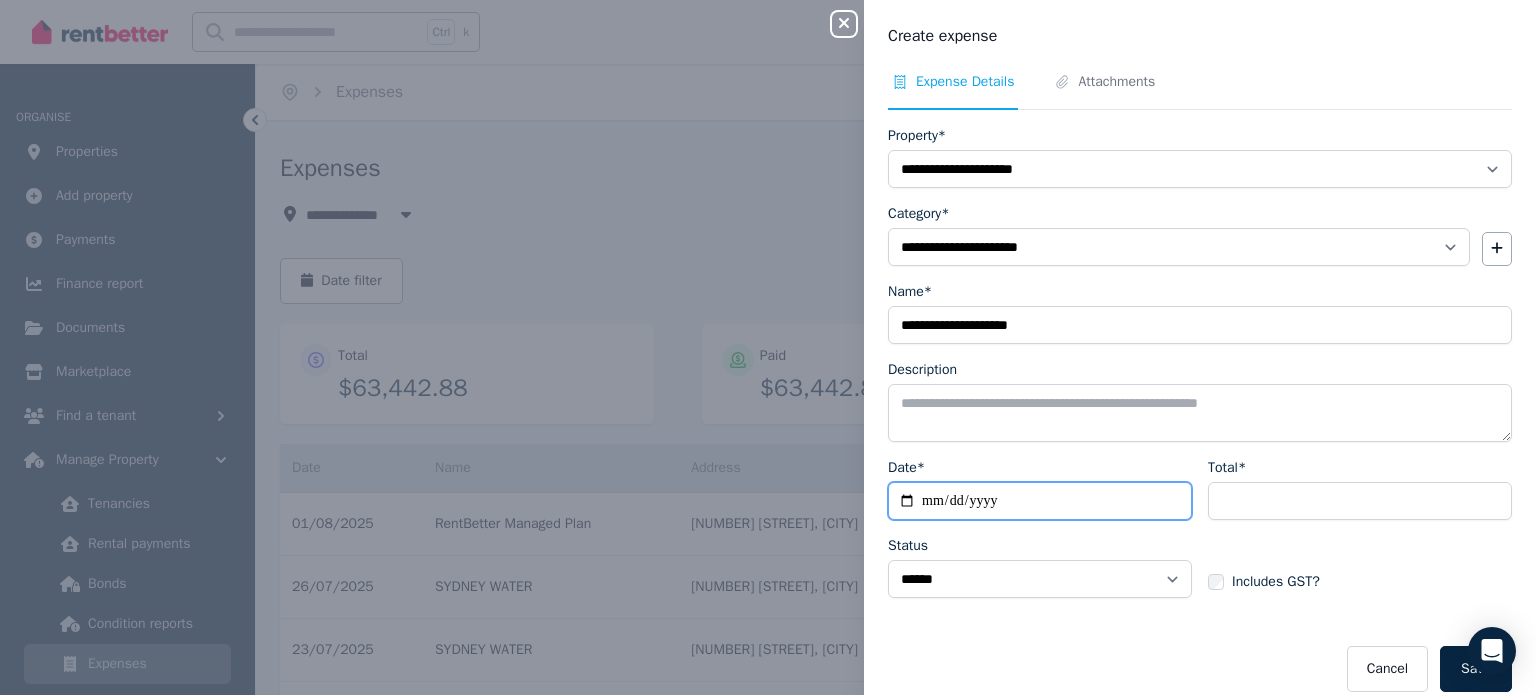 click on "Date*" at bounding box center (1040, 501) 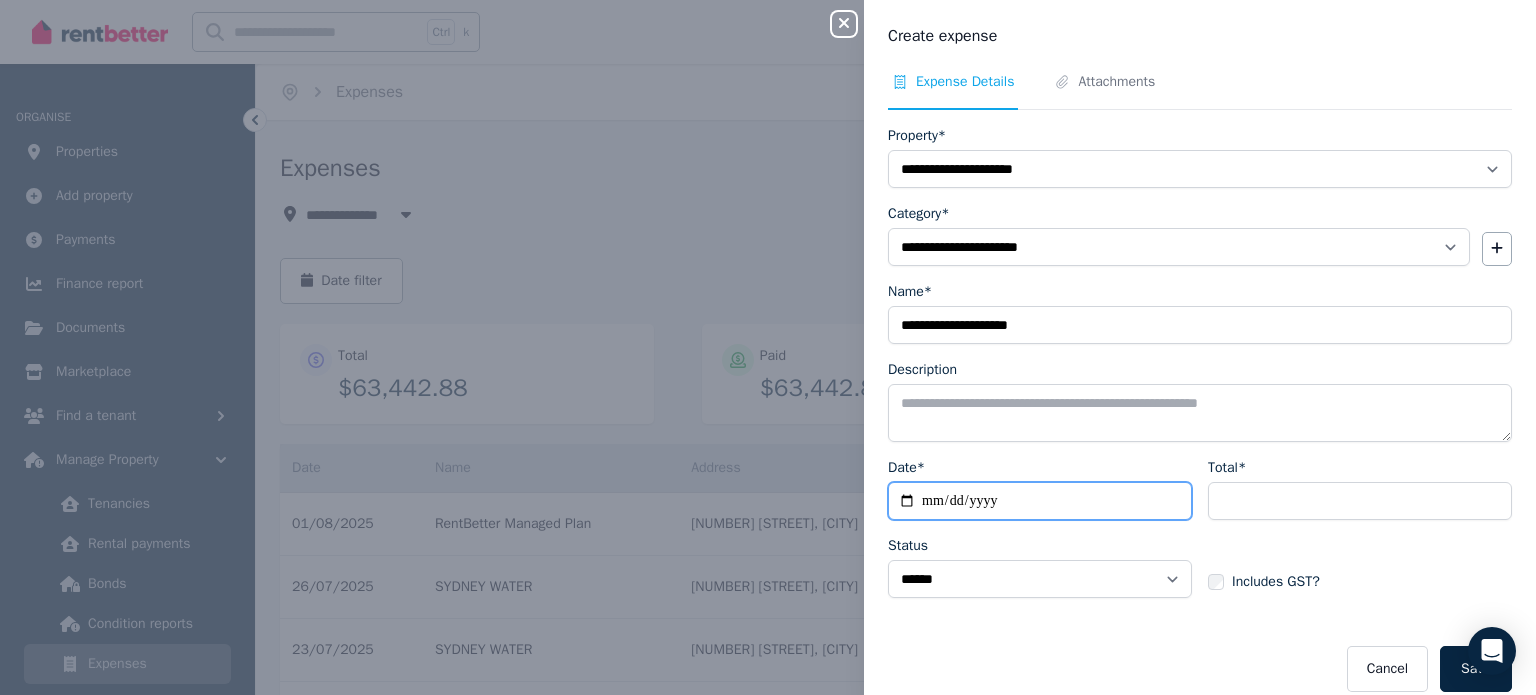 type on "**********" 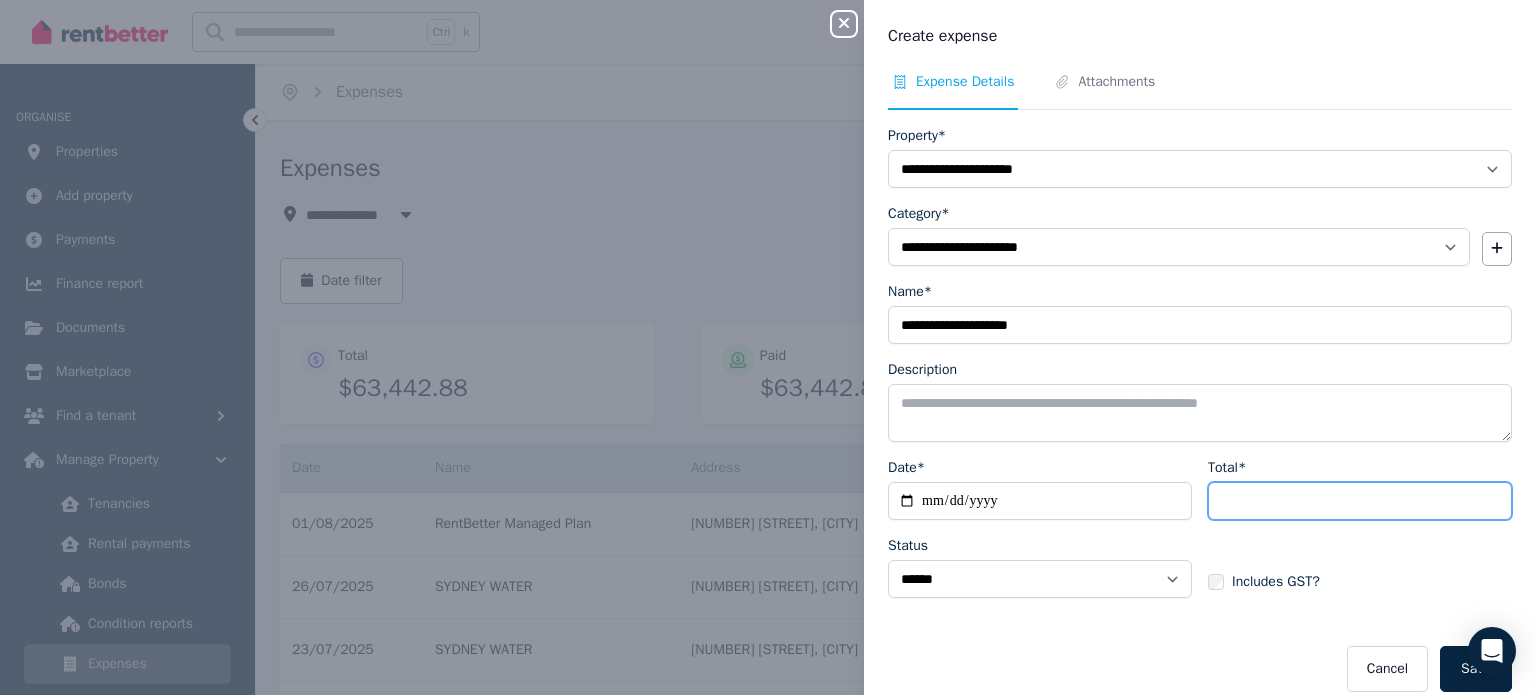click on "Total*" at bounding box center (1360, 501) 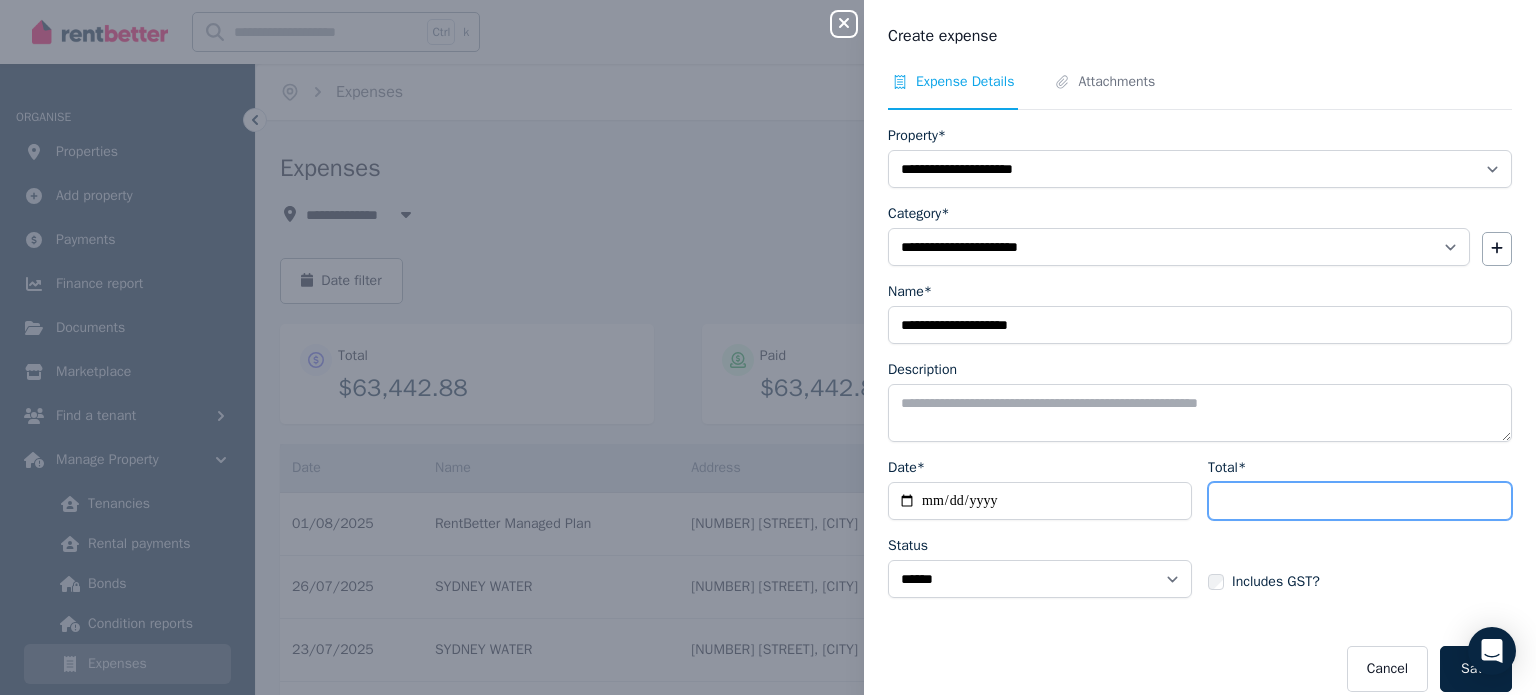 type on "******" 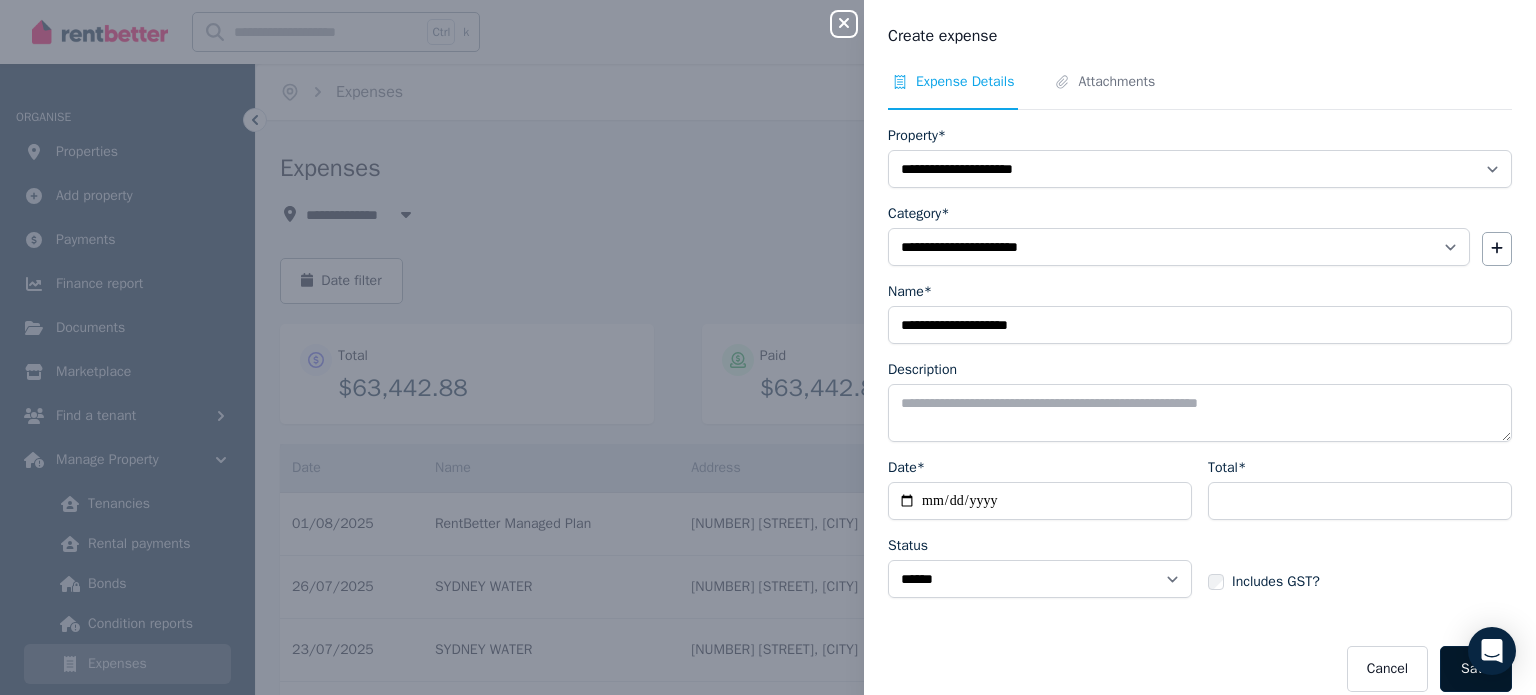 click on "Save" at bounding box center [1476, 669] 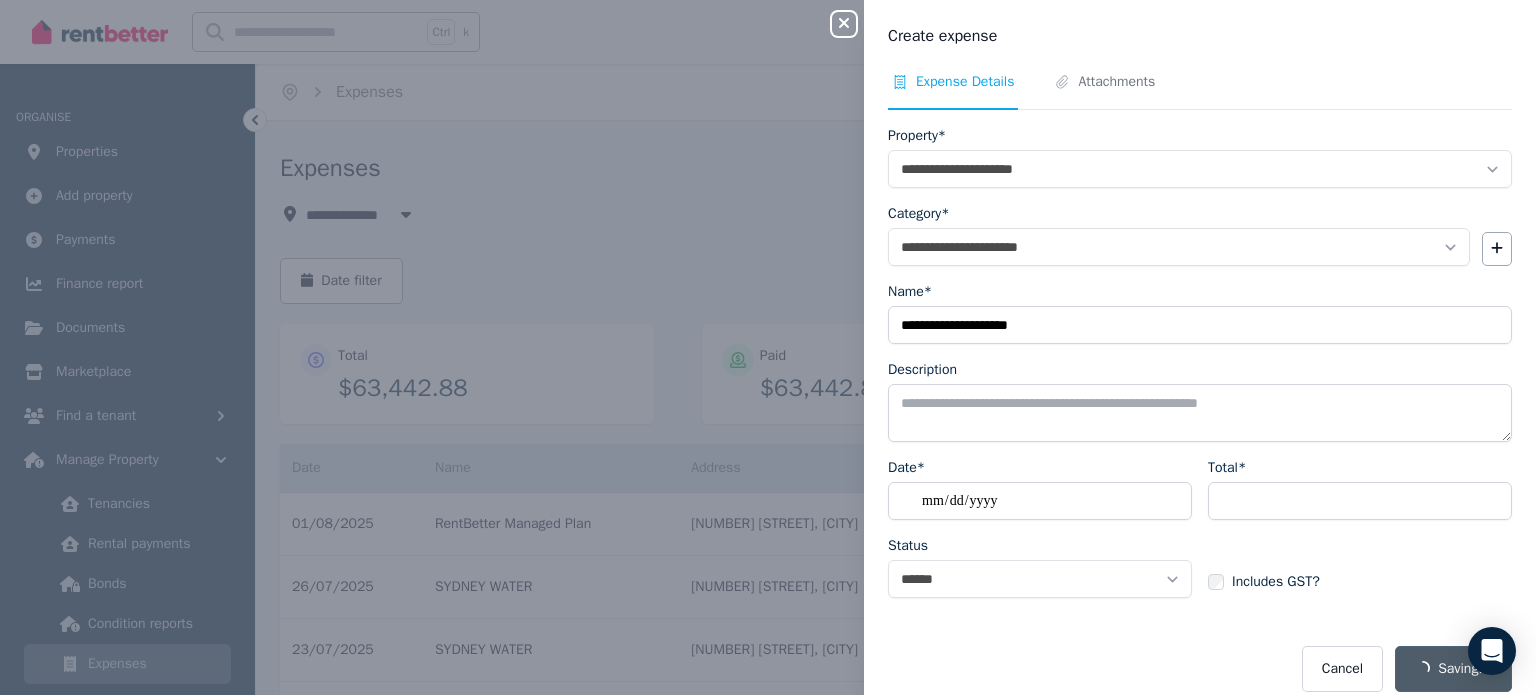 select on "**********" 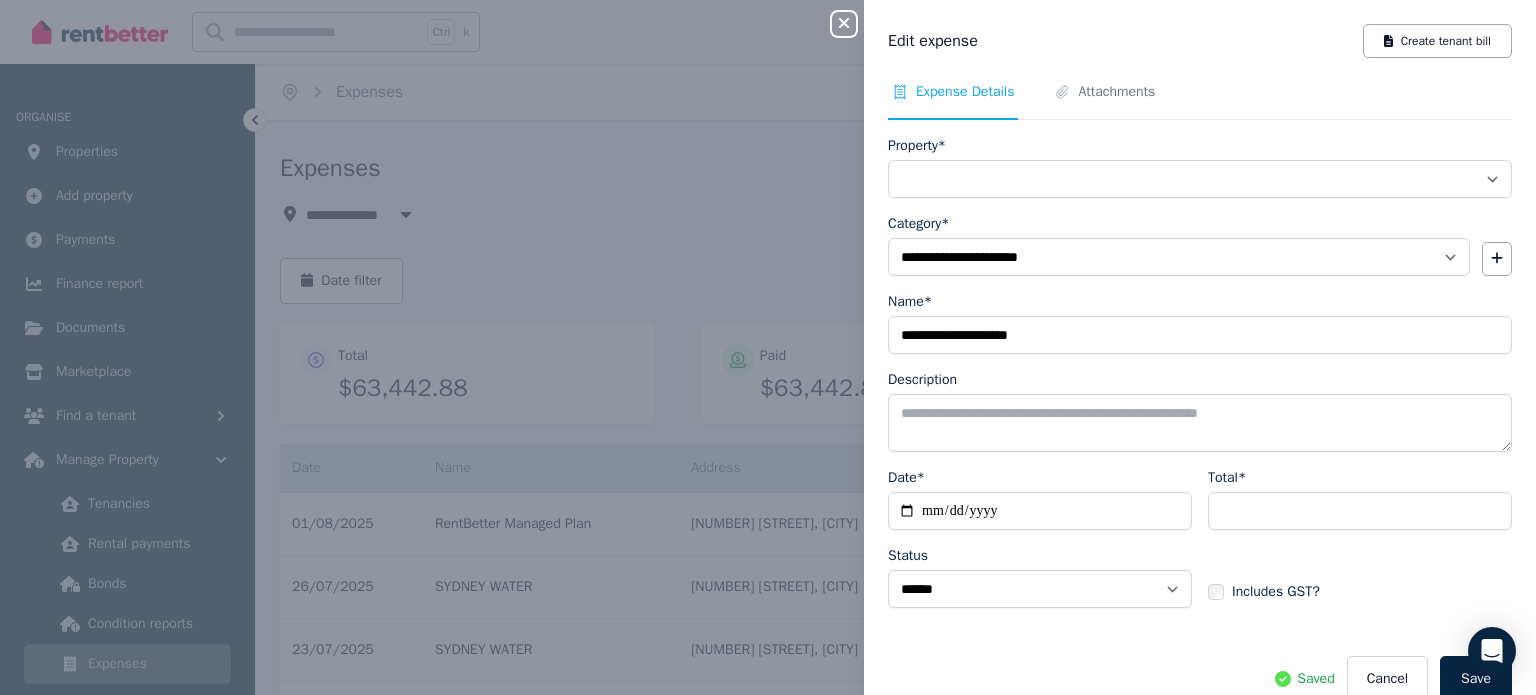 select on "**********" 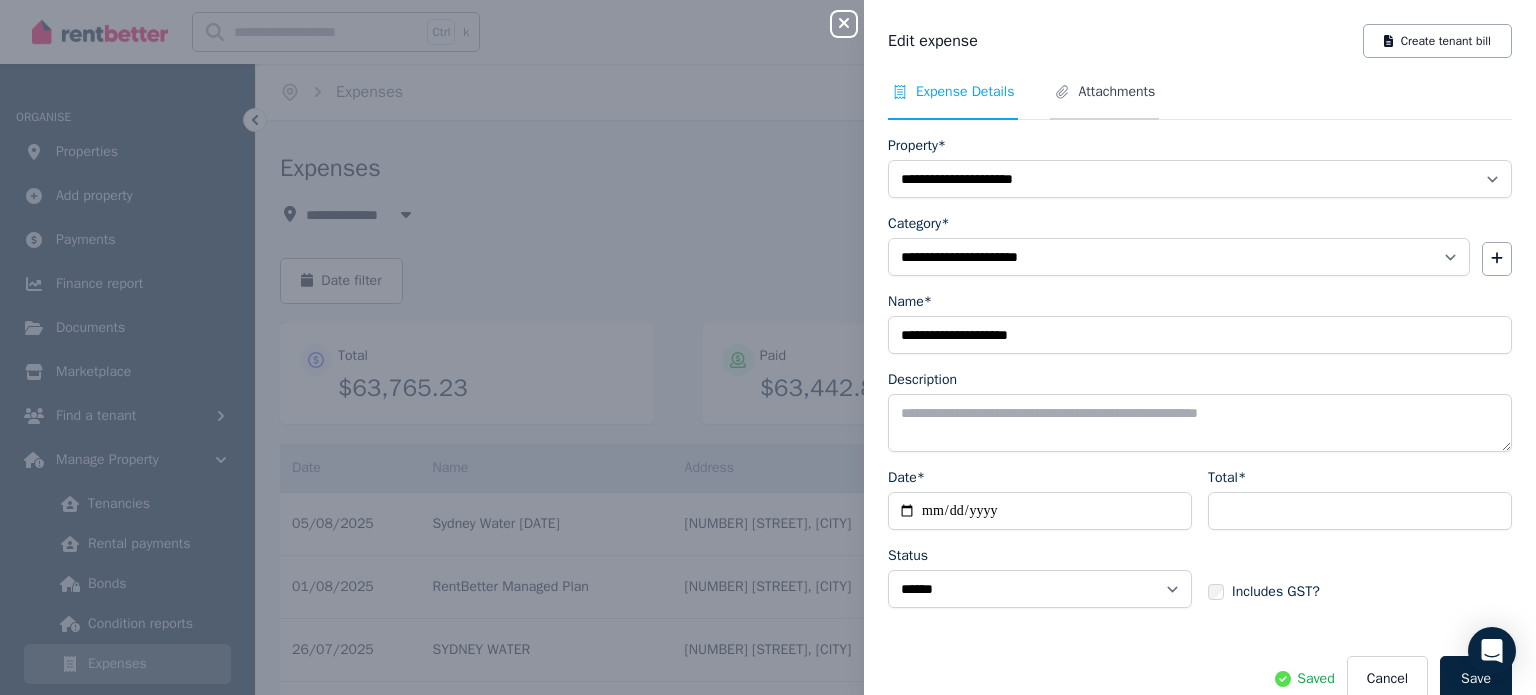 click on "Attachments" at bounding box center (1116, 92) 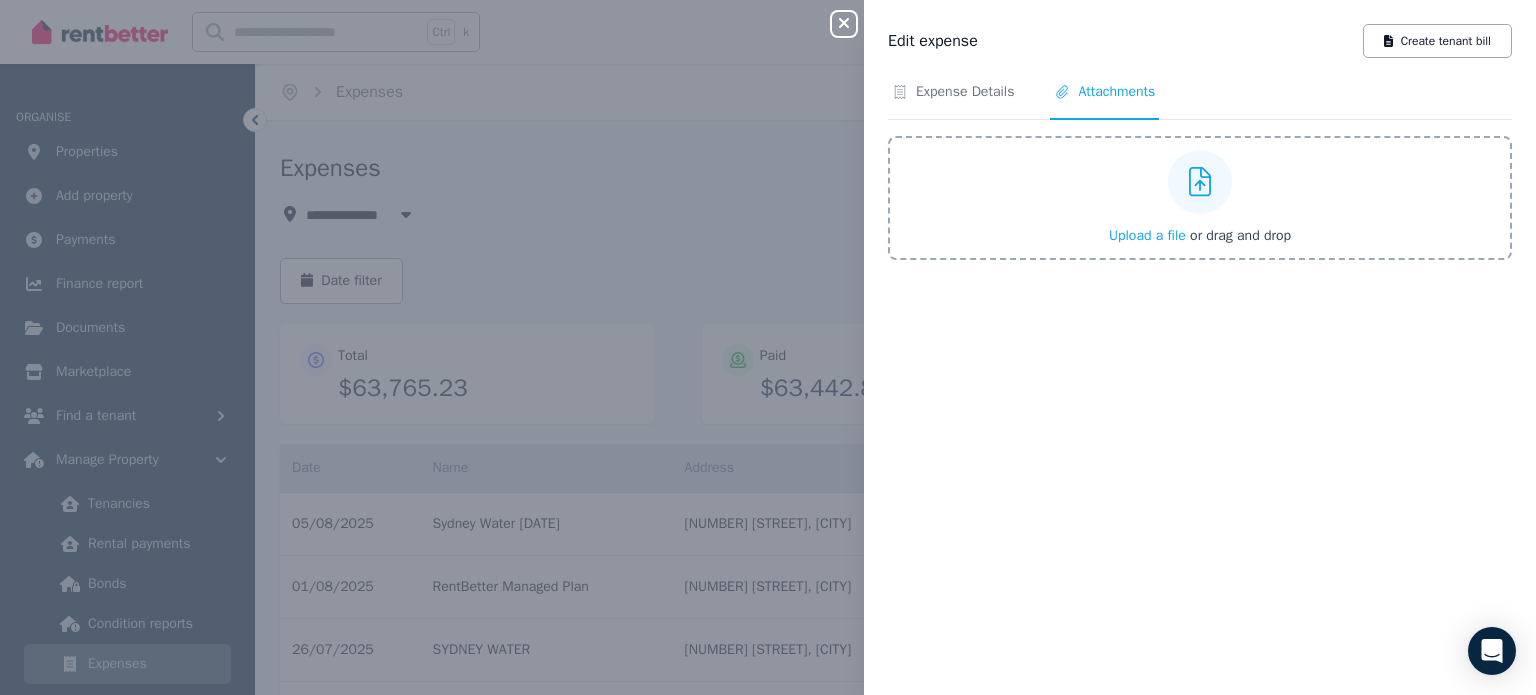 click on "Upload a file" at bounding box center [1147, 235] 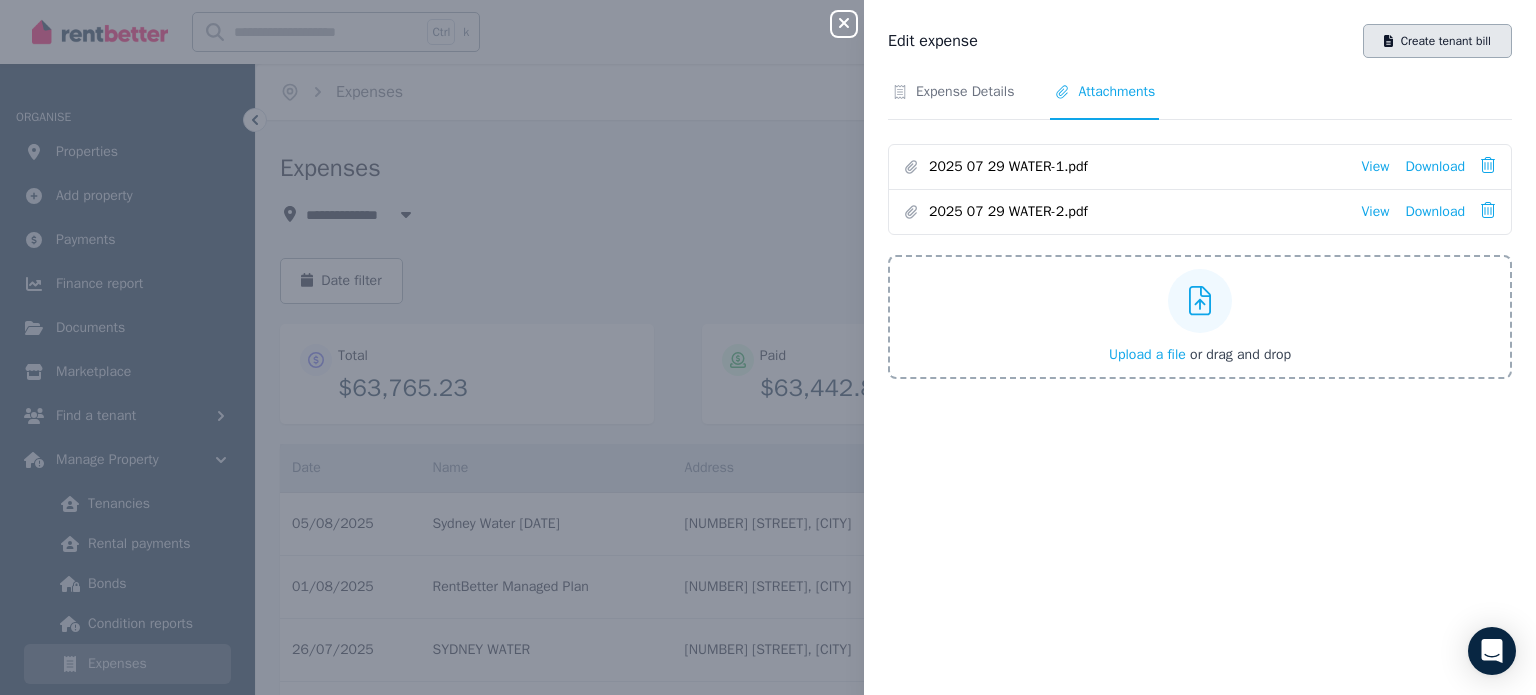 click on "Create tenant bill" at bounding box center [1437, 41] 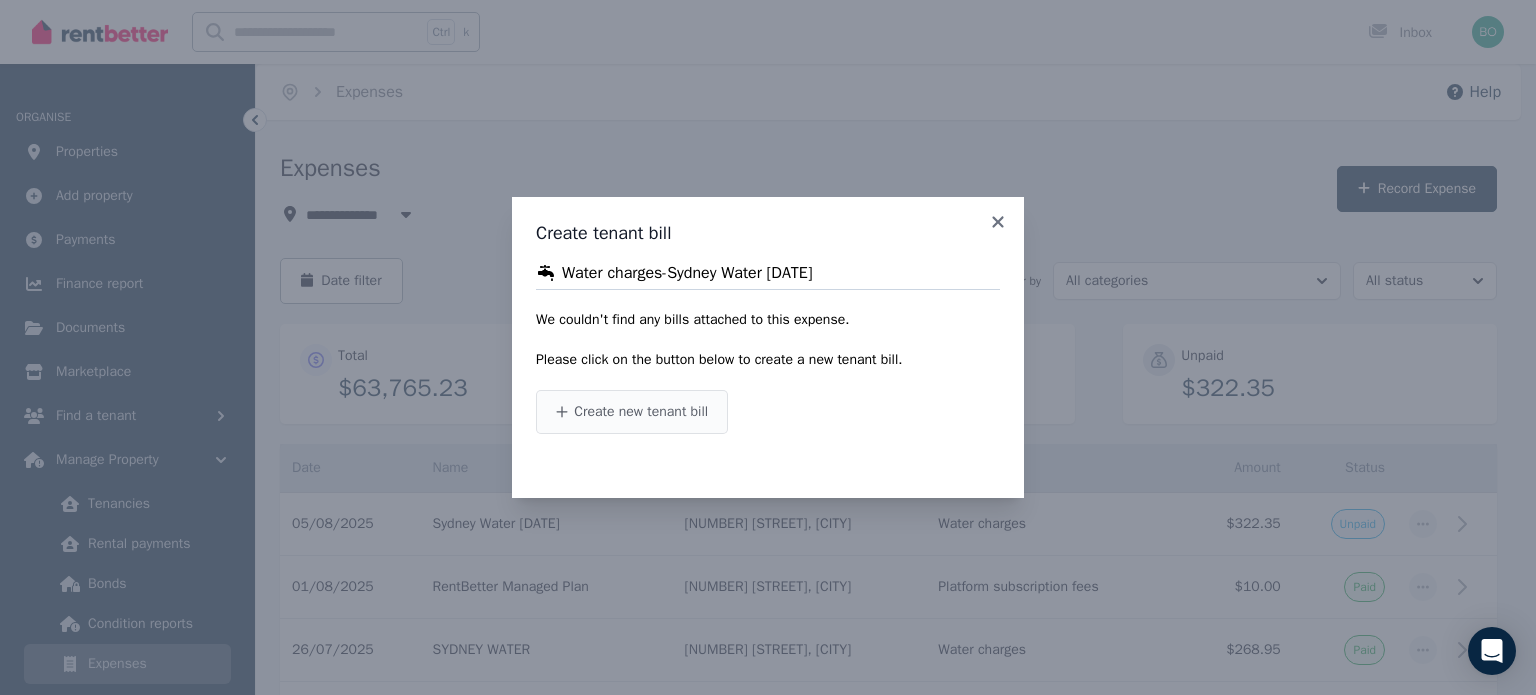 click on "Create new tenant bill" at bounding box center [641, 412] 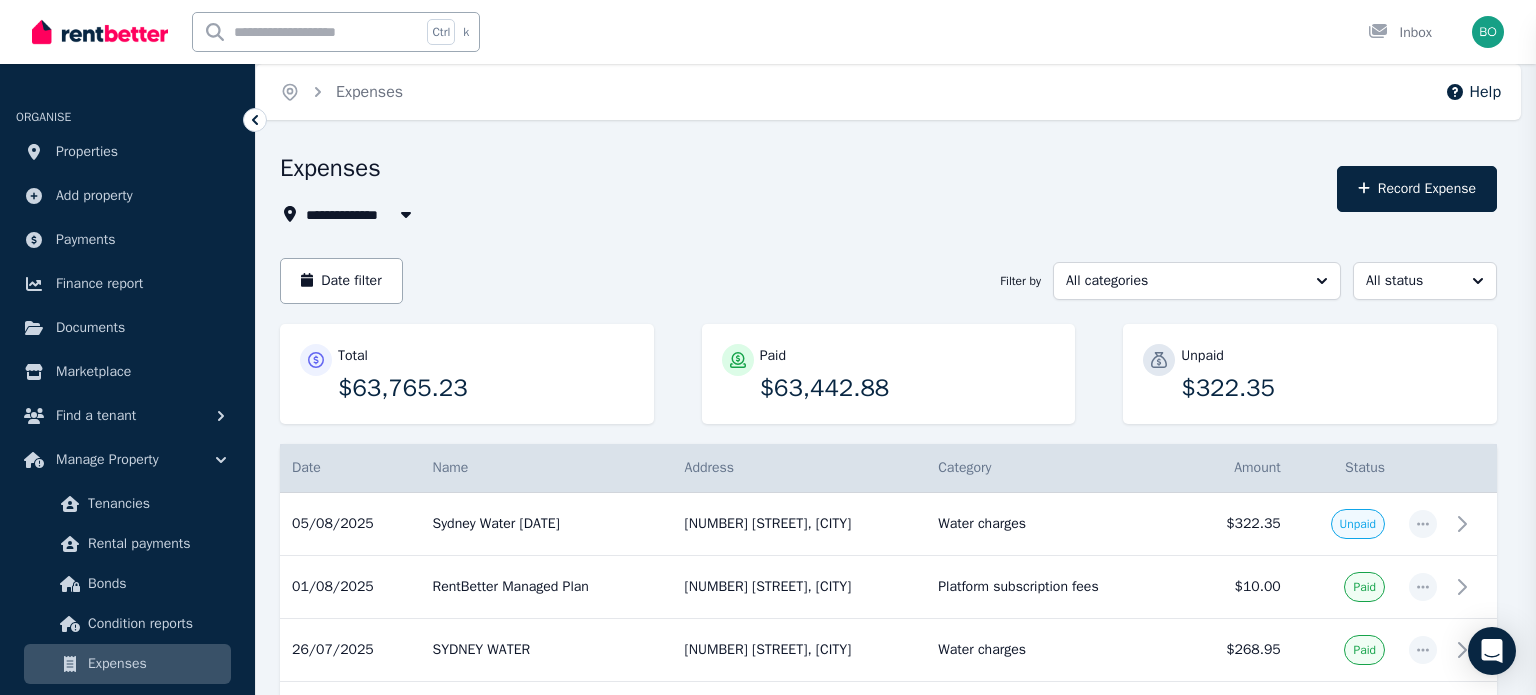 type on "**********" 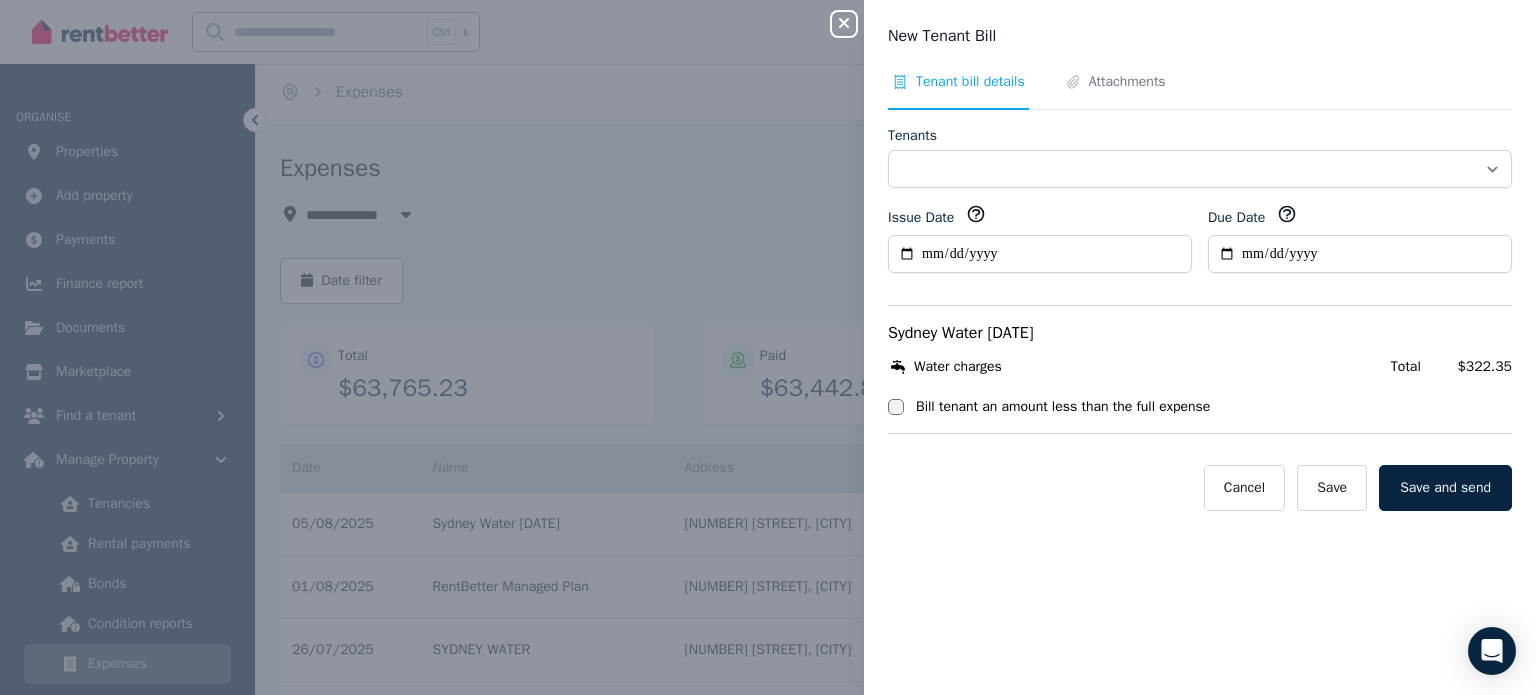 select on "**********" 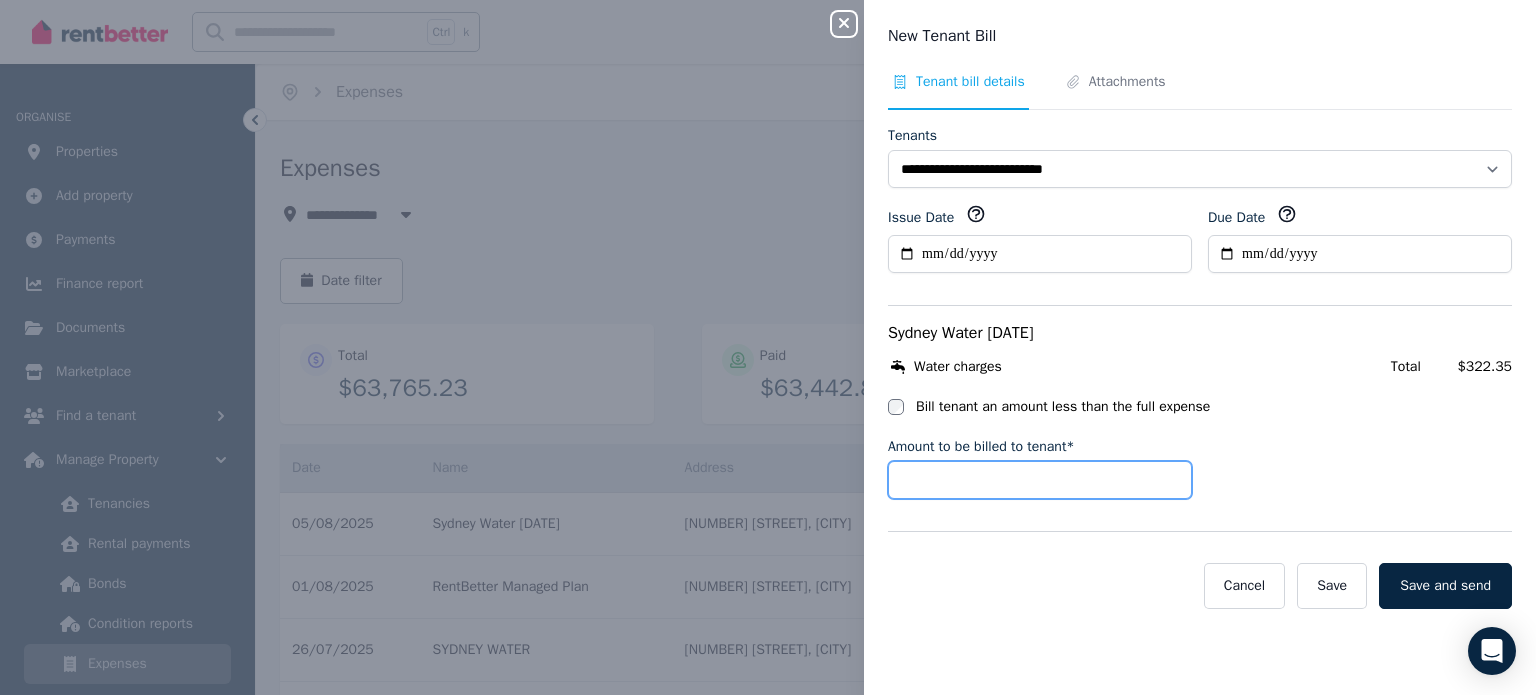click on "Amount to be billed to tenant*" at bounding box center [1040, 480] 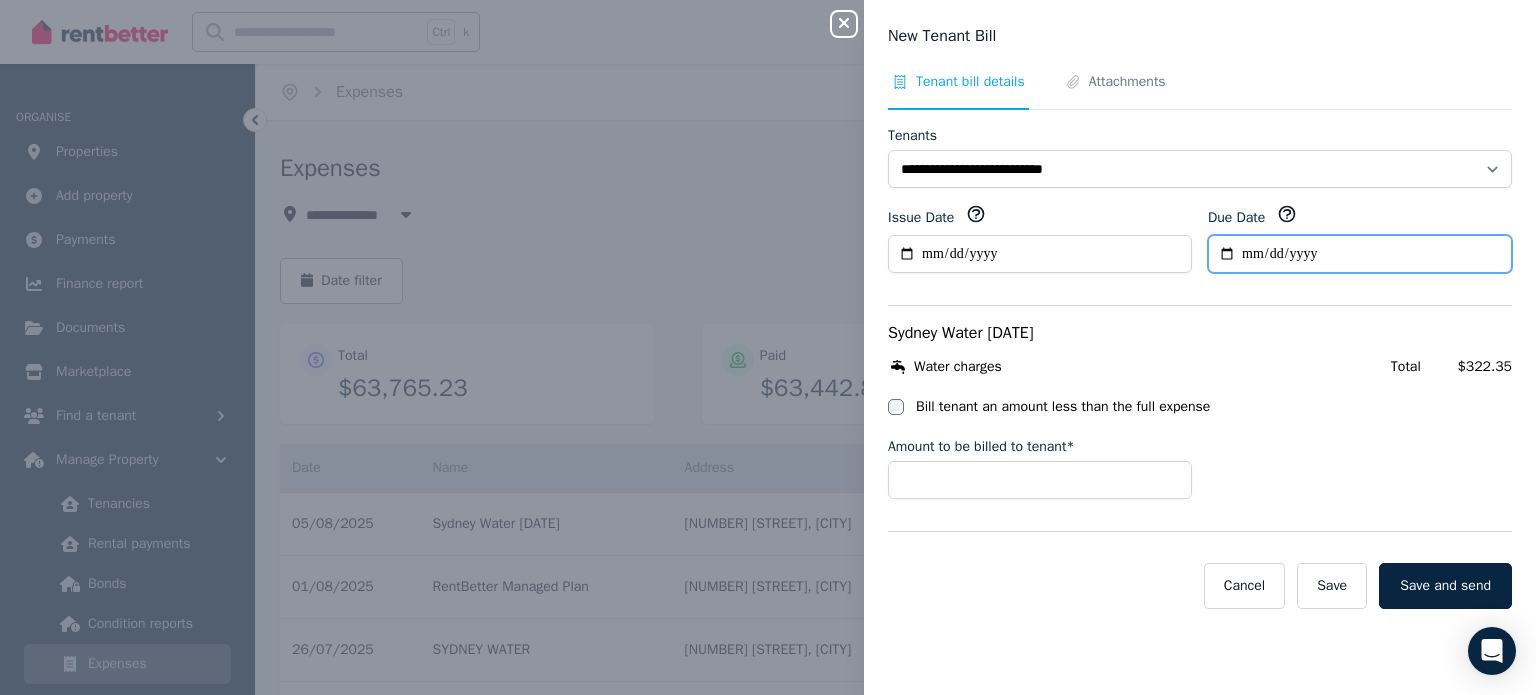 click on "Due Date" at bounding box center [1360, 254] 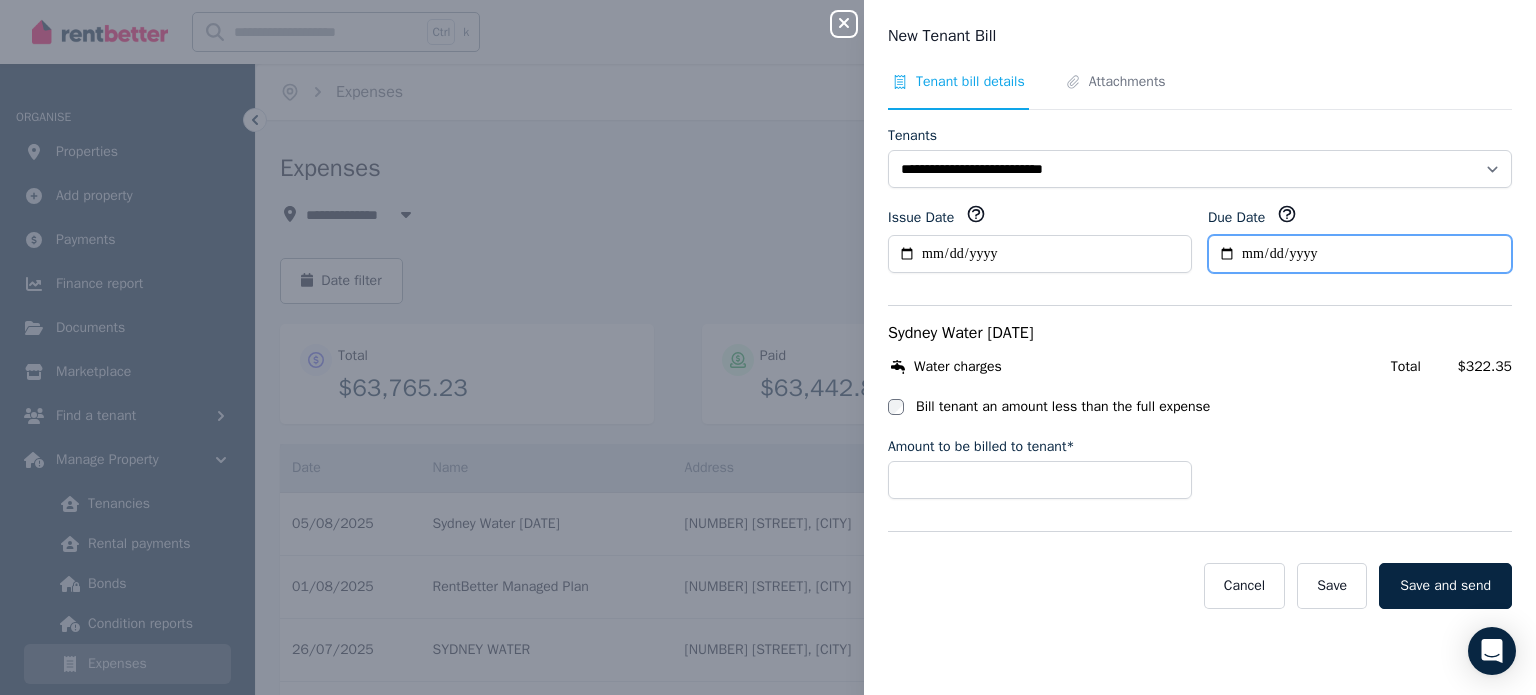 type on "**********" 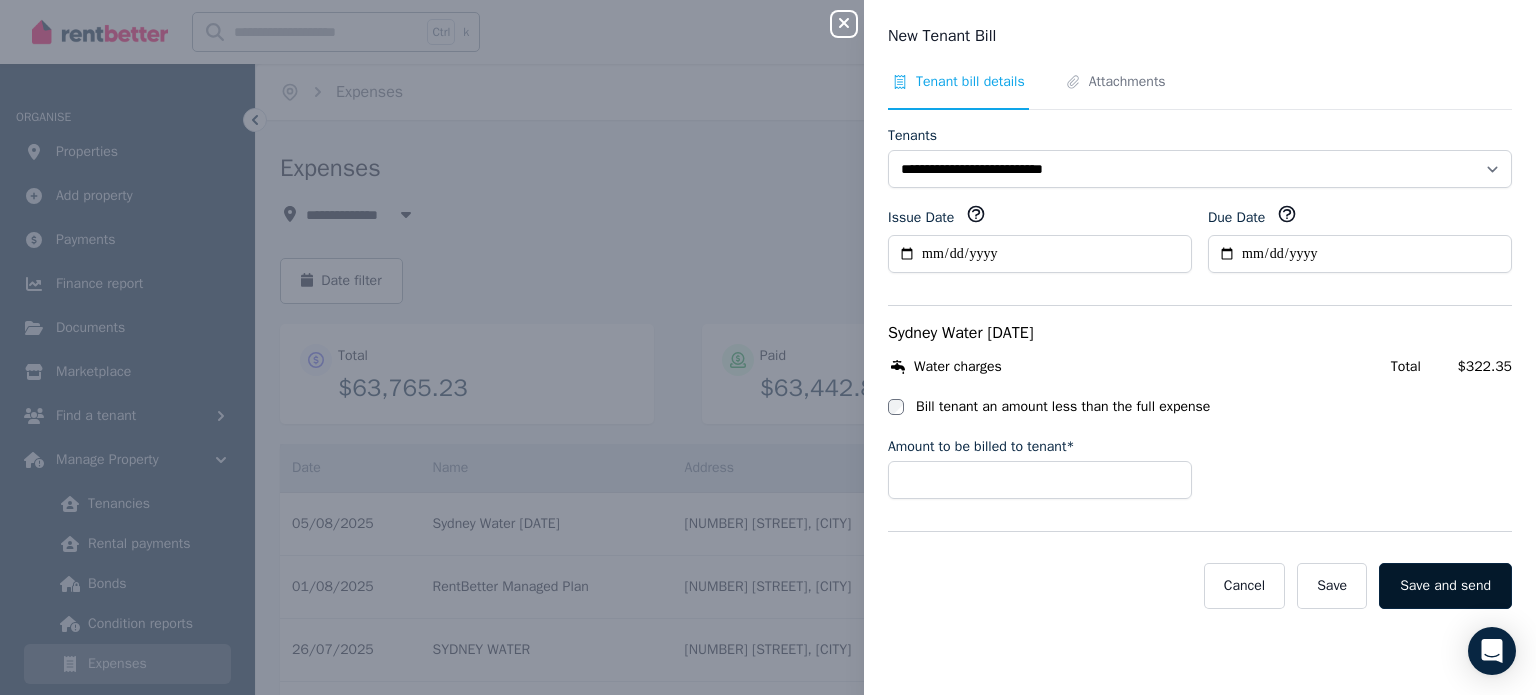 click on "Save and send" at bounding box center (1445, 586) 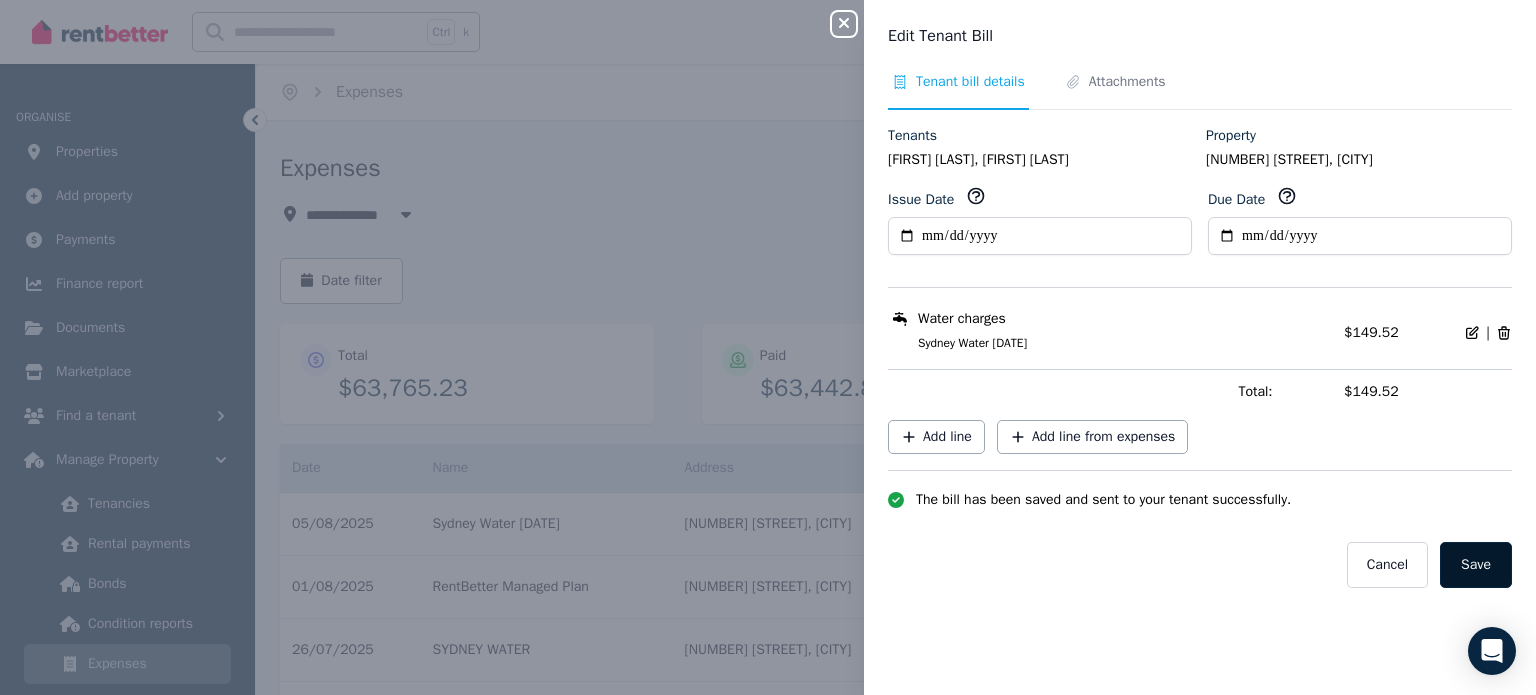 click on "Save" at bounding box center (1476, 565) 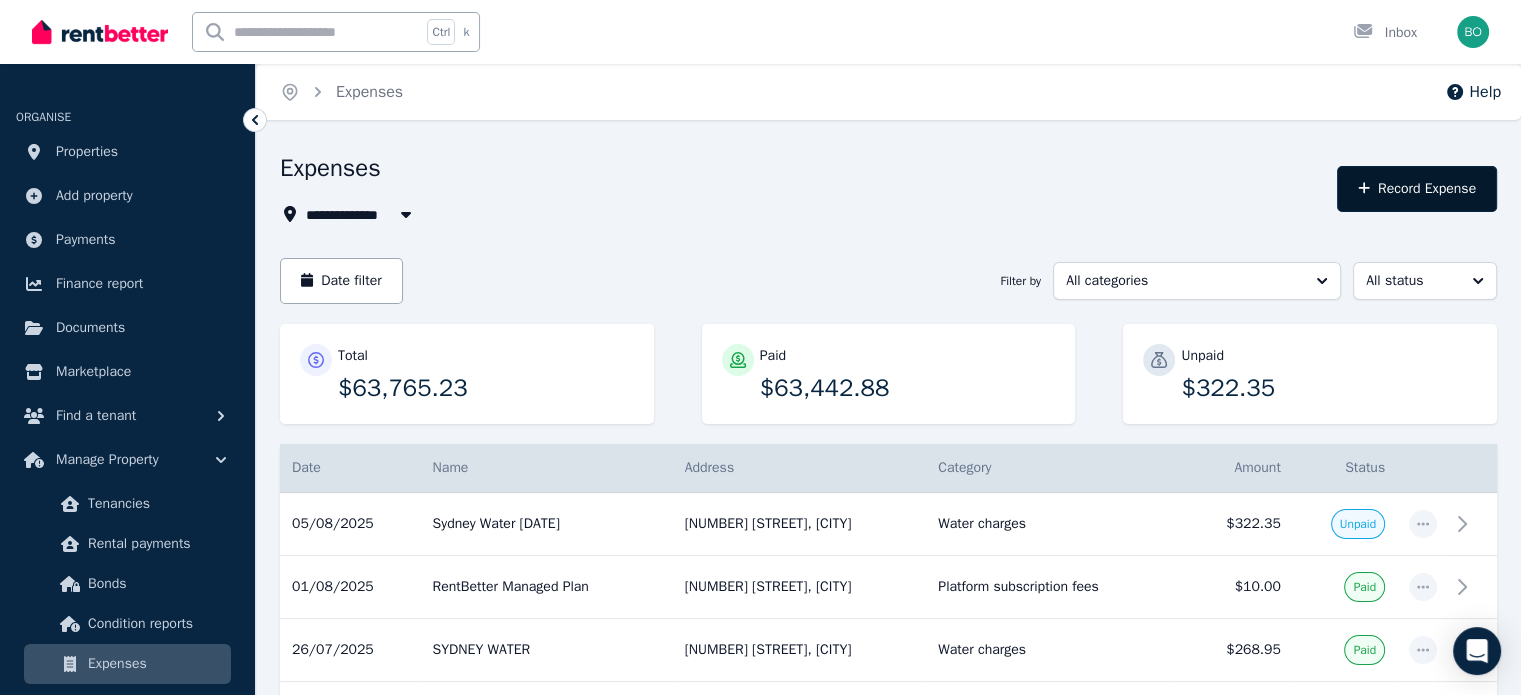 click on "Record Expense" at bounding box center (1417, 189) 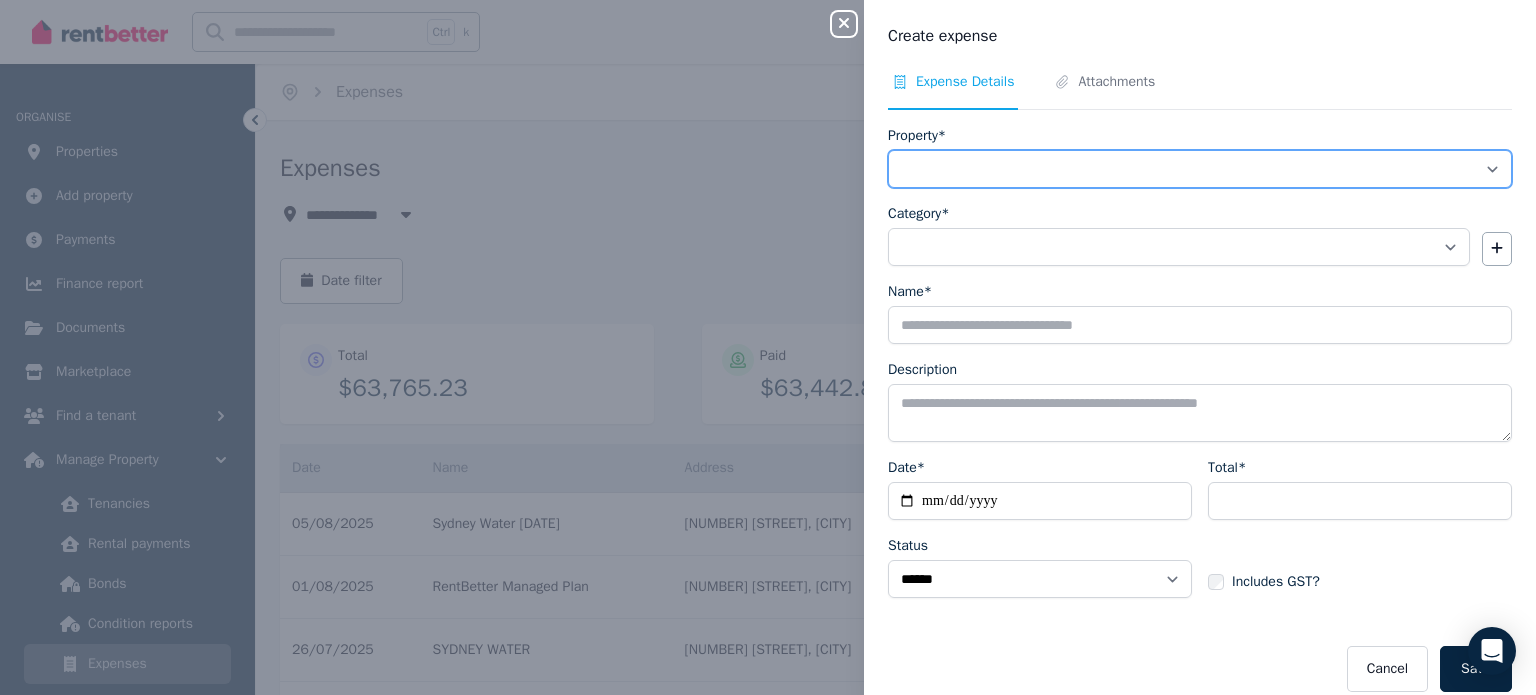 click on "**********" at bounding box center (1200, 169) 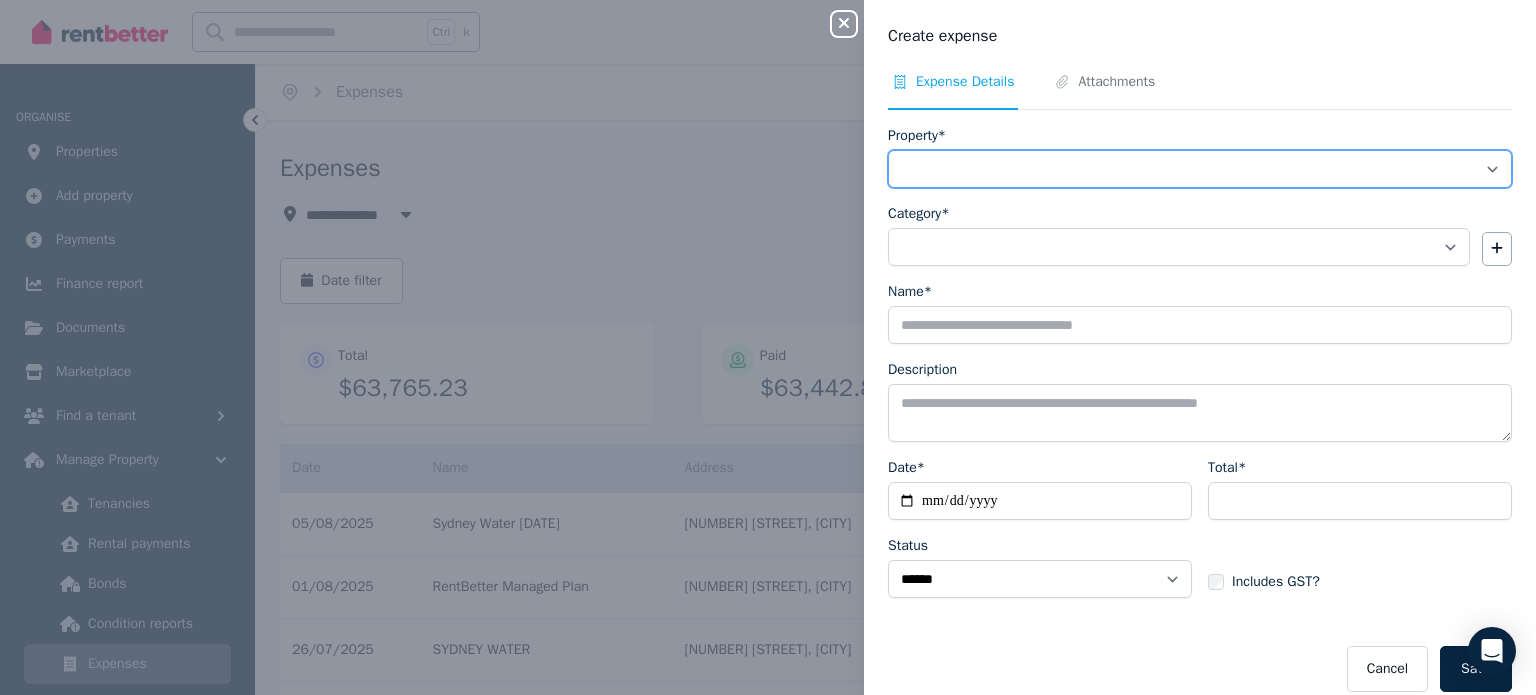select on "**********" 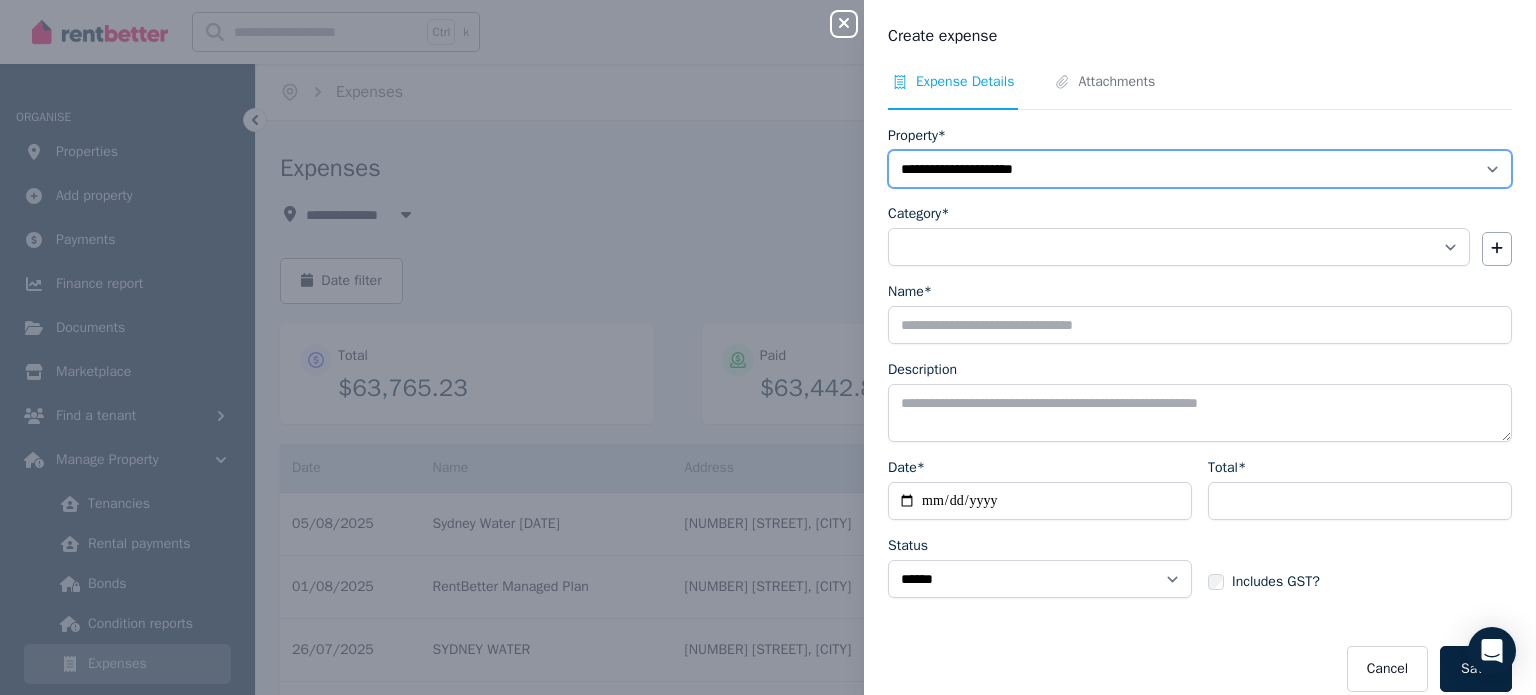click on "**********" at bounding box center [1200, 169] 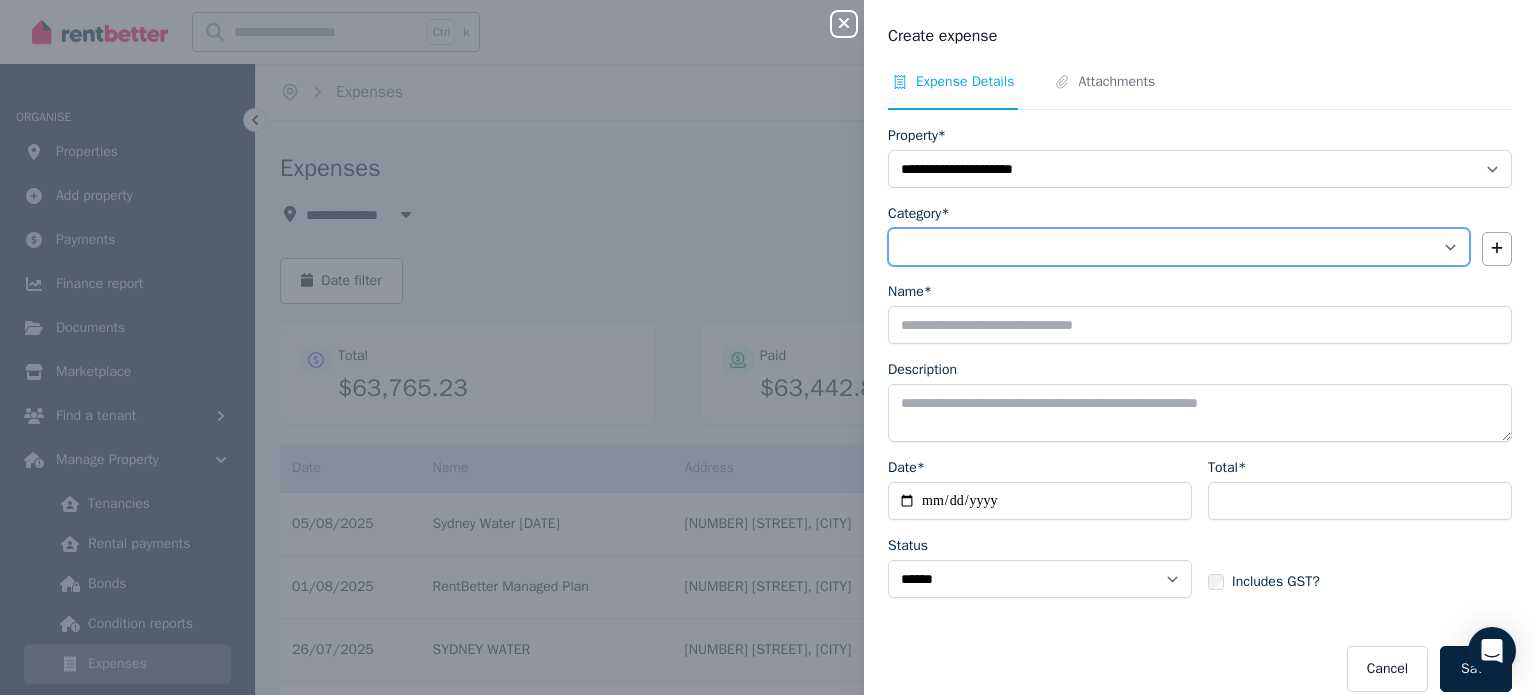 click on "**********" at bounding box center (1179, 247) 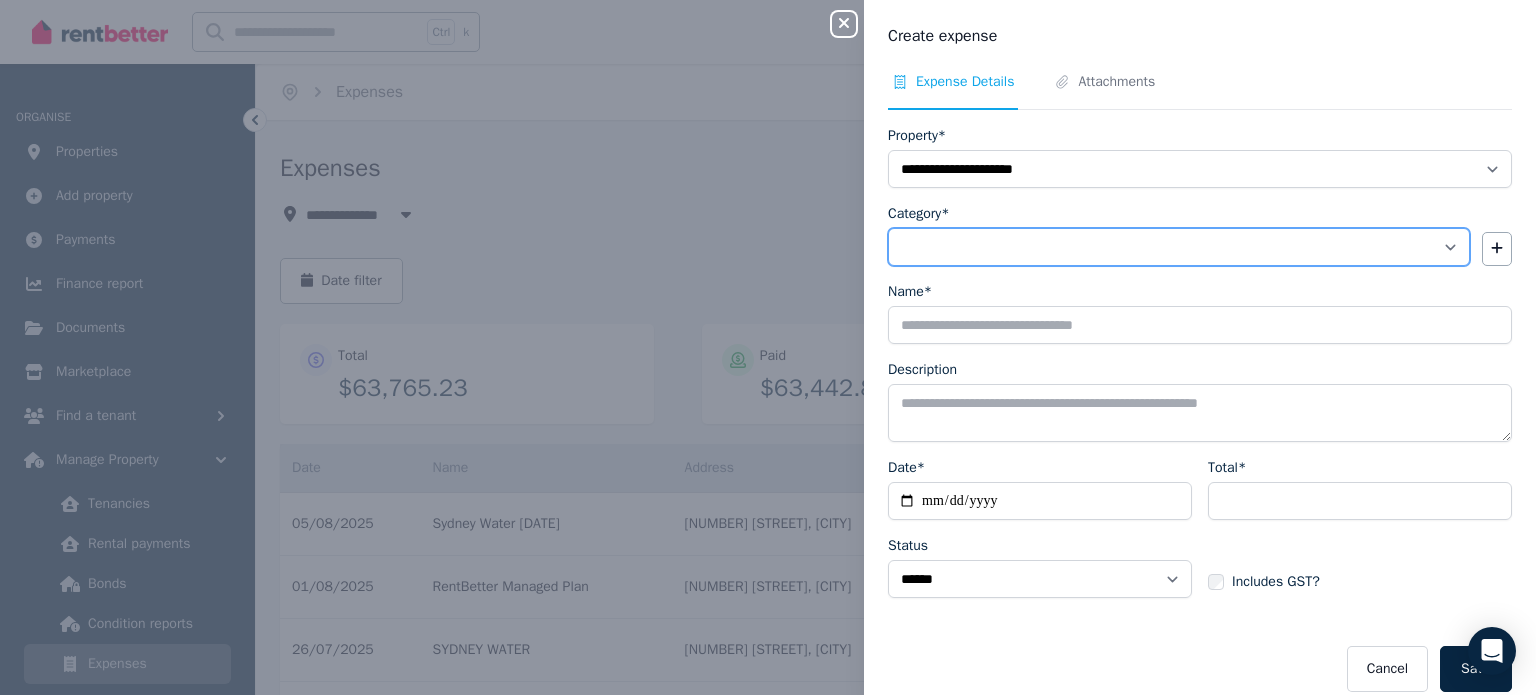 select on "**********" 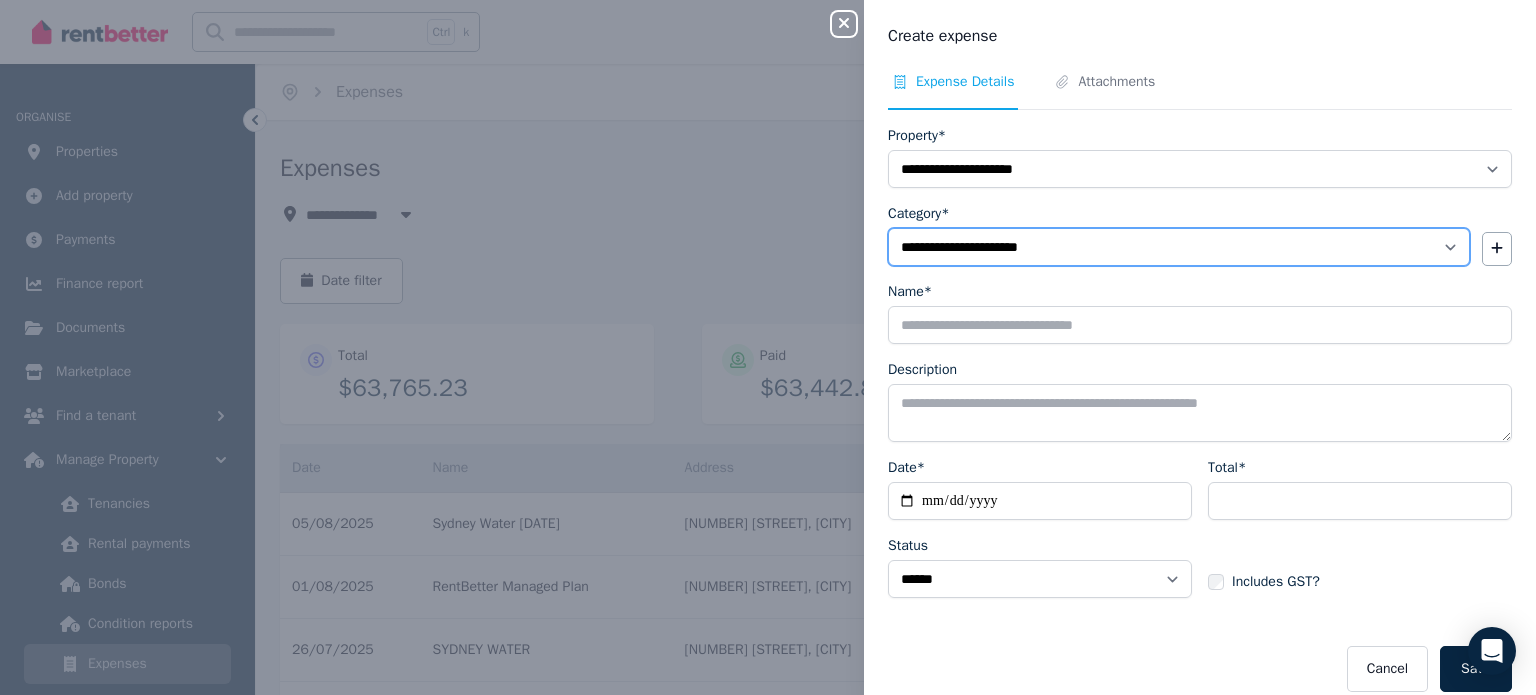 click on "**********" at bounding box center [1179, 247] 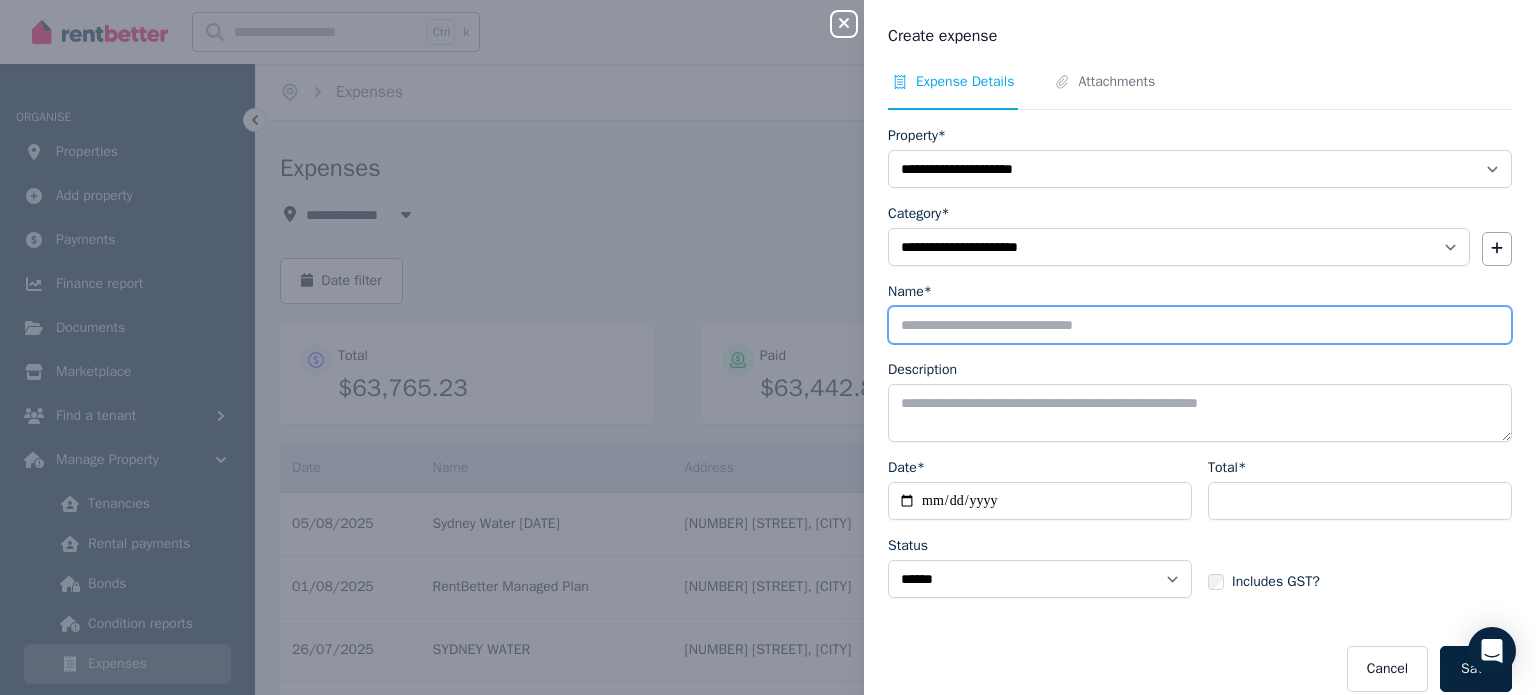 click on "Name*" at bounding box center [1200, 325] 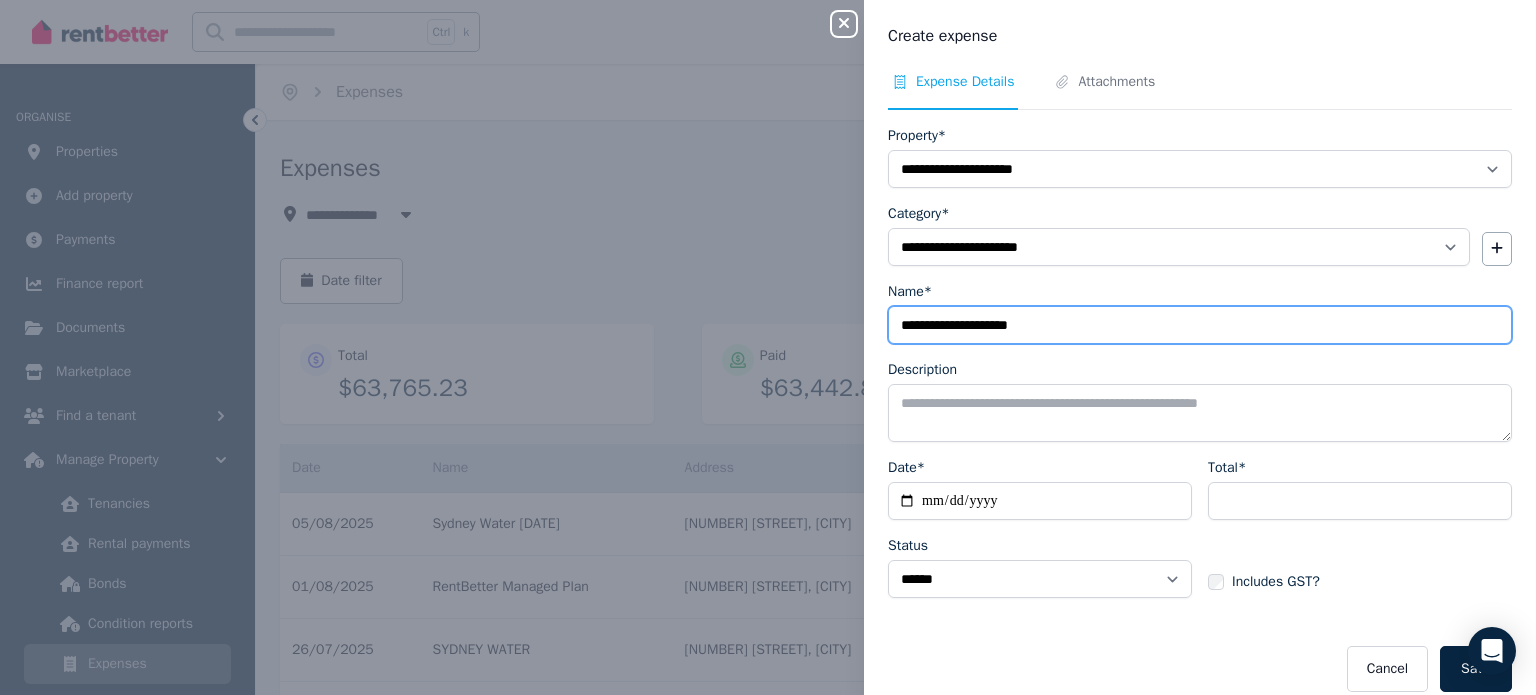 drag, startPoint x: 959, startPoint y: 327, endPoint x: 952, endPoint y: 319, distance: 10.630146 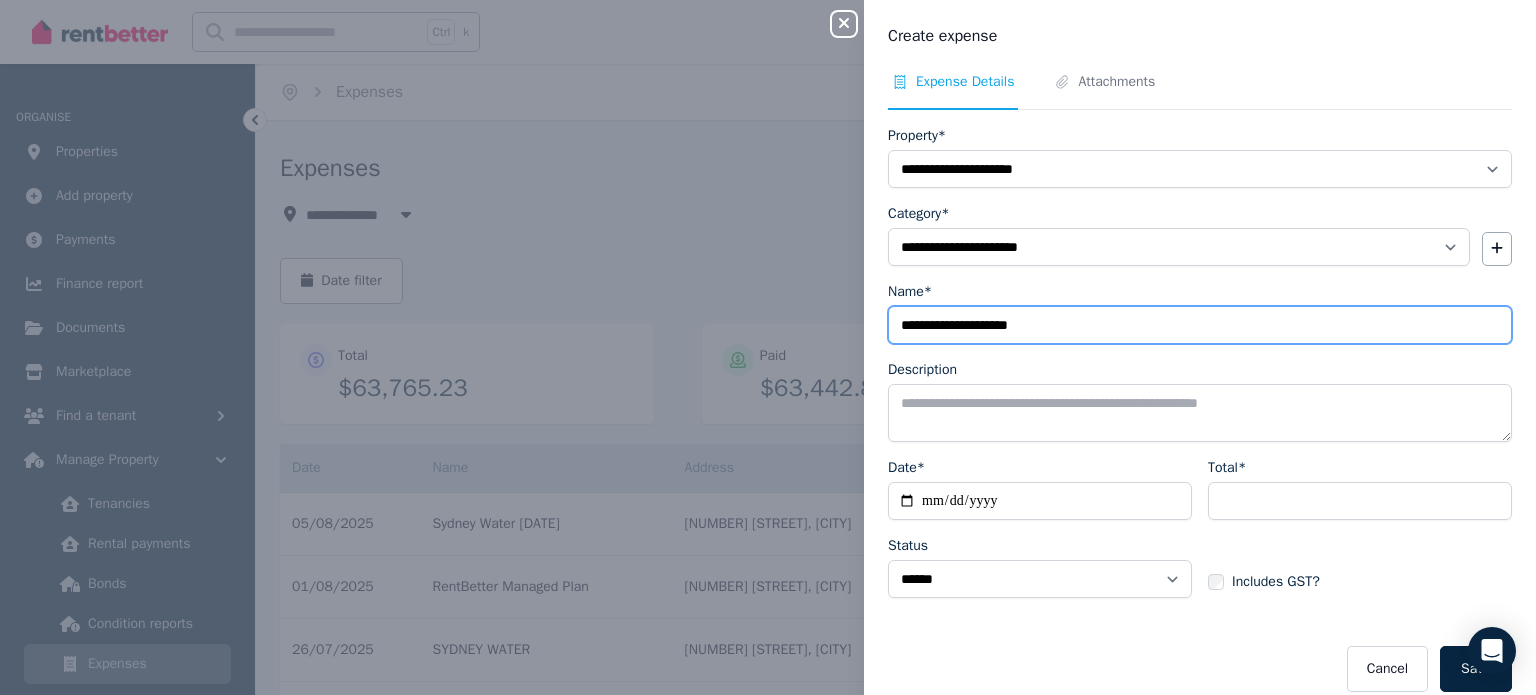 click on "**********" at bounding box center (1200, 325) 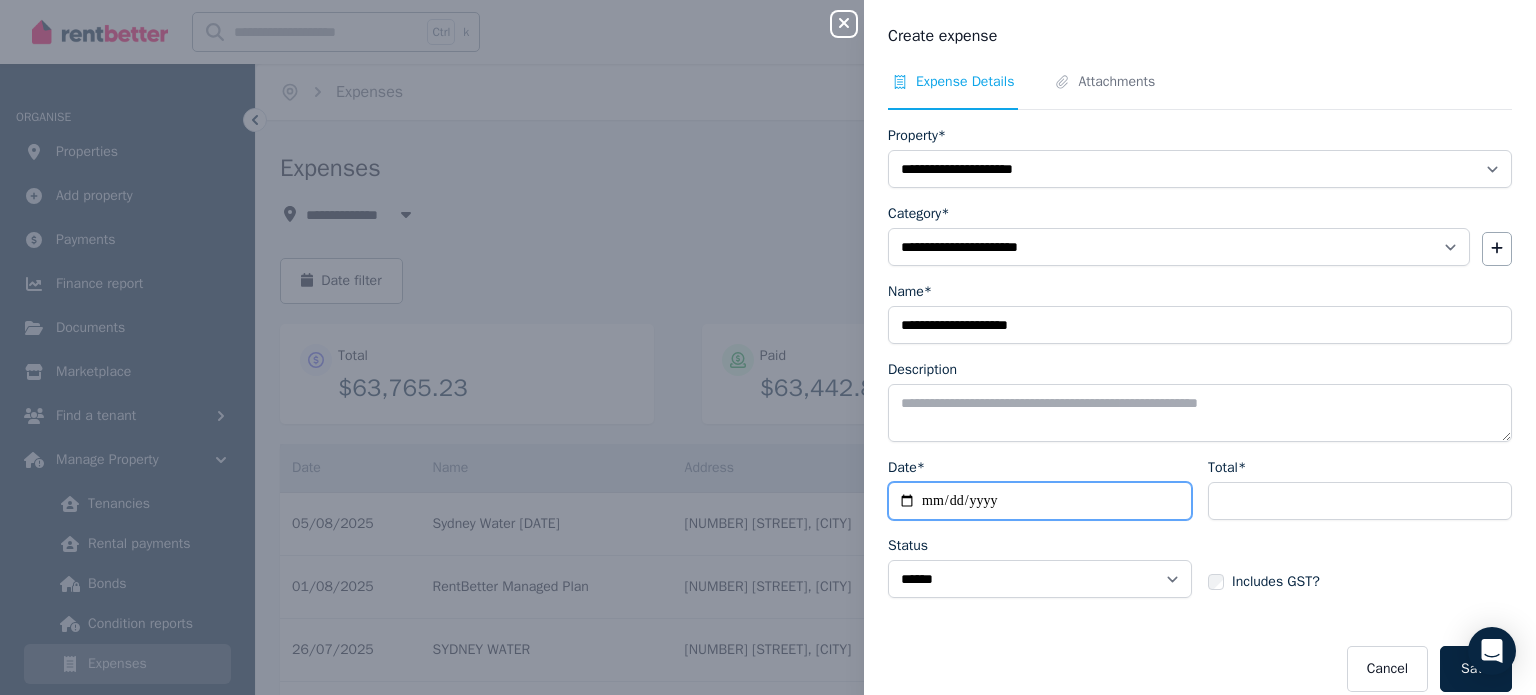 click on "Date*" at bounding box center [1040, 501] 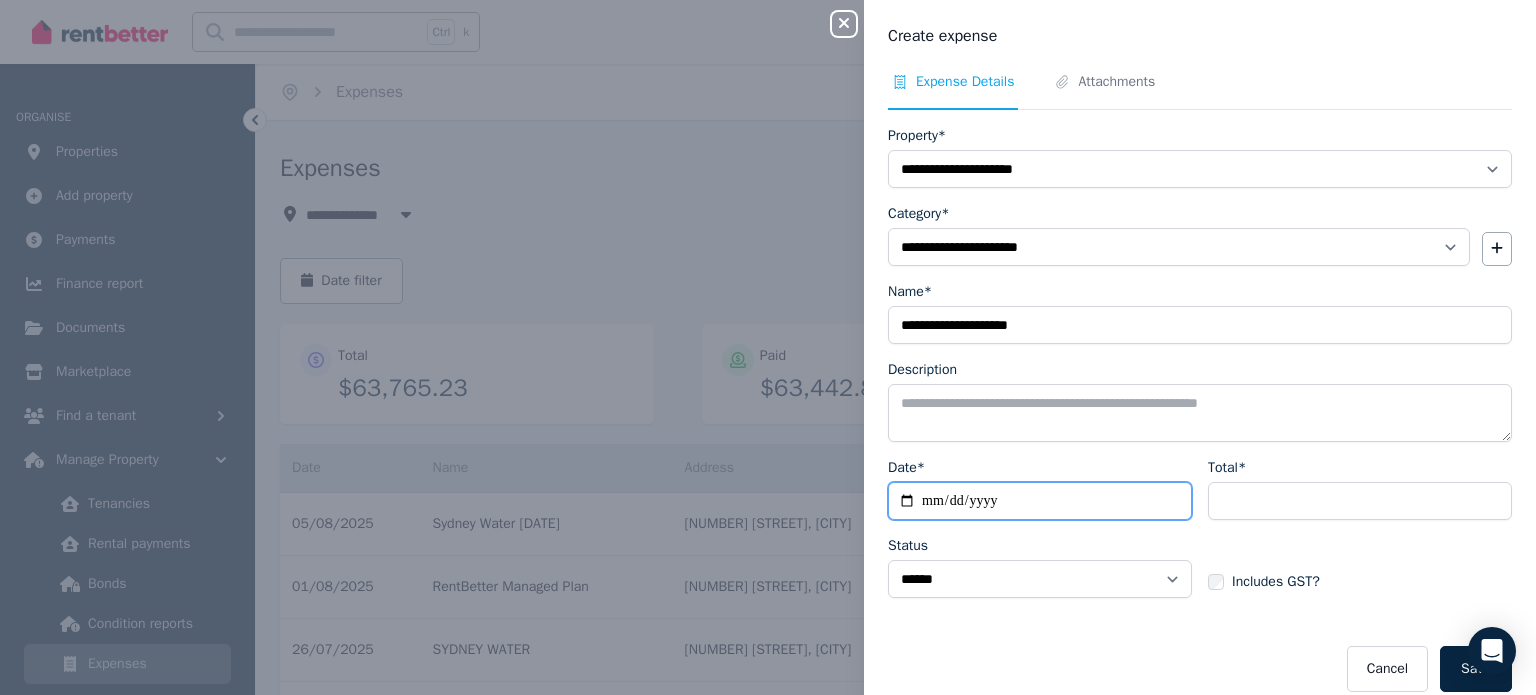 type on "**********" 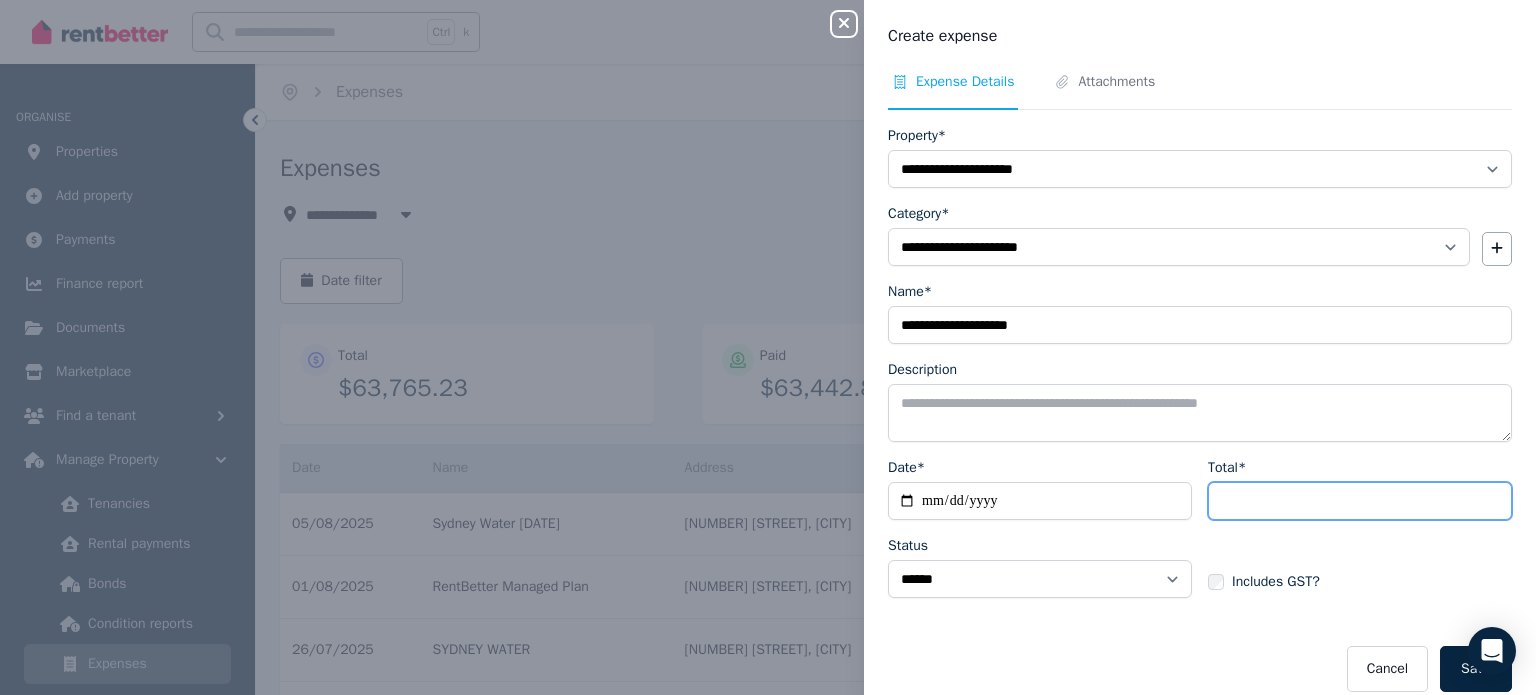 click on "Total*" at bounding box center (1360, 501) 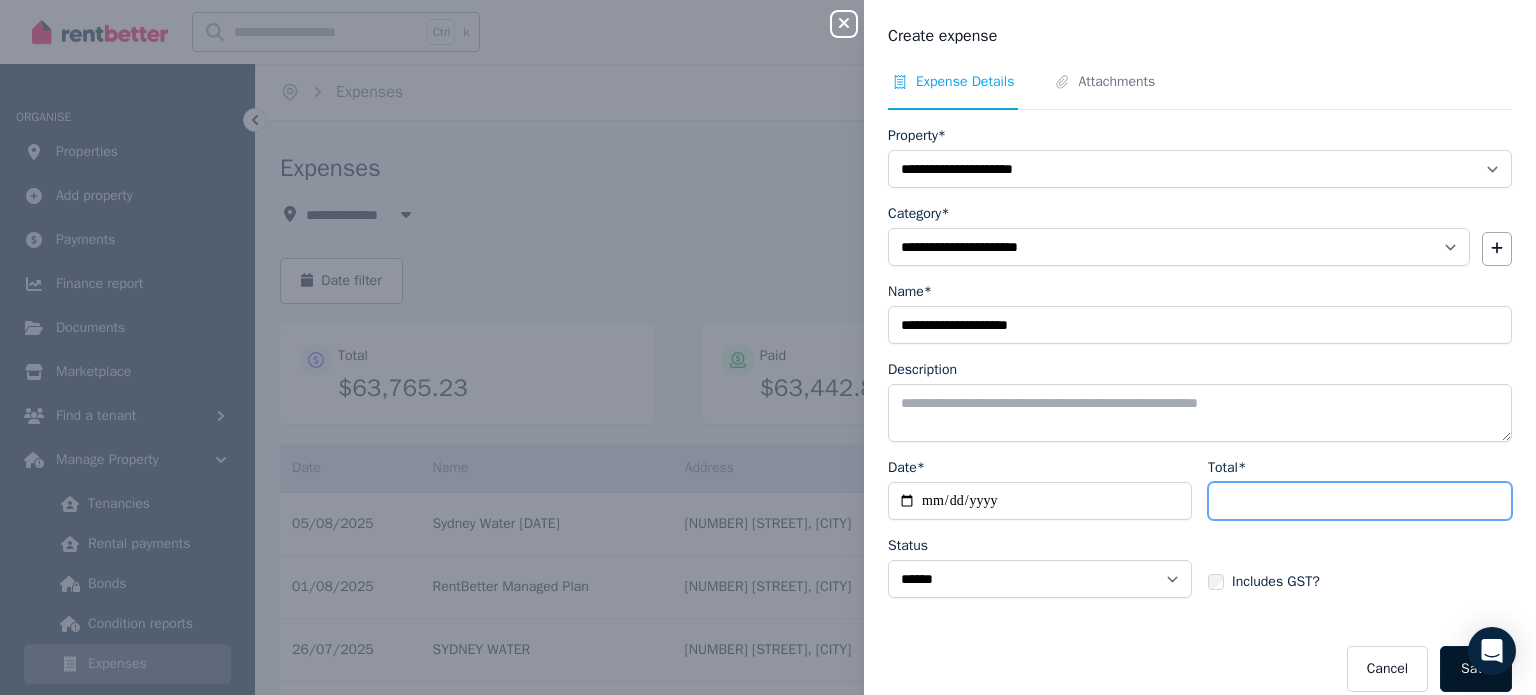 type on "******" 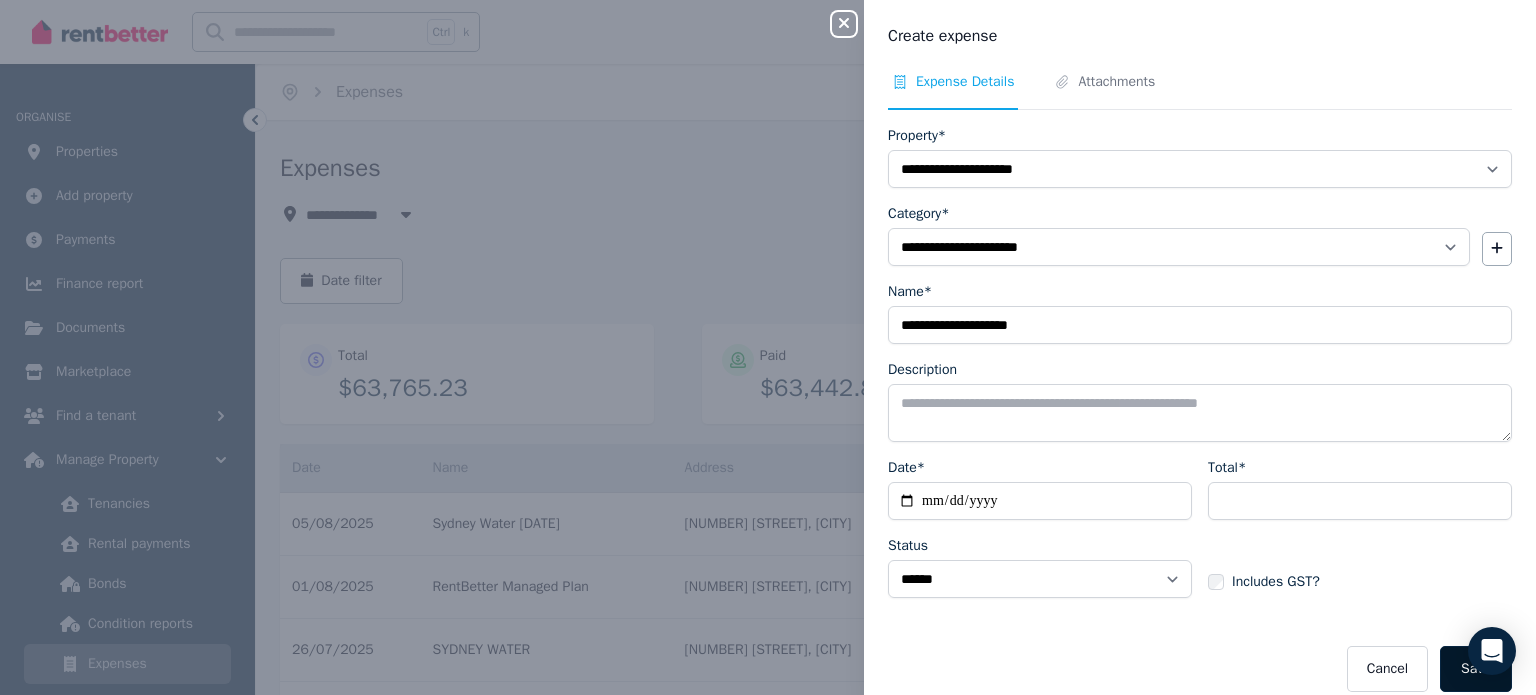 click on "Save" at bounding box center [1476, 669] 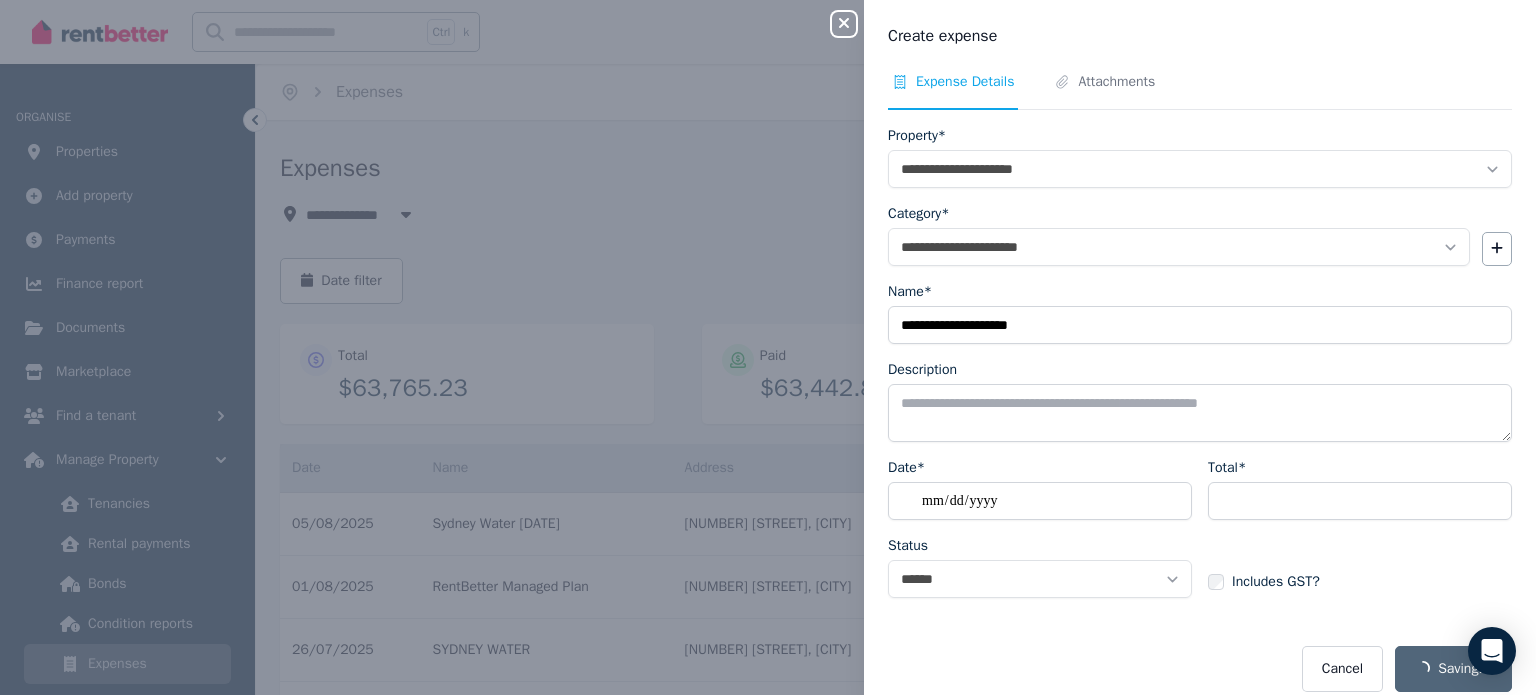 select on "**********" 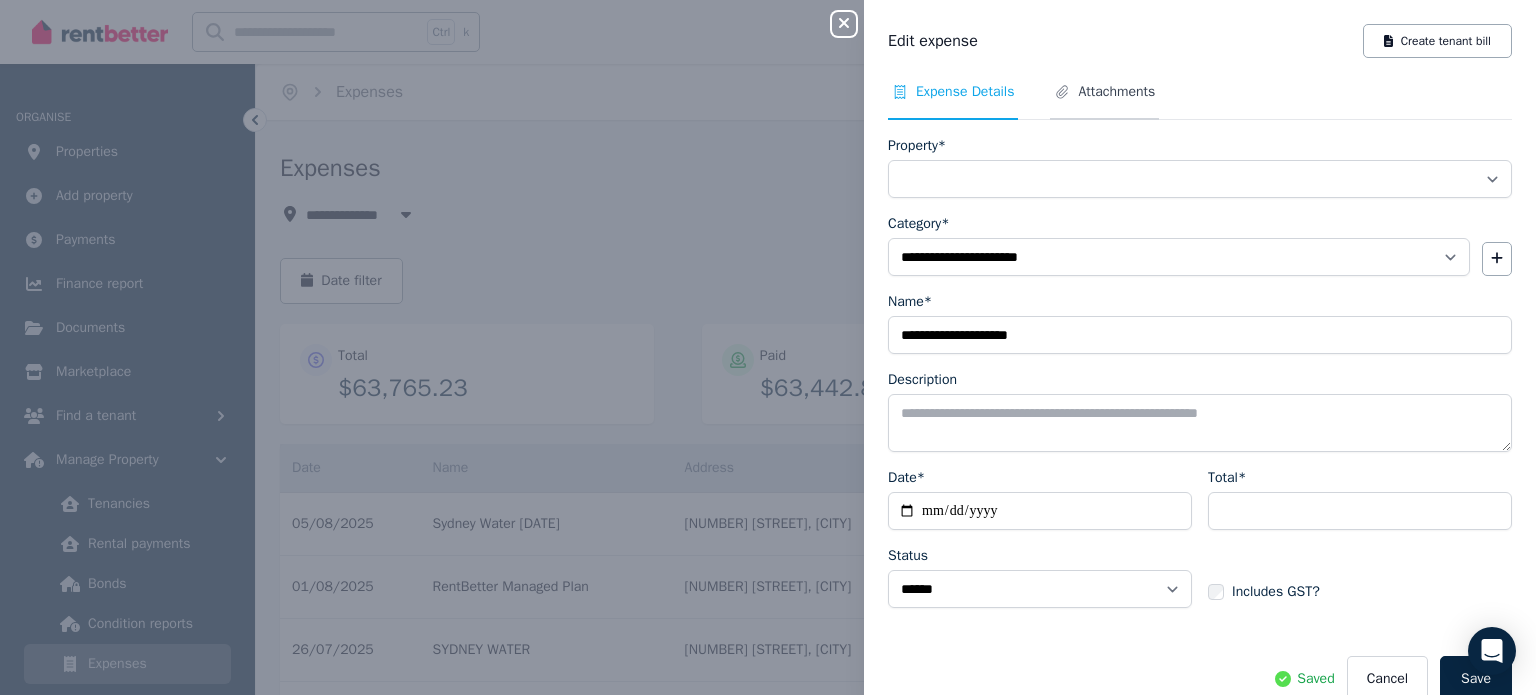 select on "**********" 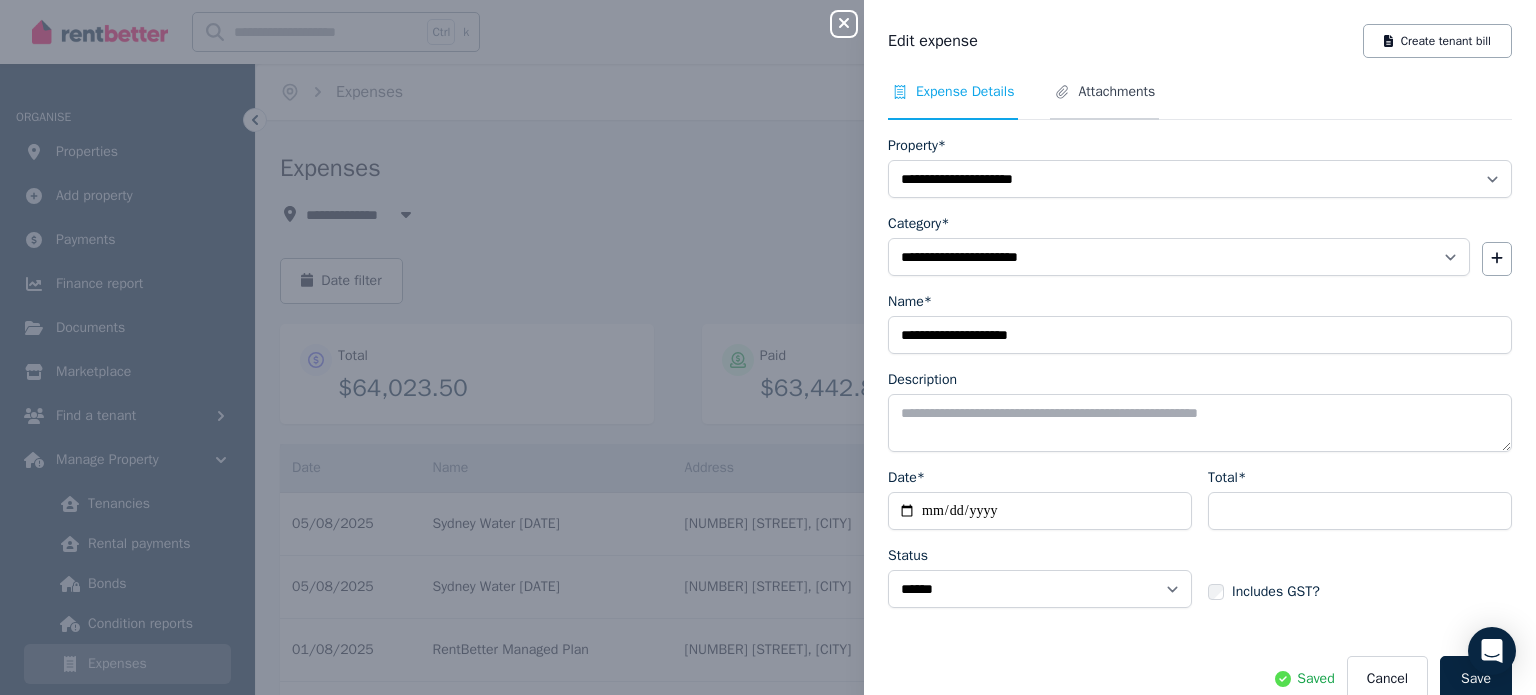 click on "Attachments" at bounding box center (1116, 92) 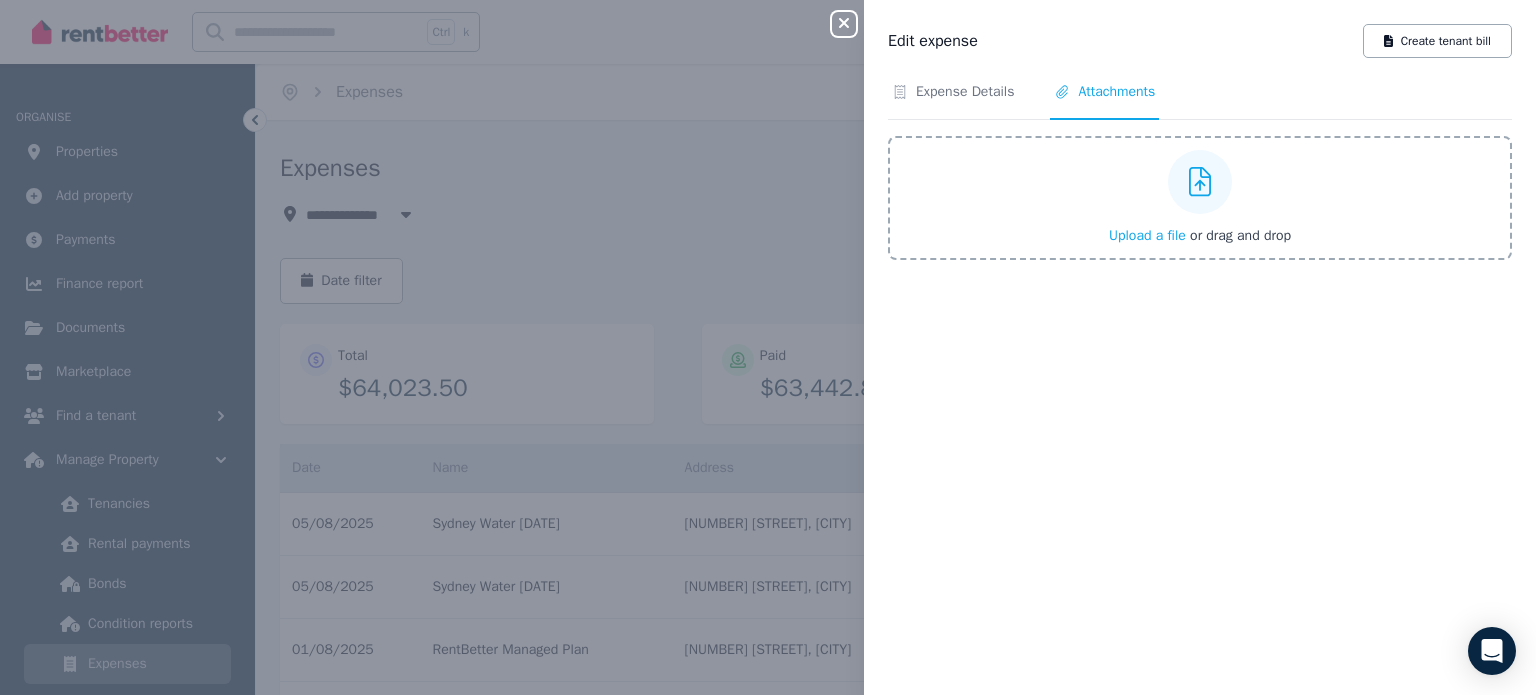 click on "Upload a file" at bounding box center (1147, 235) 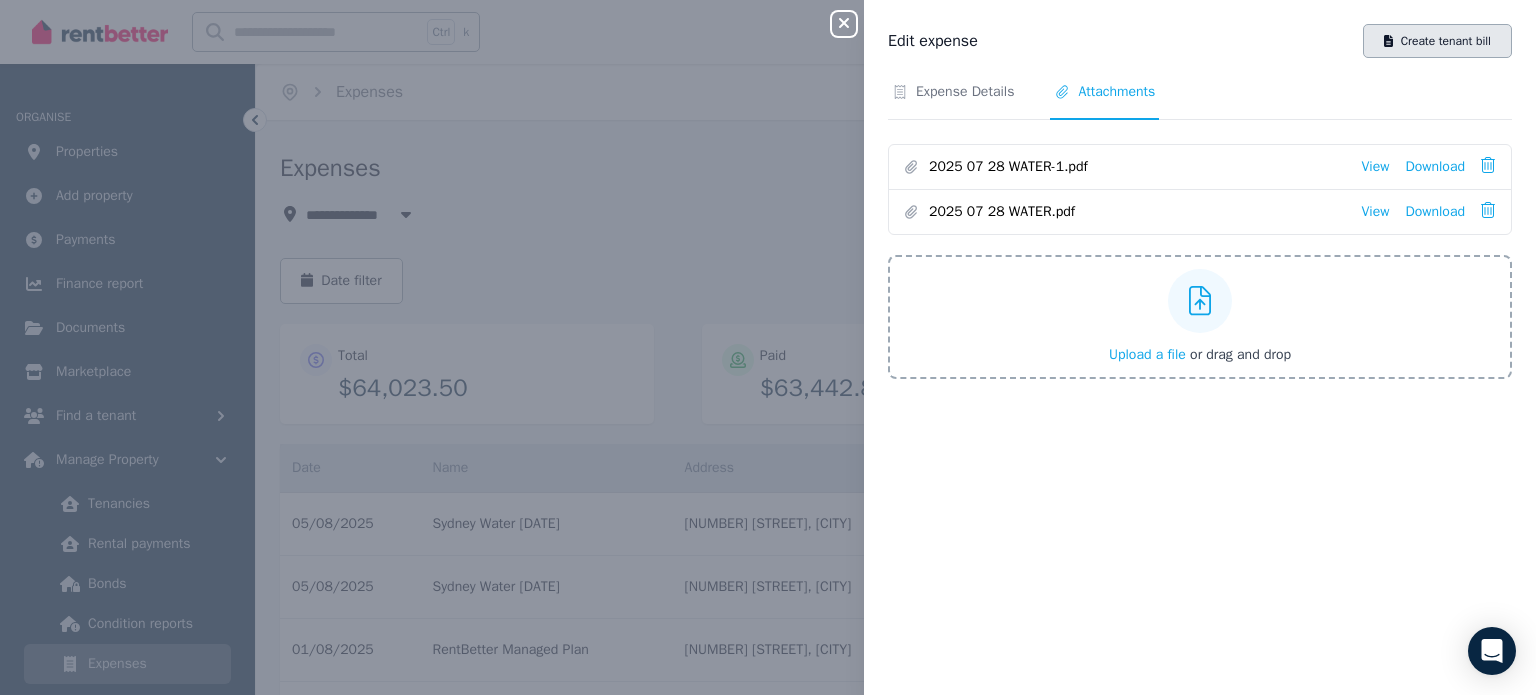 click on "Create tenant bill" at bounding box center (1437, 41) 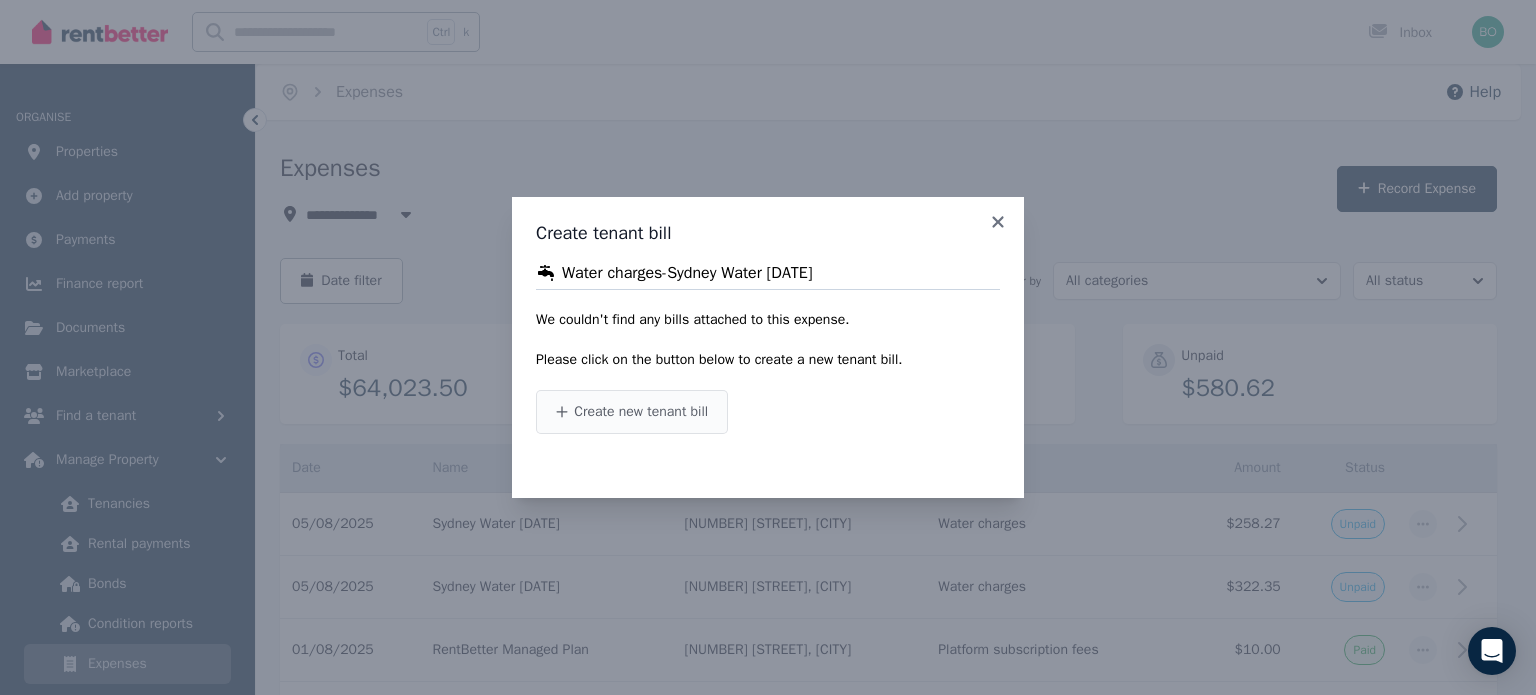 click on "Create new tenant bill" at bounding box center [641, 412] 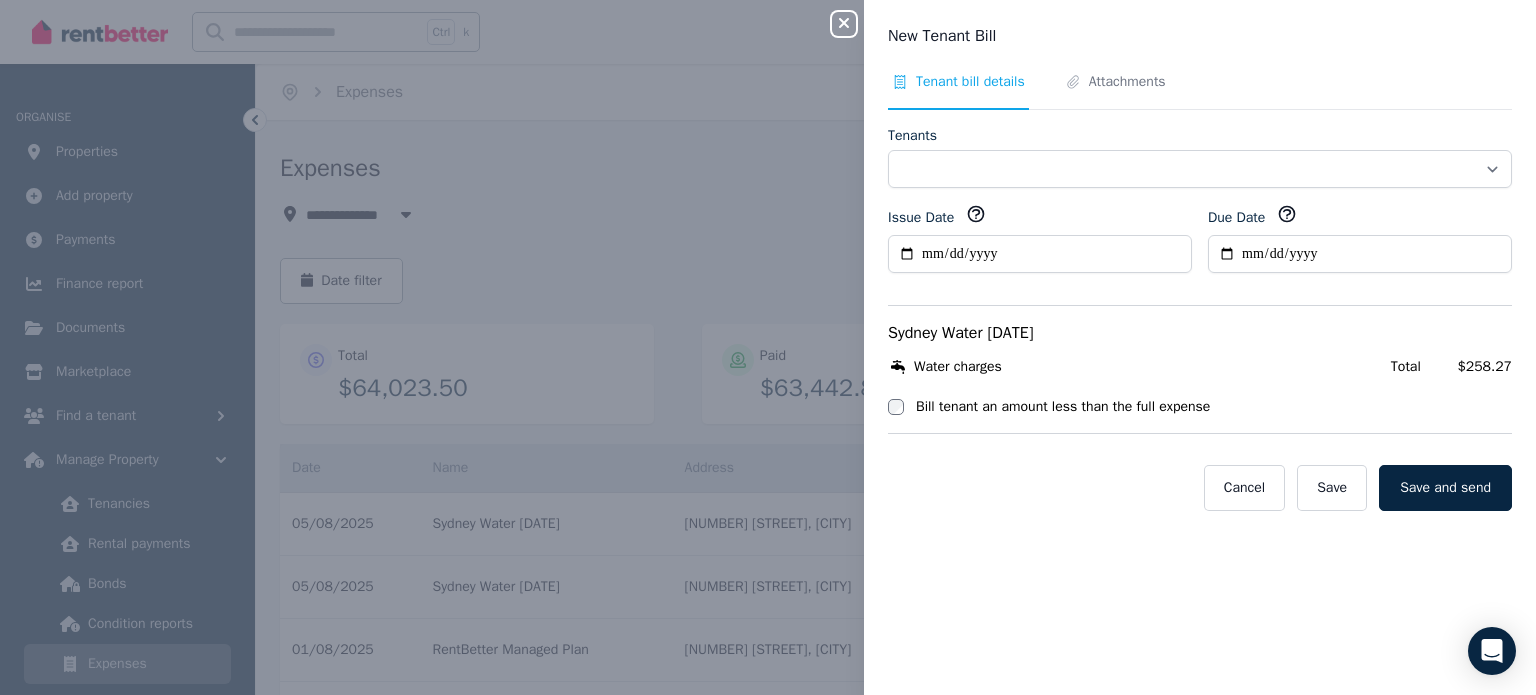select on "**********" 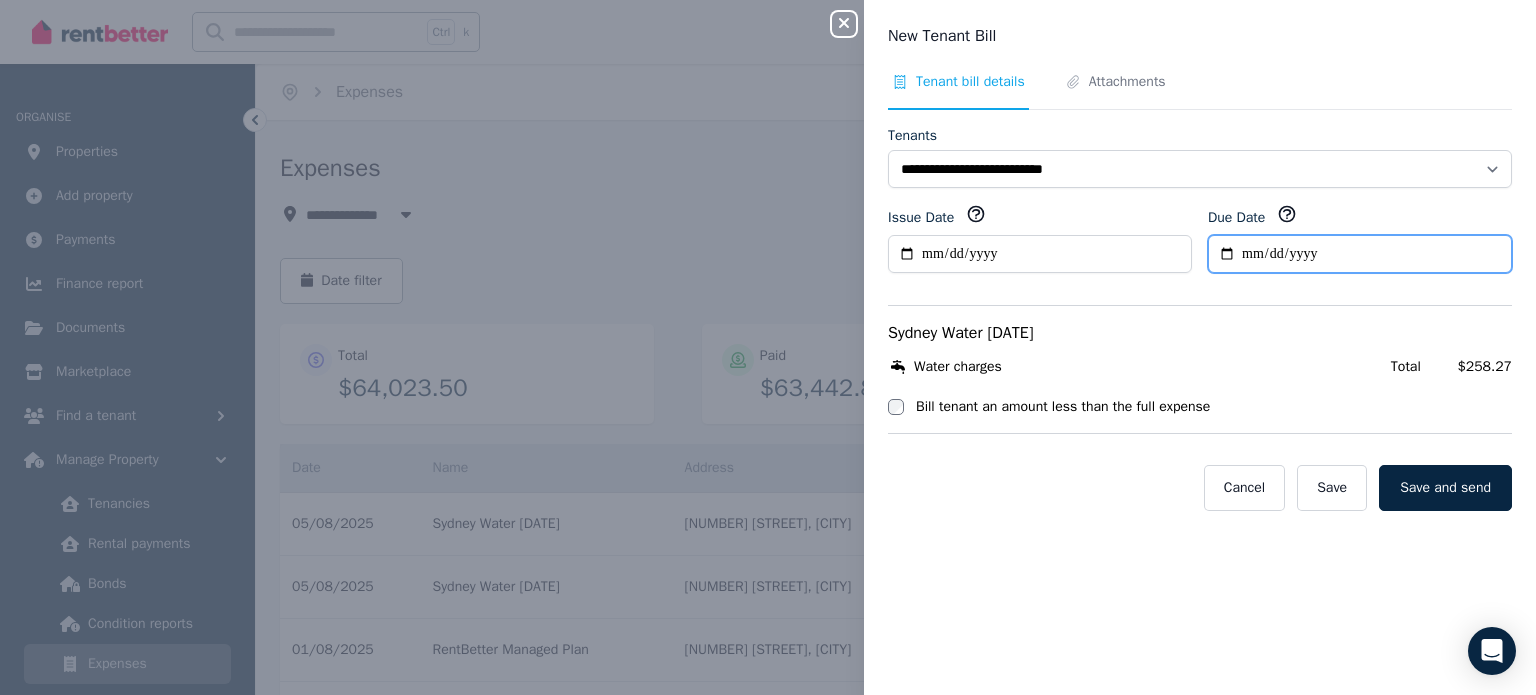 click on "Due Date" at bounding box center [1360, 254] 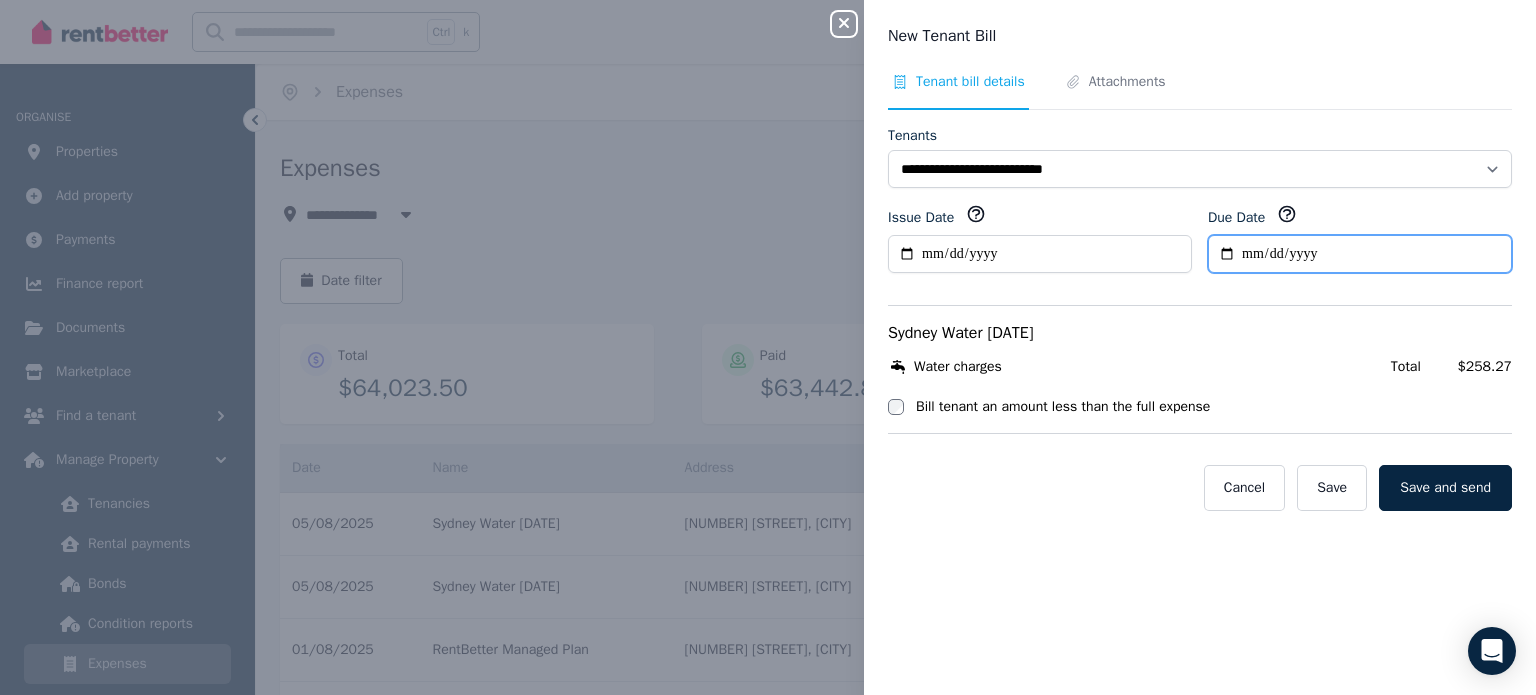 type on "**********" 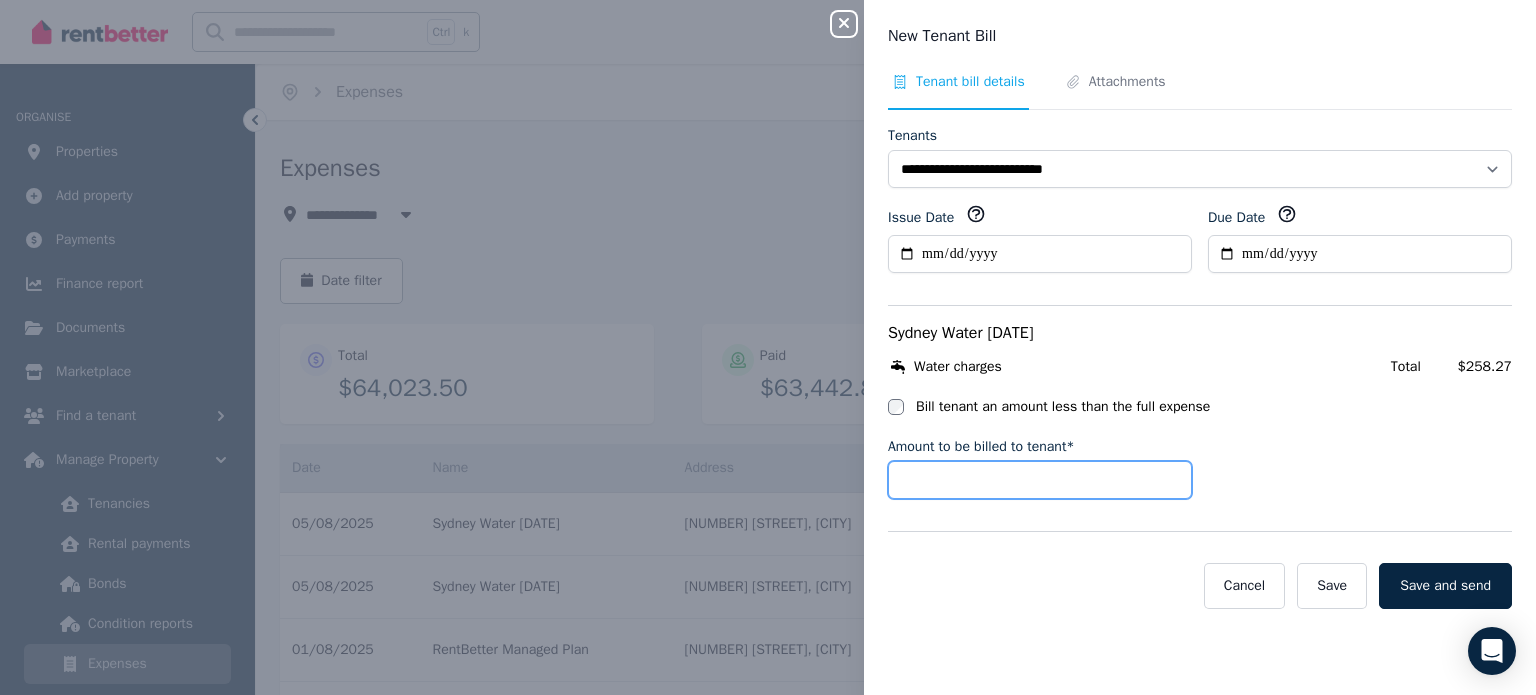 click on "Amount to be billed to tenant*" at bounding box center [1040, 480] 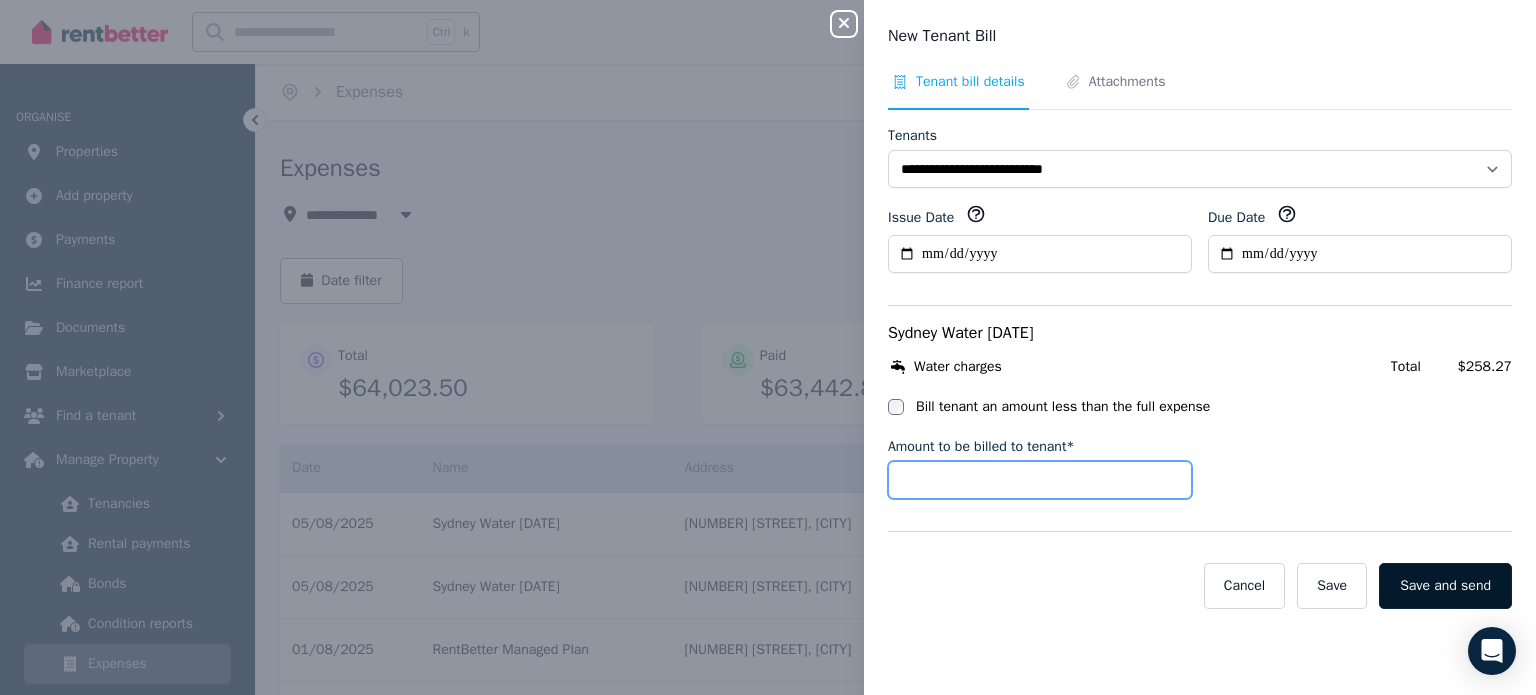 type on "*****" 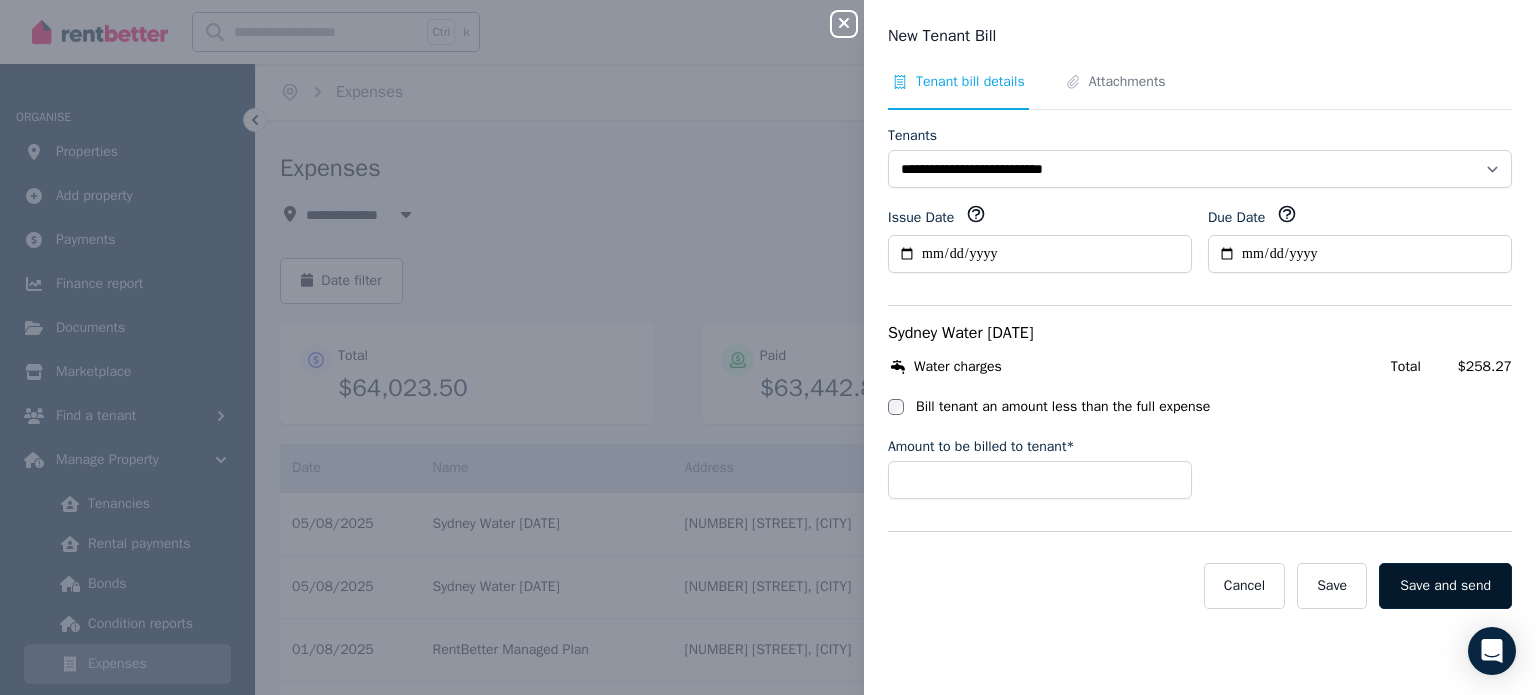 click on "Save and send" at bounding box center [1445, 586] 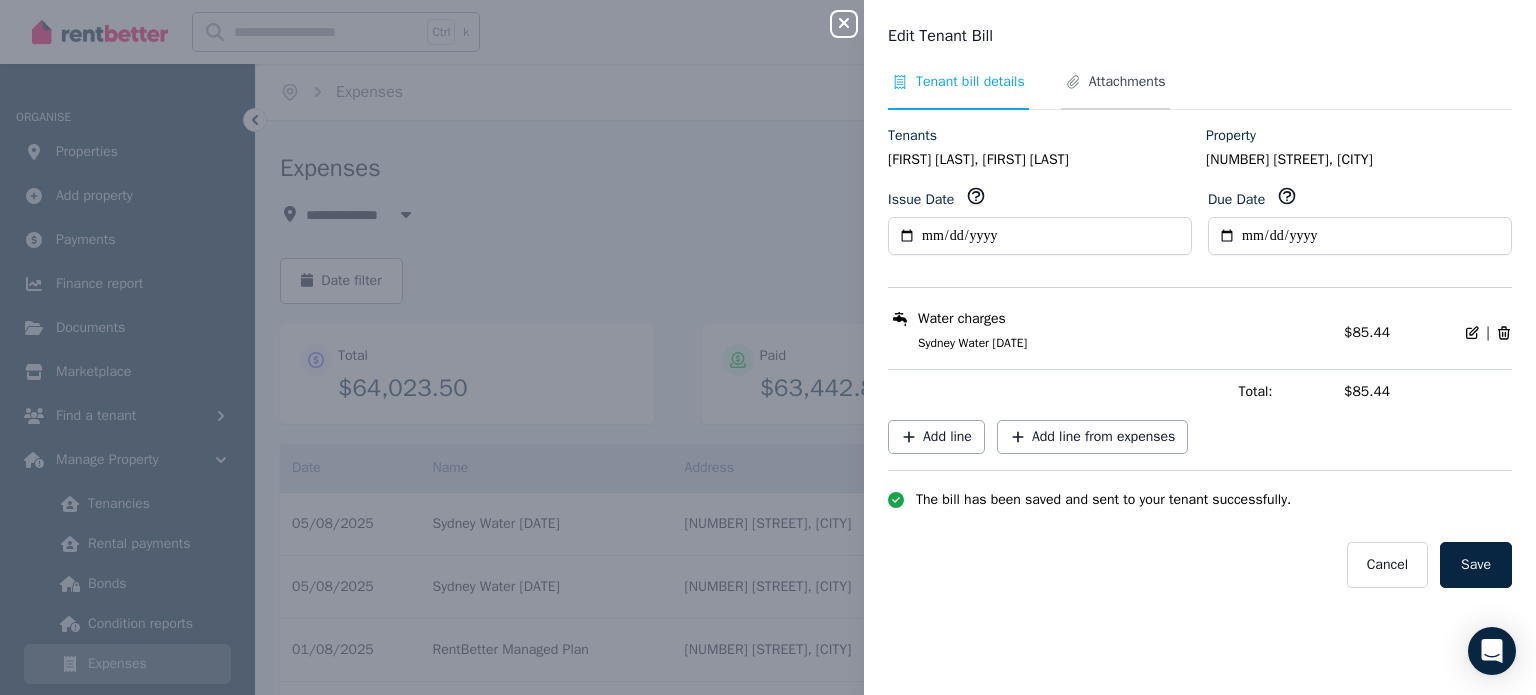 click on "Attachments" at bounding box center [1127, 82] 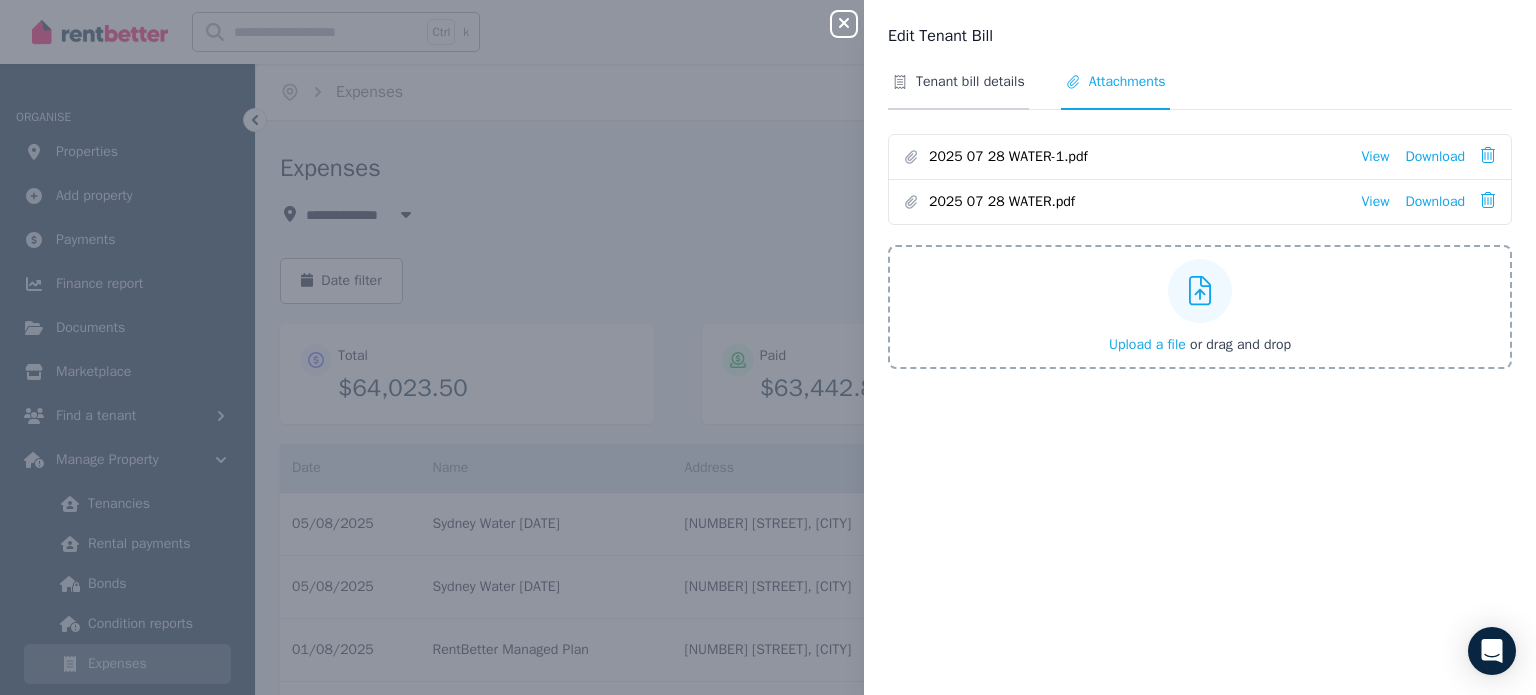 click on "Tenant bill details" at bounding box center (970, 82) 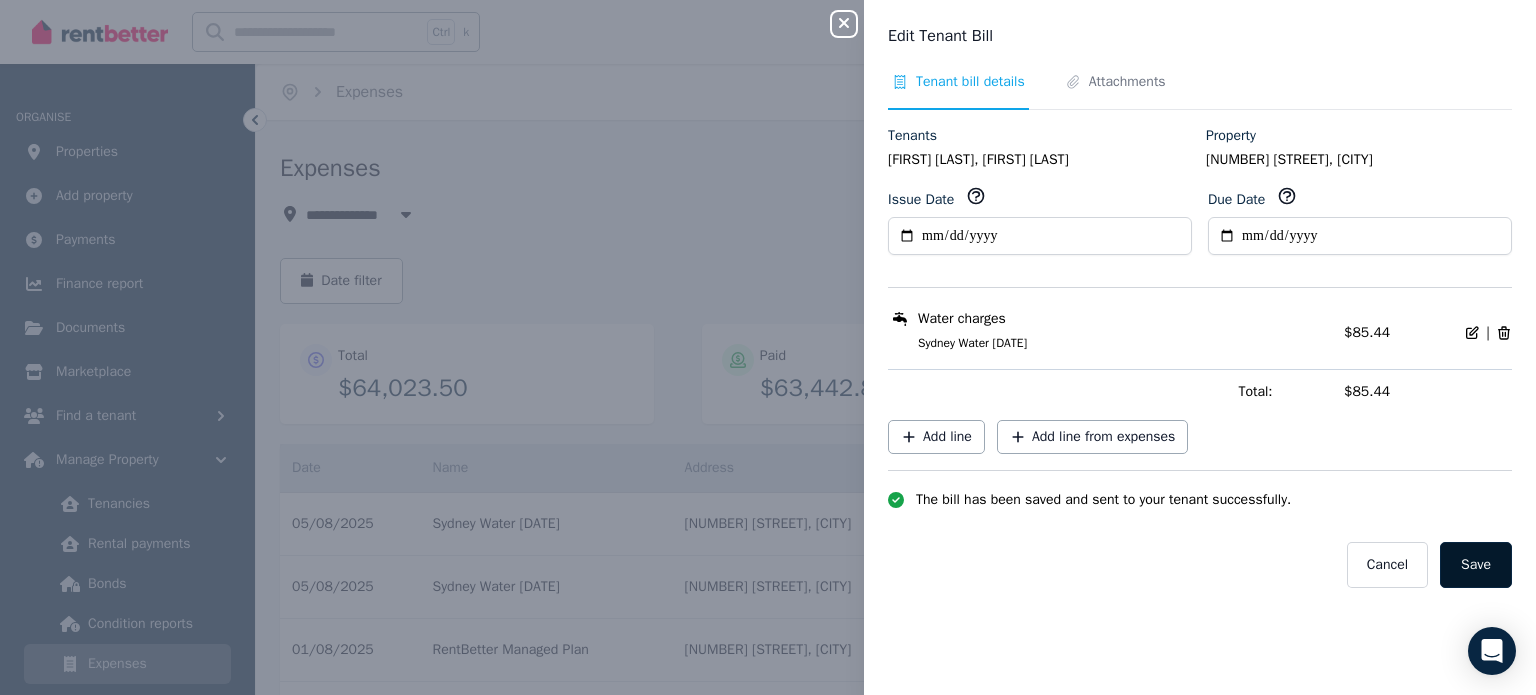 click on "Save" at bounding box center [1476, 565] 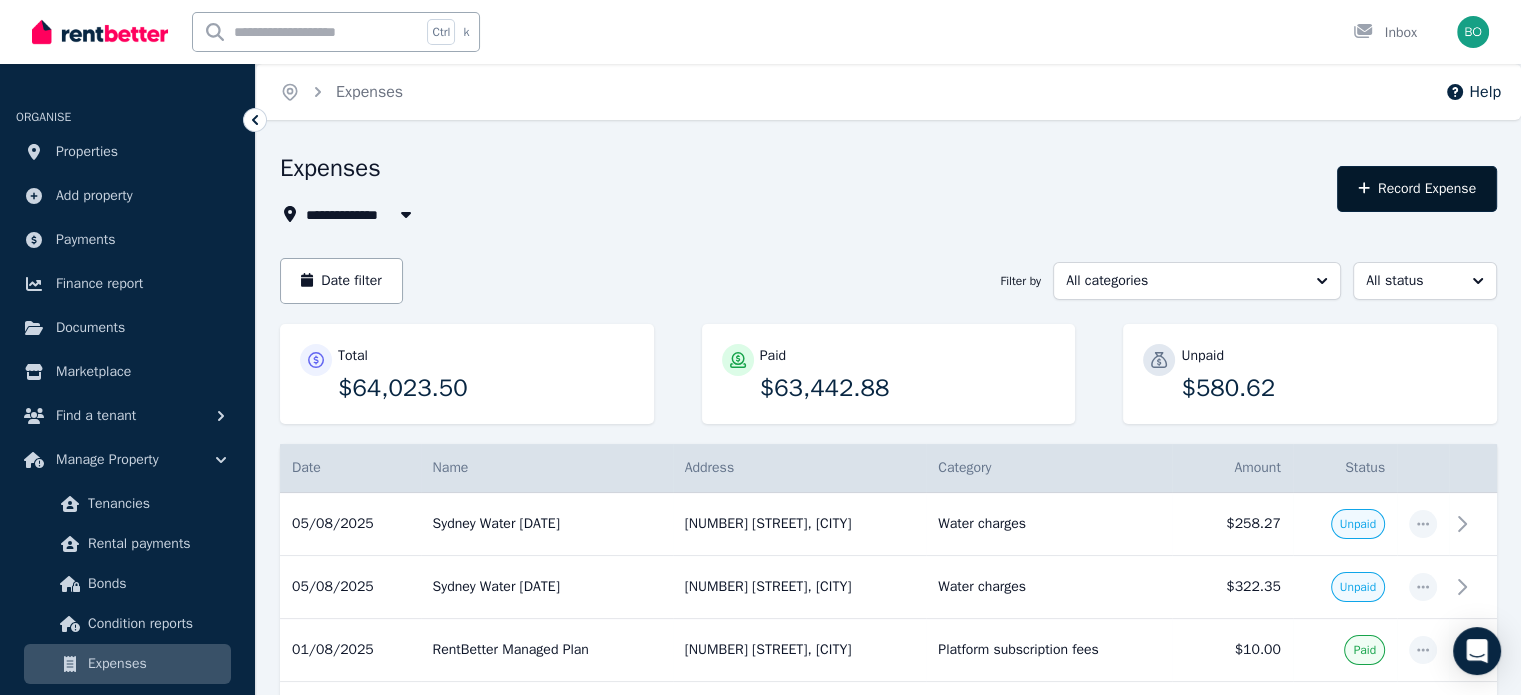 click on "Record Expense" at bounding box center (1417, 189) 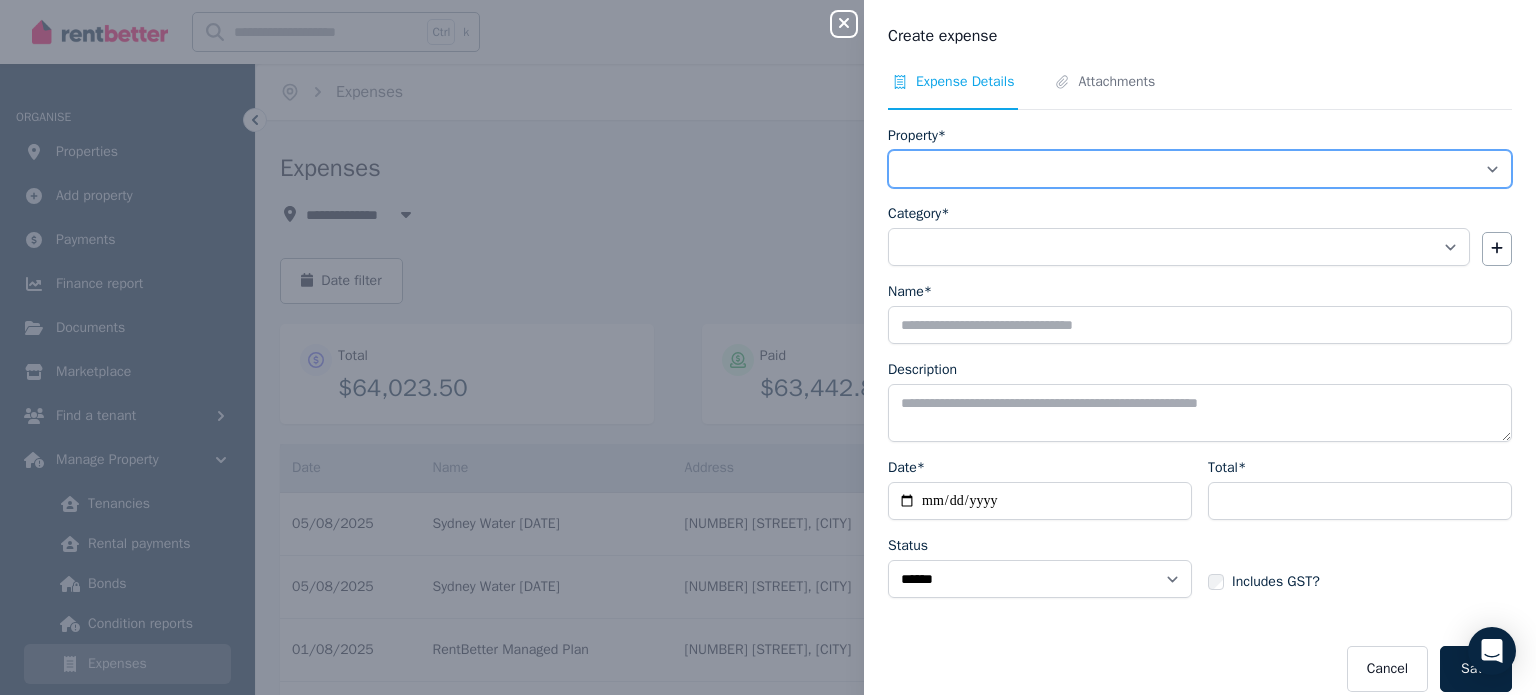 click on "**********" at bounding box center [1200, 169] 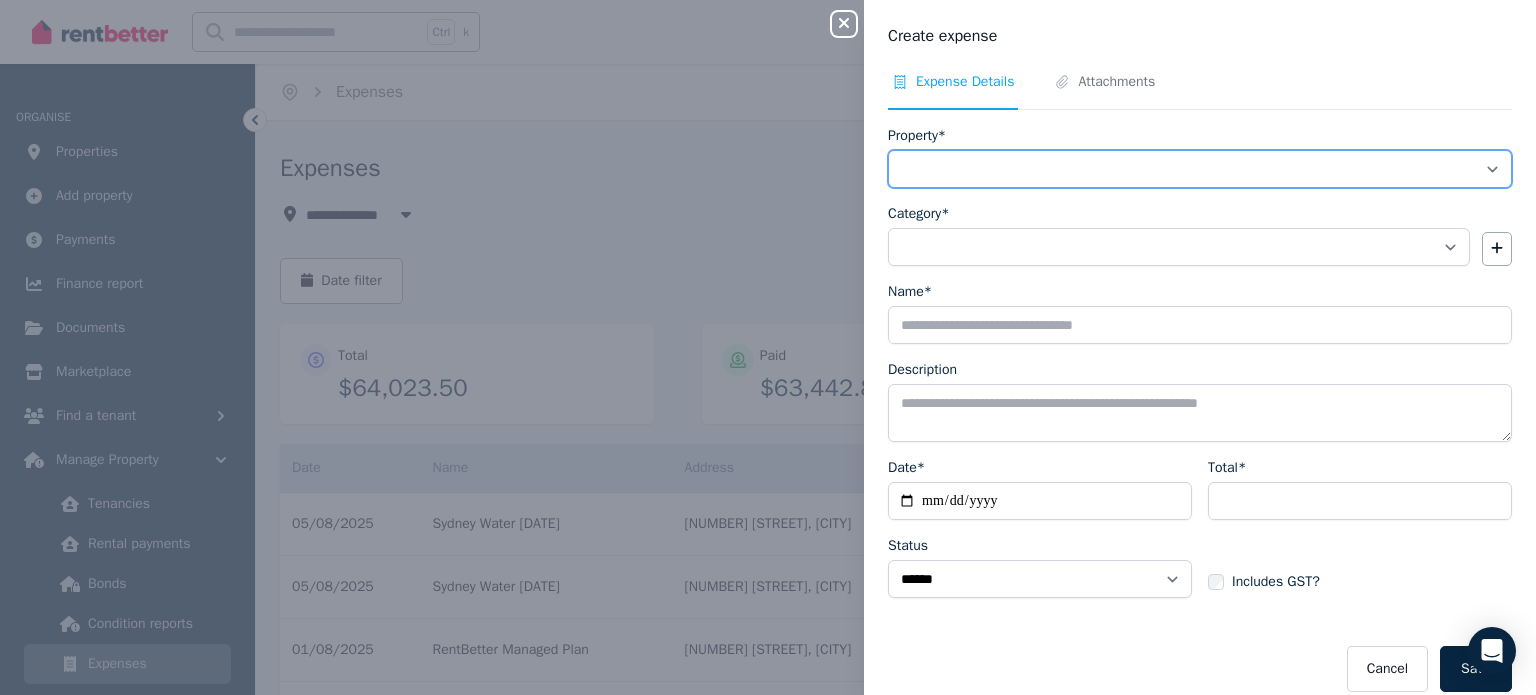select on "**********" 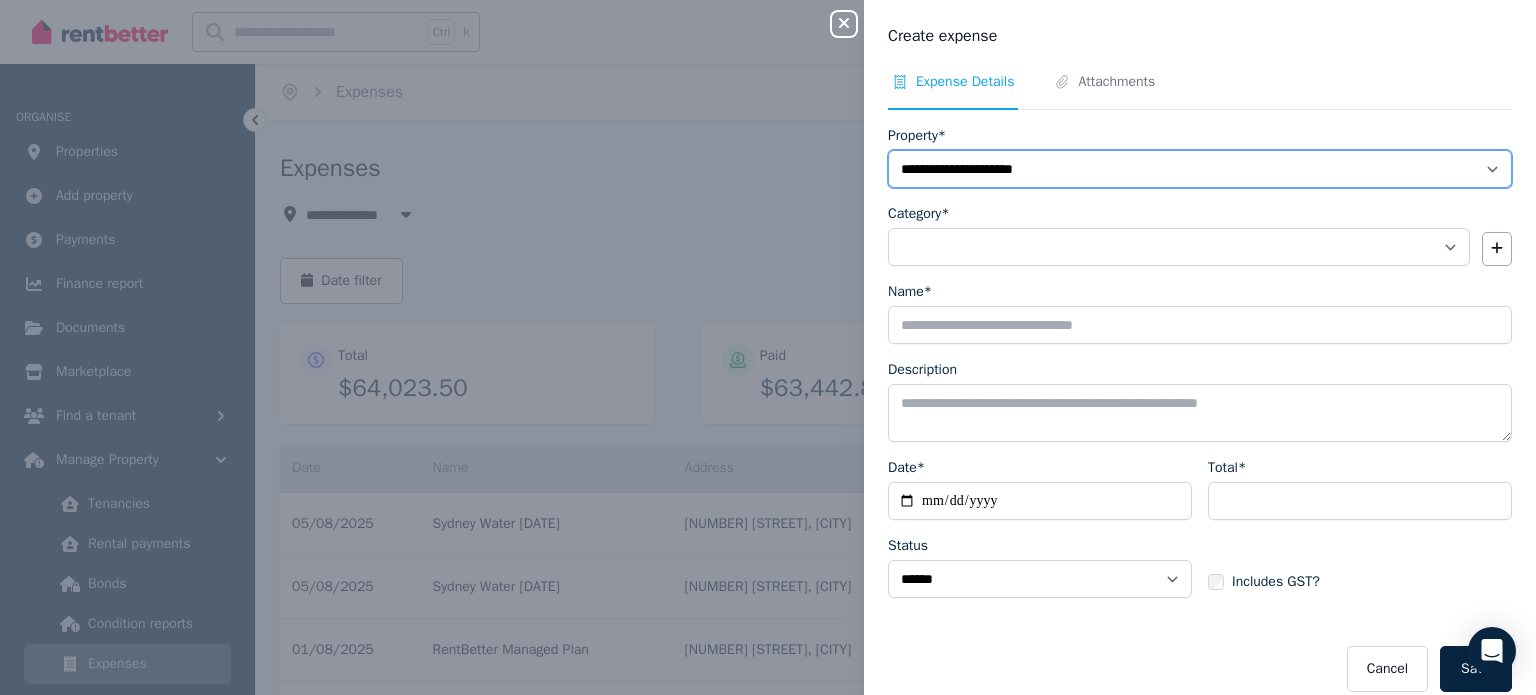 click on "**********" at bounding box center (1200, 169) 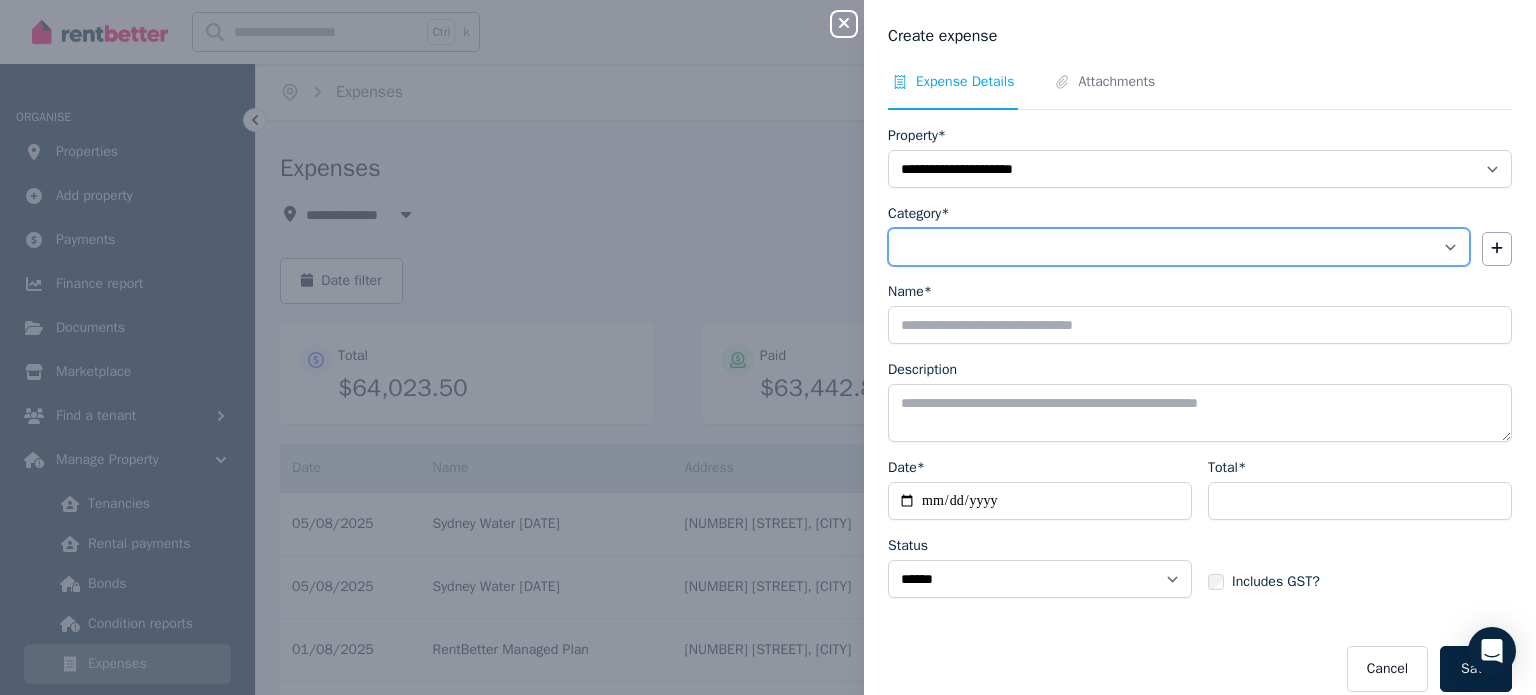 click on "**********" at bounding box center [1179, 247] 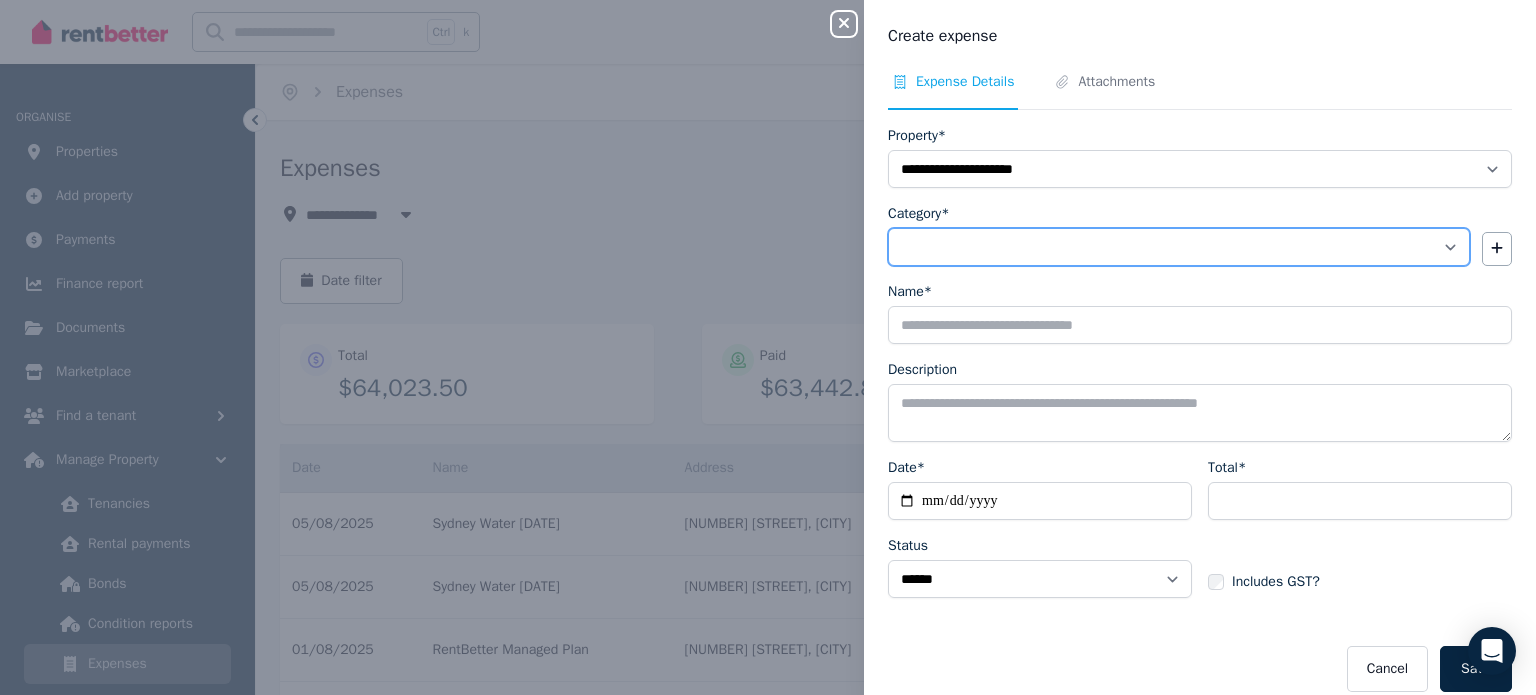 select on "**********" 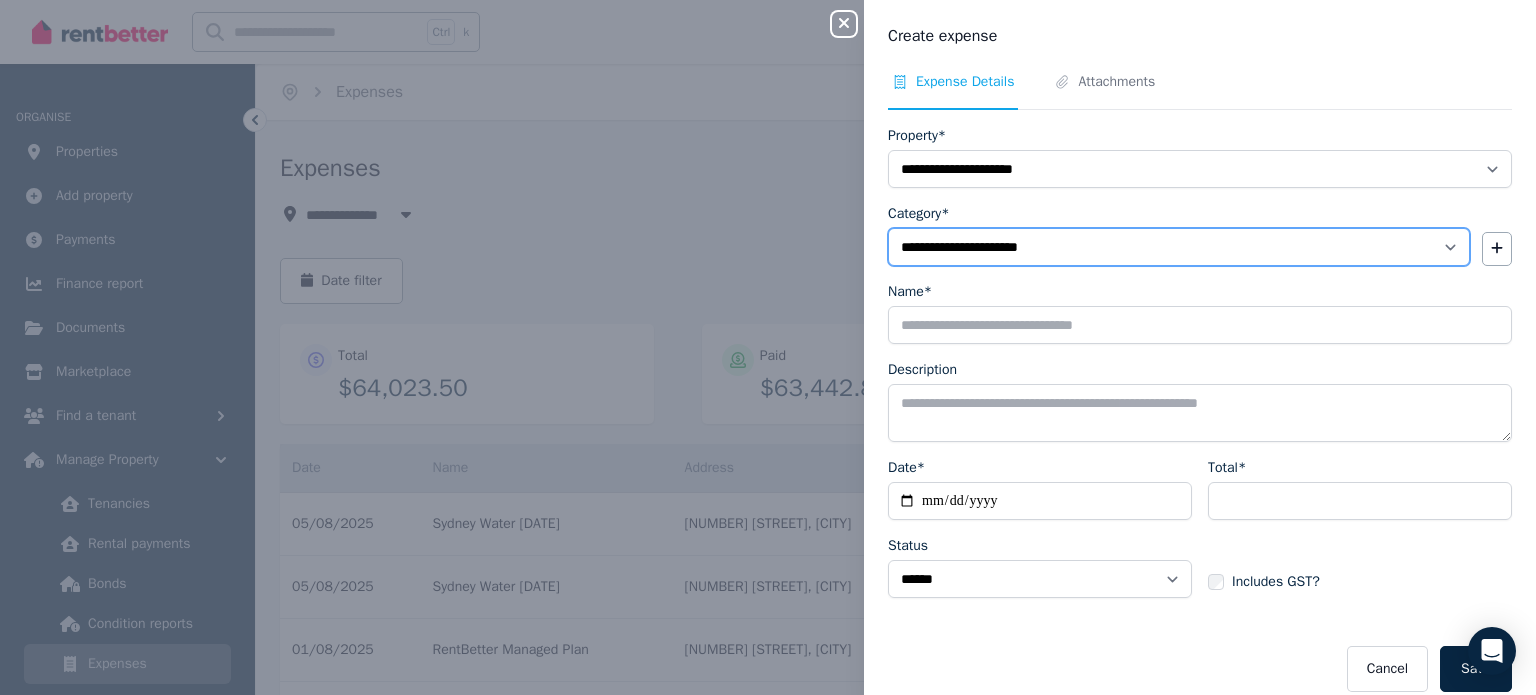 click on "**********" at bounding box center (1179, 247) 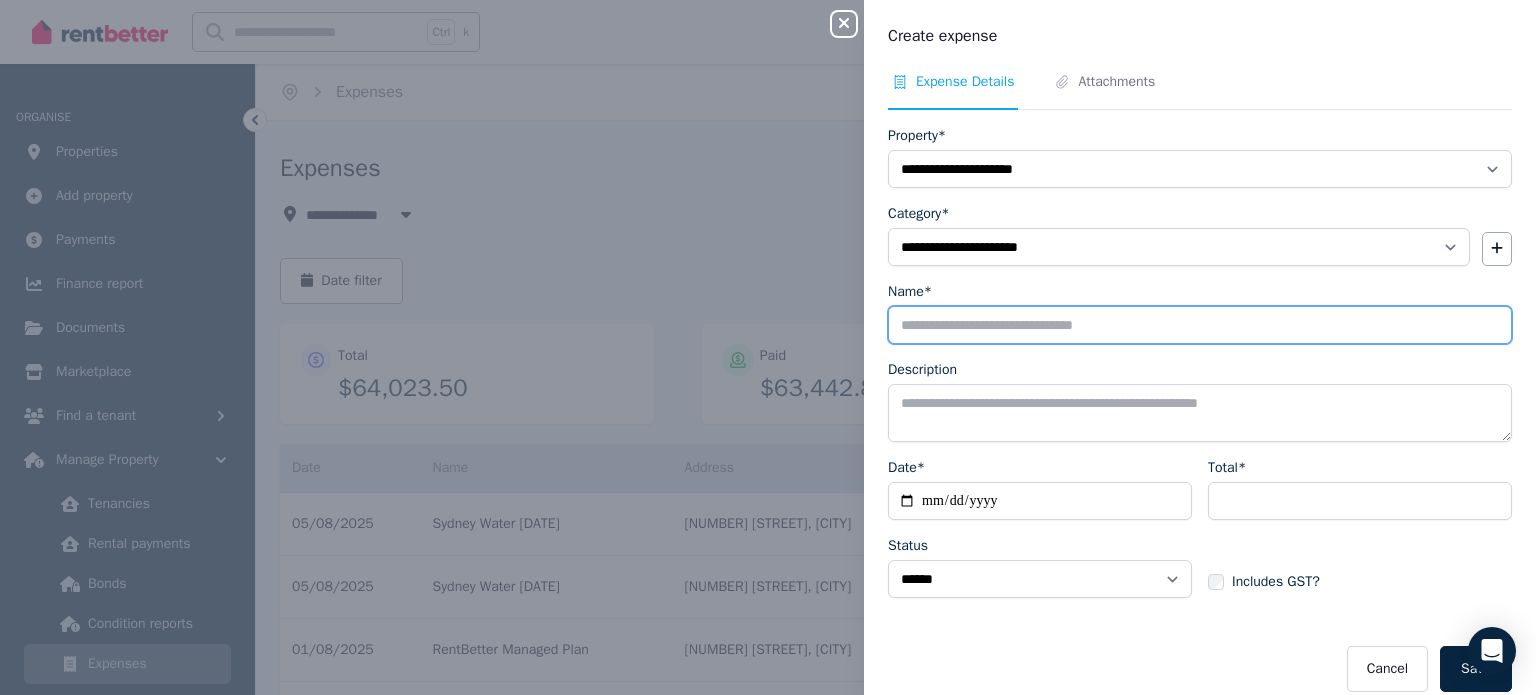 click on "Name*" at bounding box center (1200, 325) 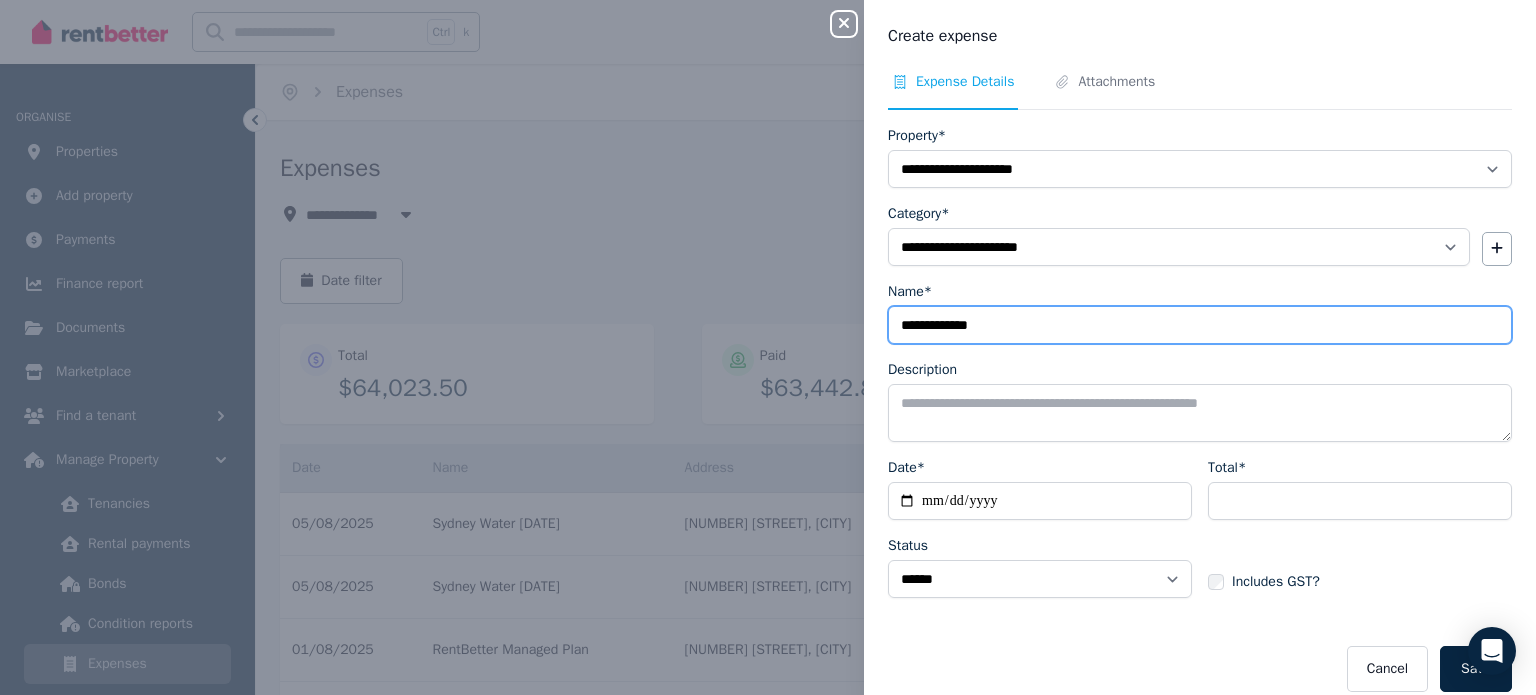 type on "**********" 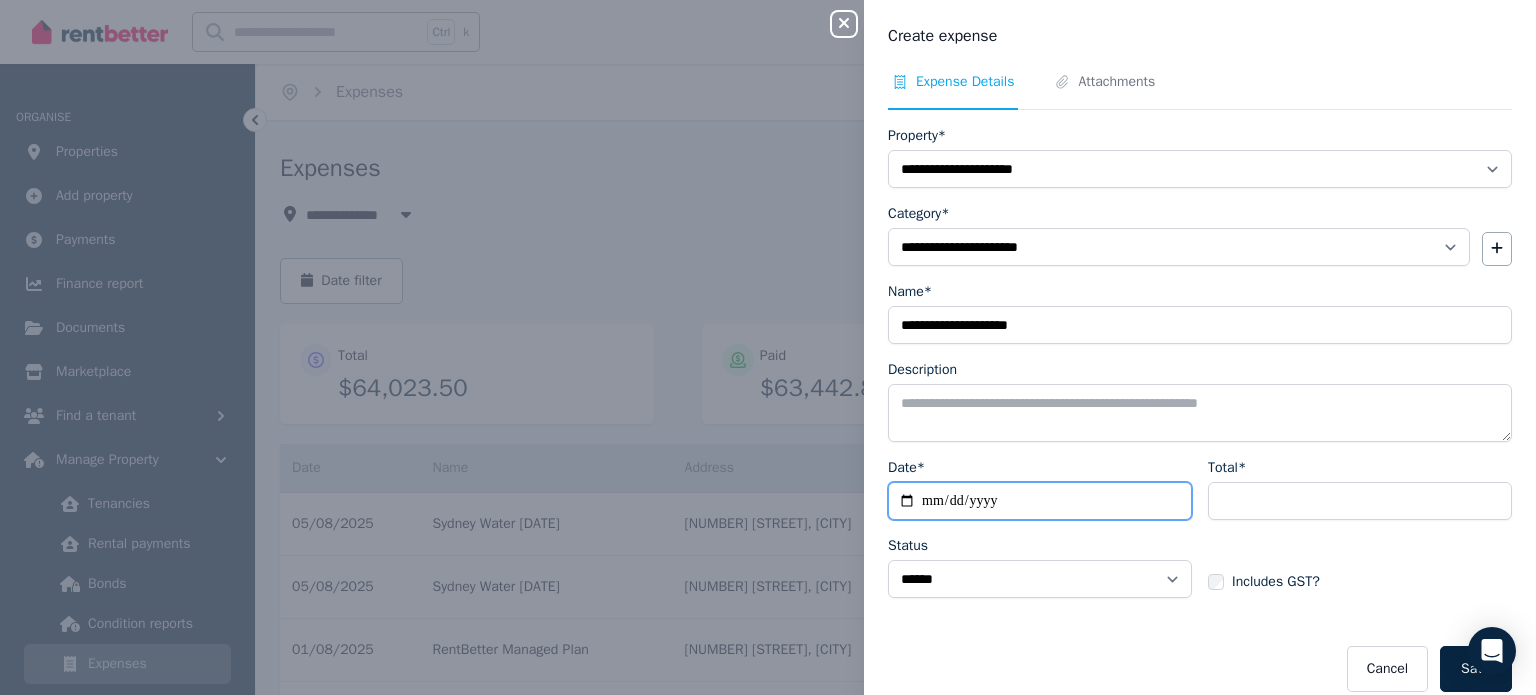 click on "Date*" at bounding box center (1040, 501) 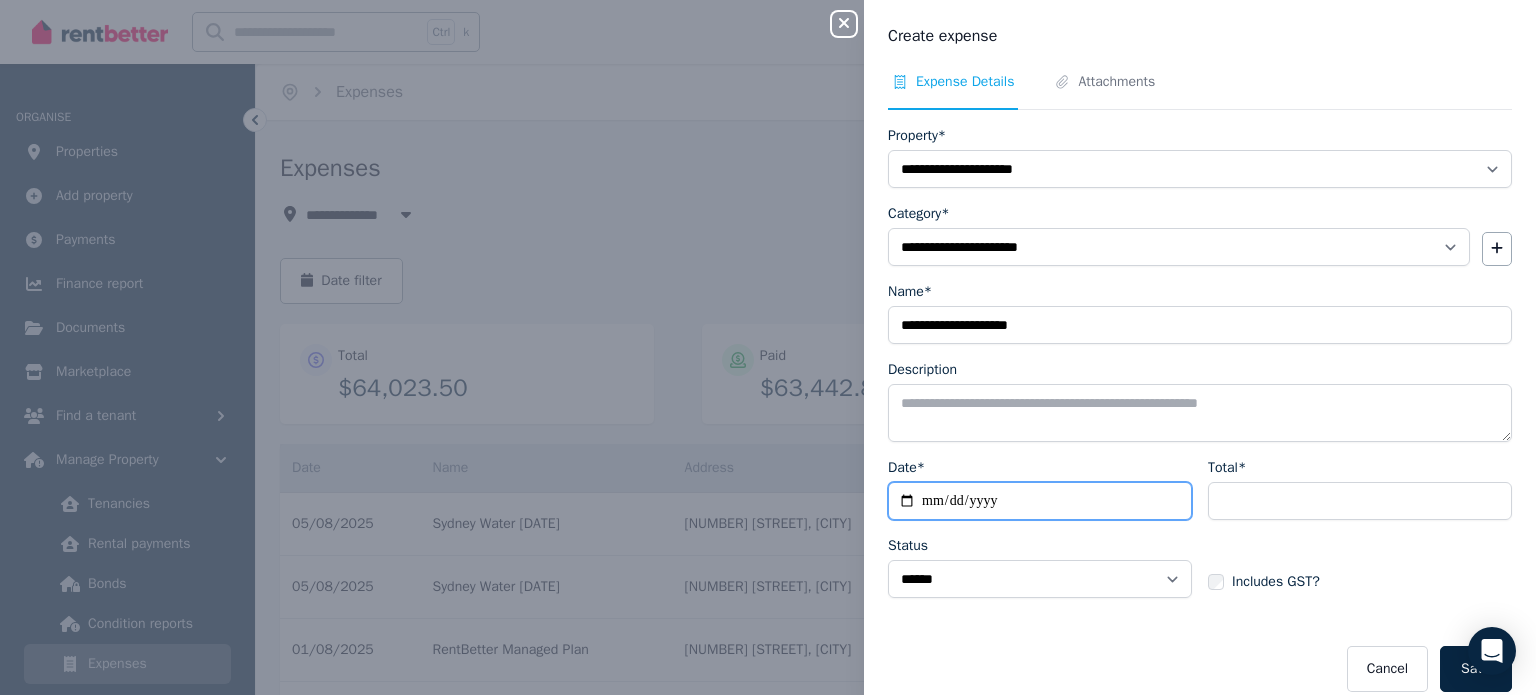 type on "**********" 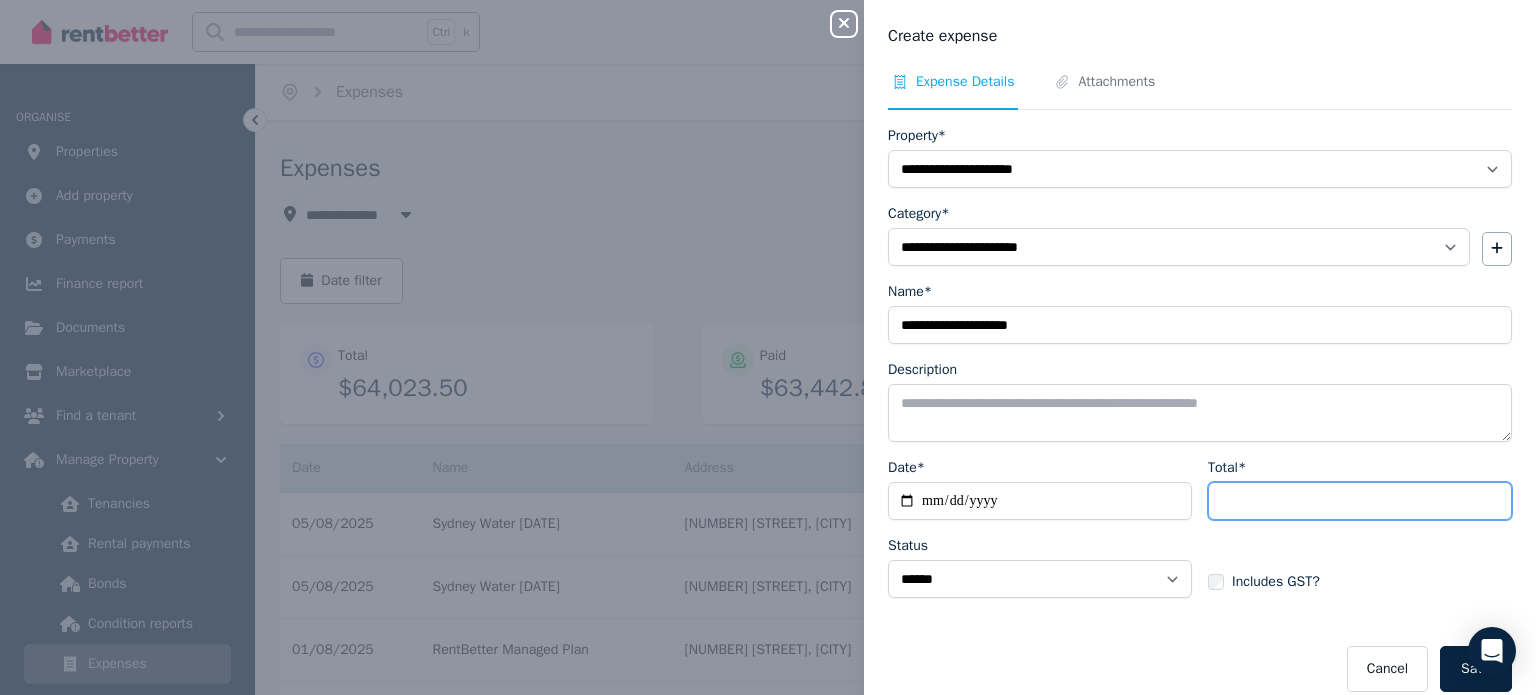 click on "Total*" at bounding box center [1360, 501] 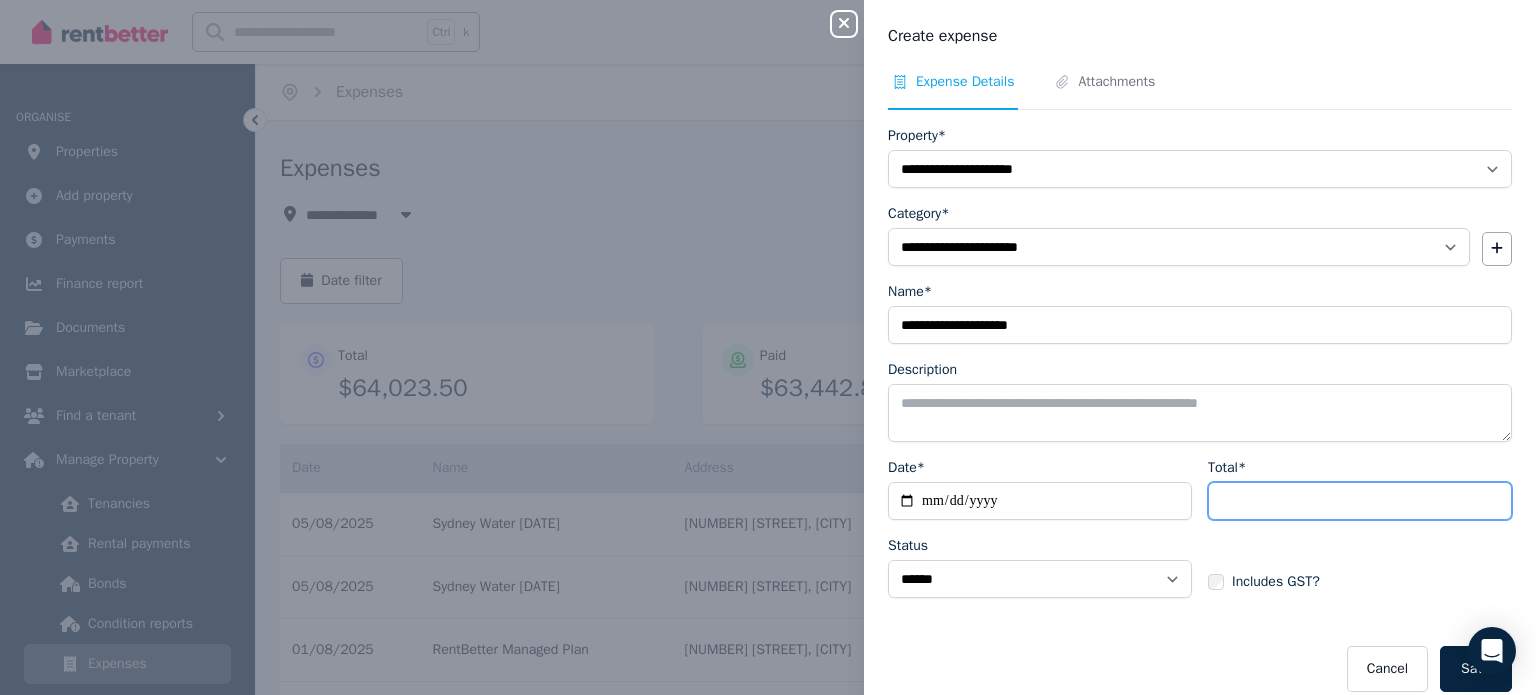 type on "******" 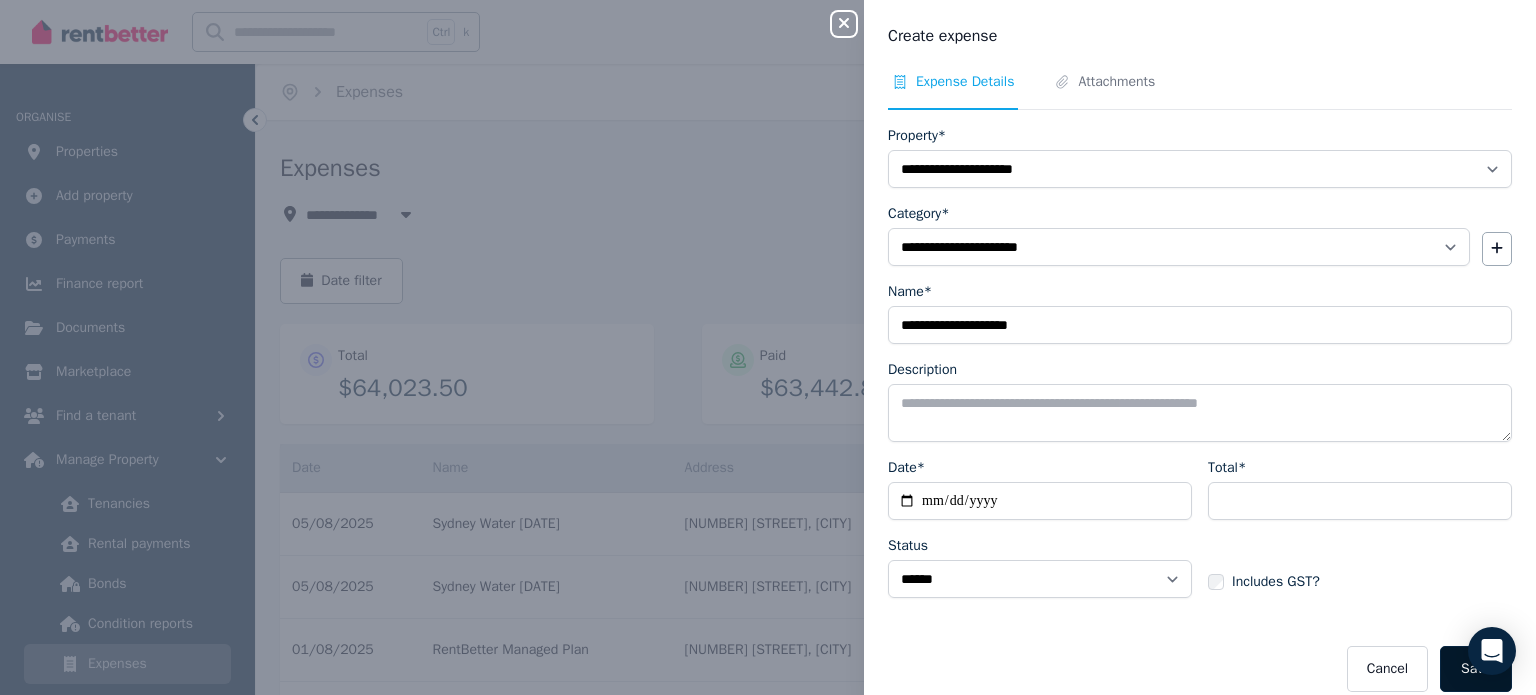 click on "Save" at bounding box center (1476, 669) 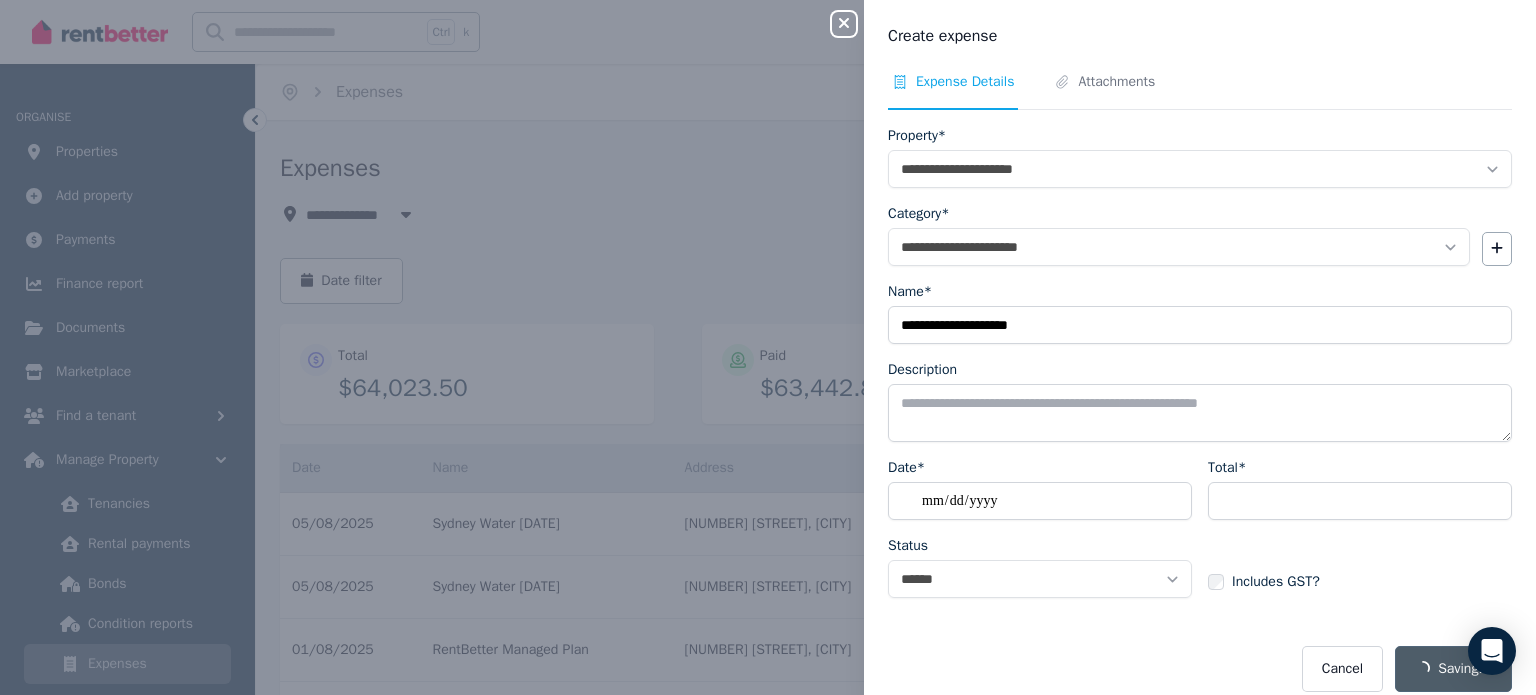 select on "**********" 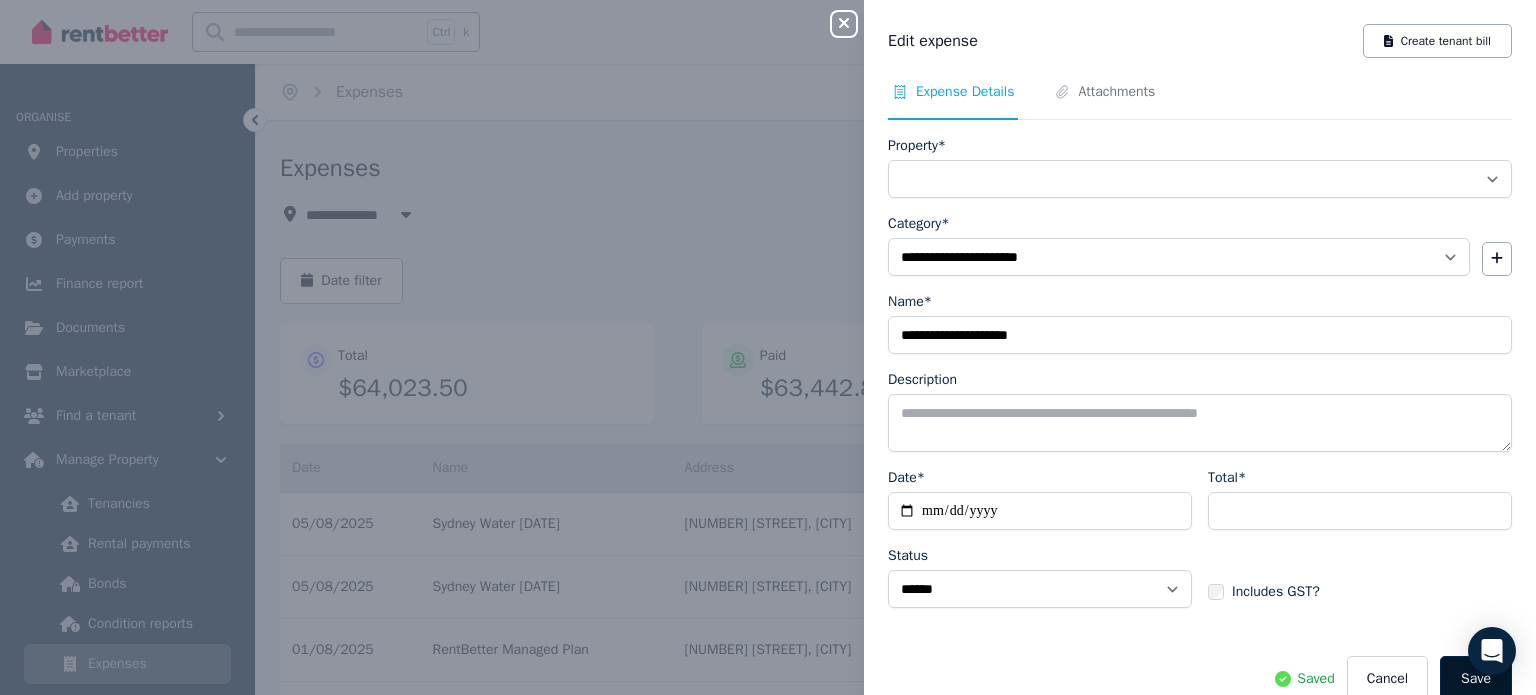 select on "**********" 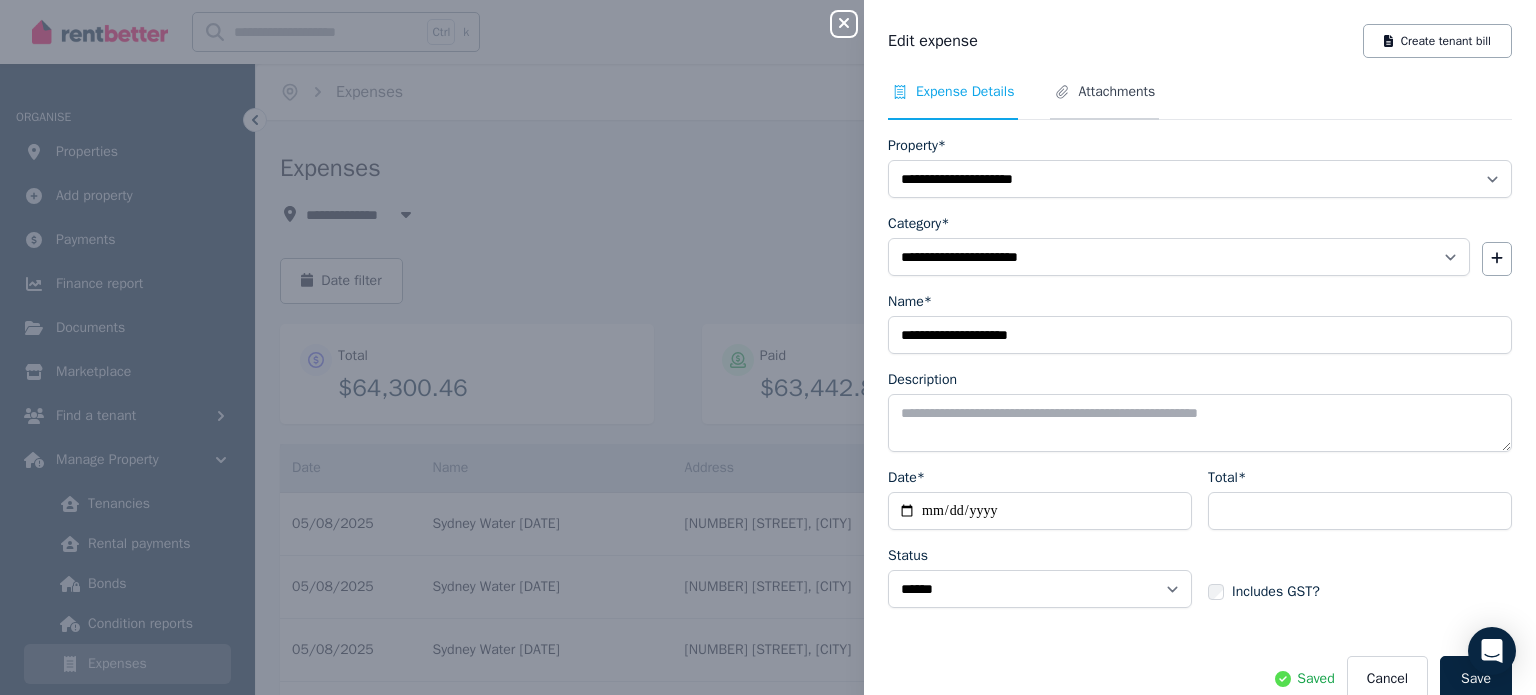 click on "Attachments" at bounding box center [1116, 92] 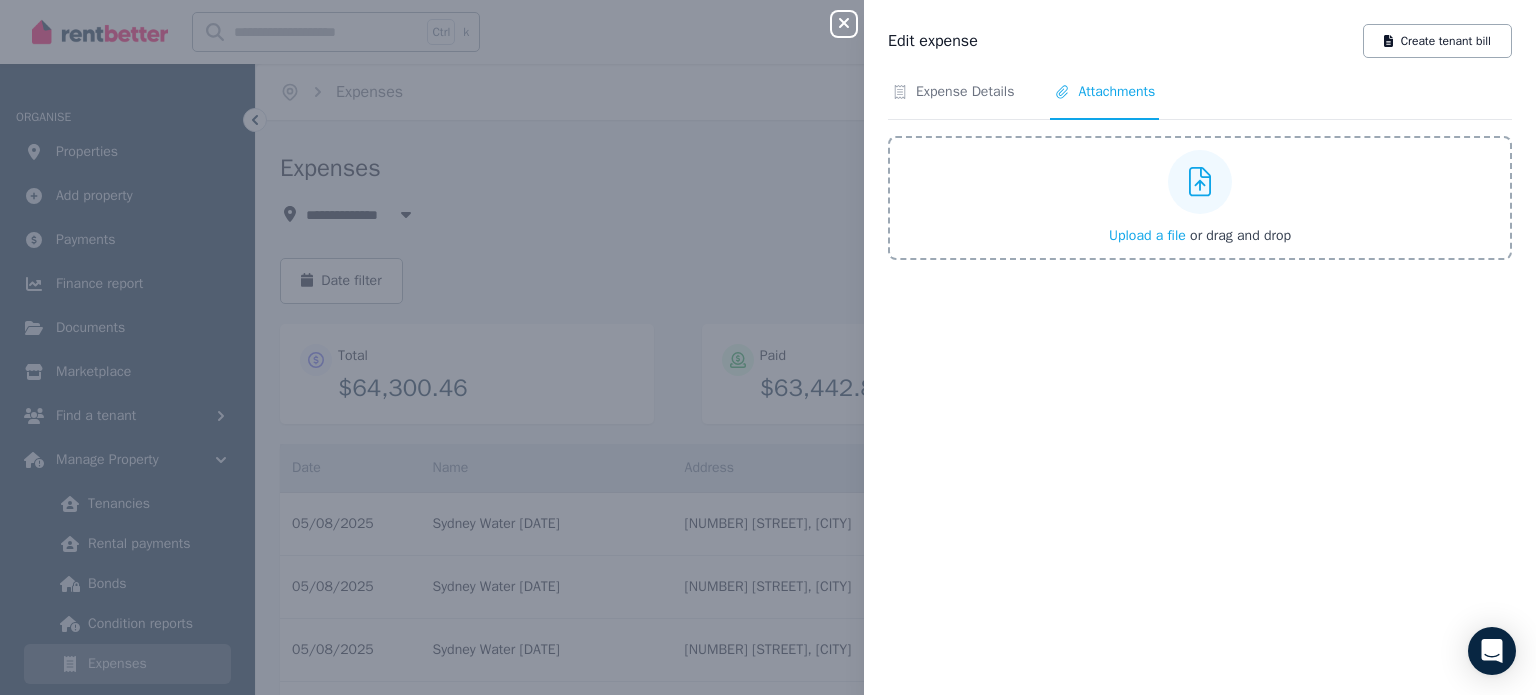 click on "Upload a file" at bounding box center (1147, 235) 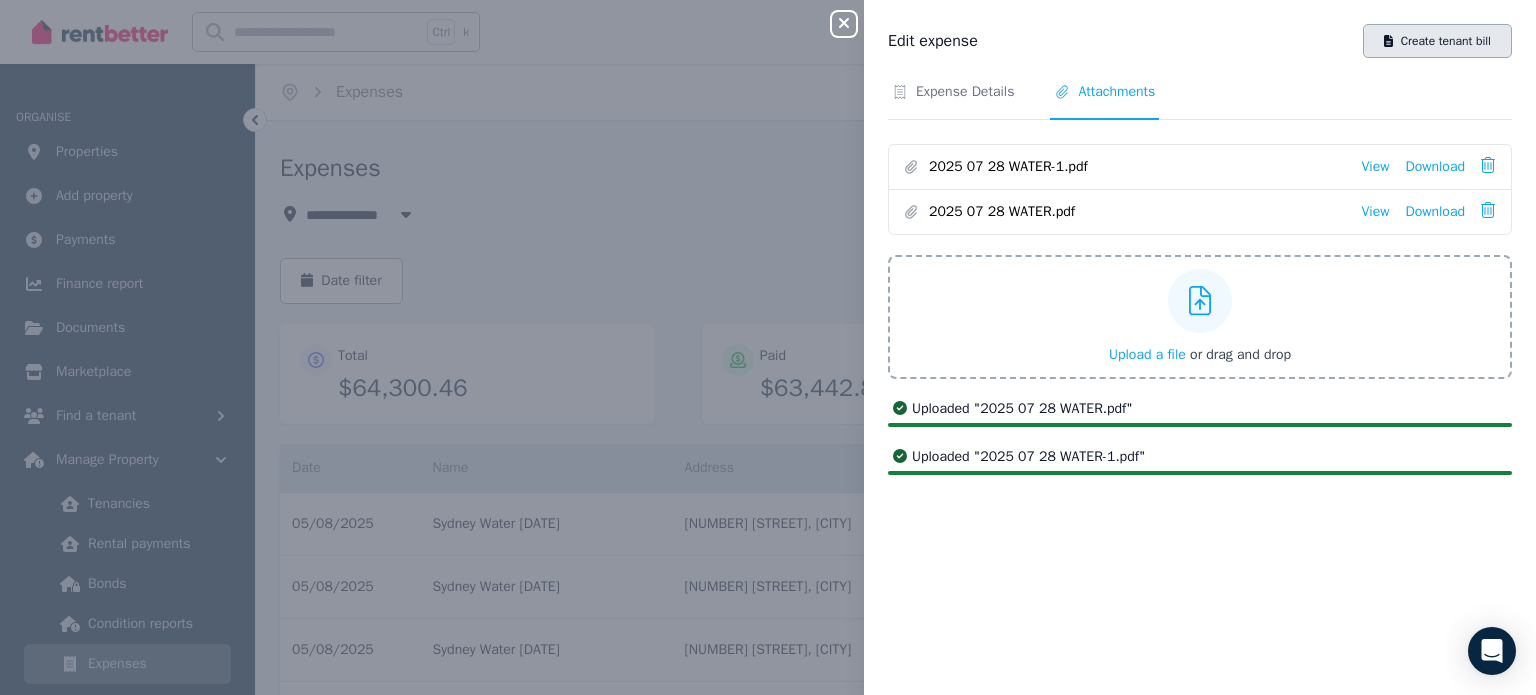 click on "Create tenant bill" at bounding box center (1437, 41) 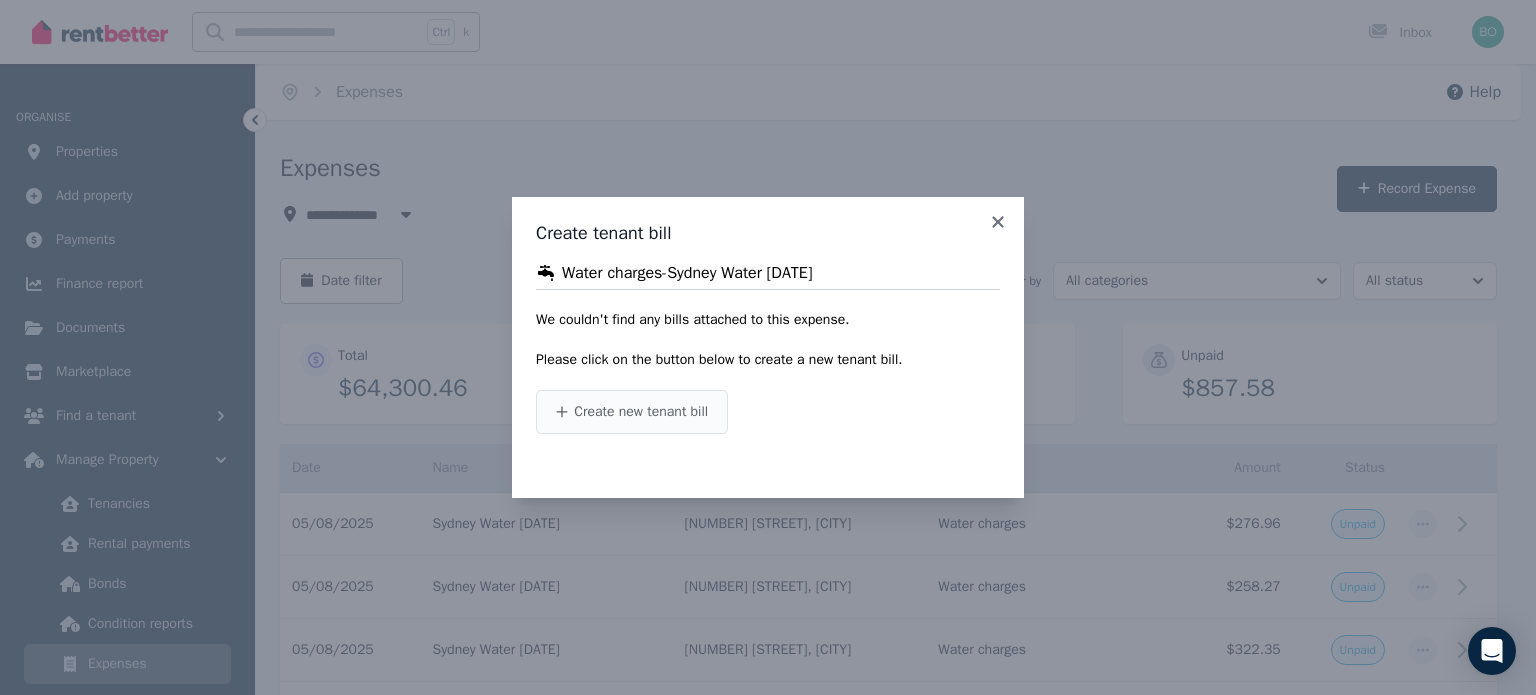 click on "Create new tenant bill" at bounding box center [641, 412] 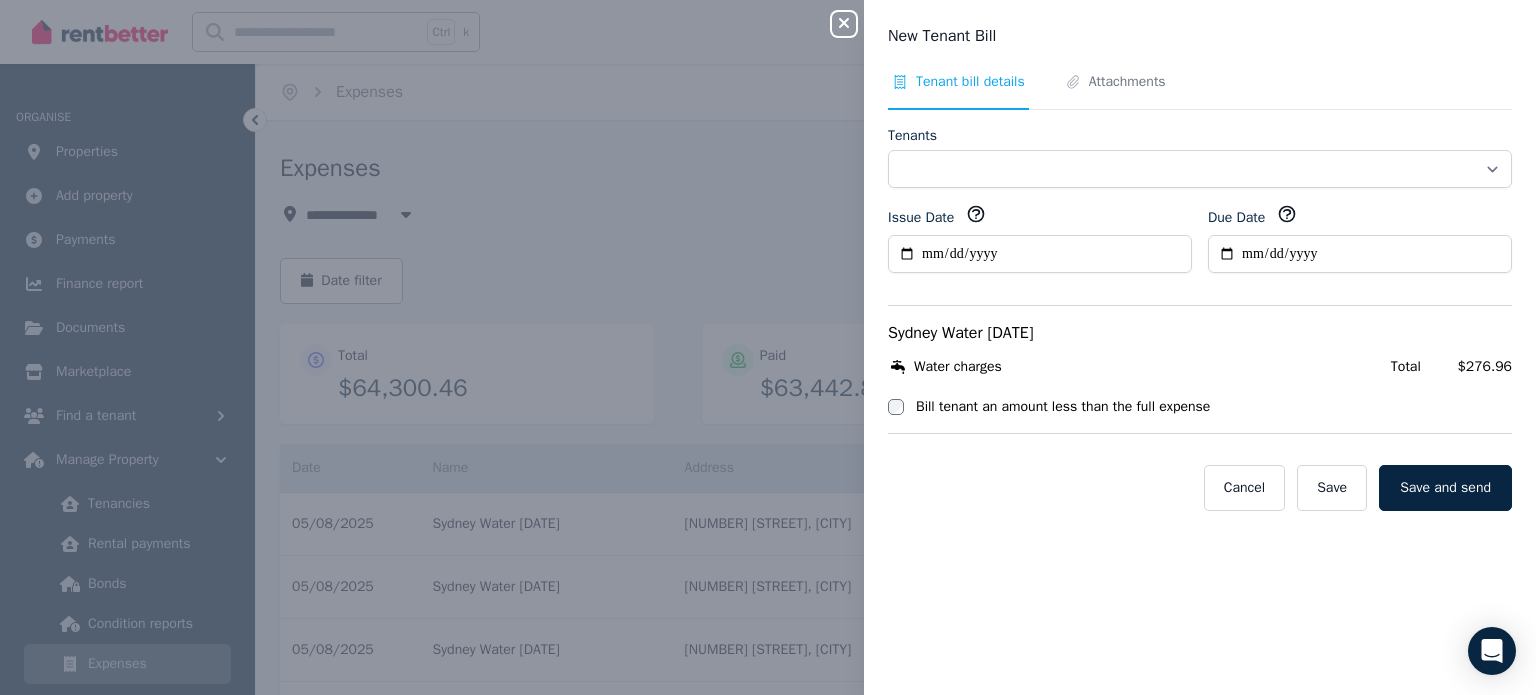 select on "**********" 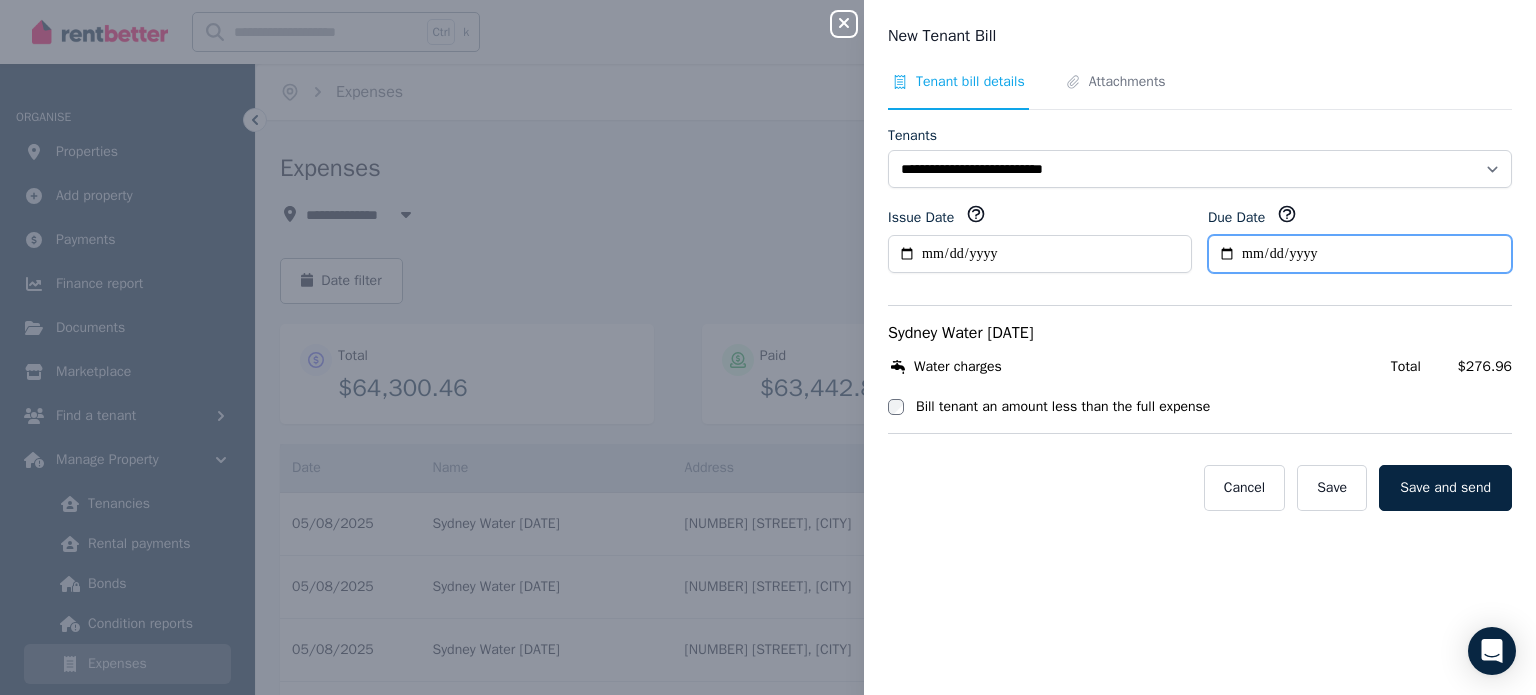 click on "Due Date" at bounding box center [1360, 254] 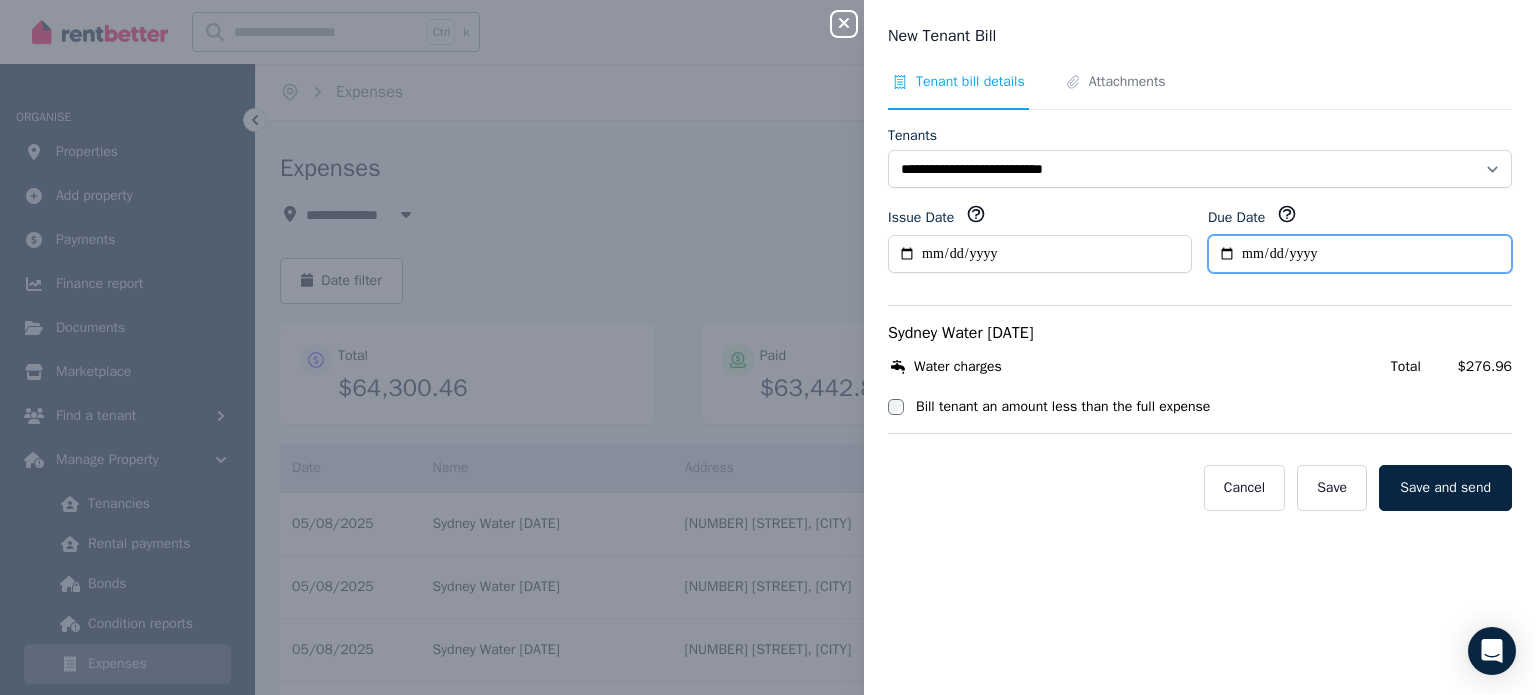 type on "**********" 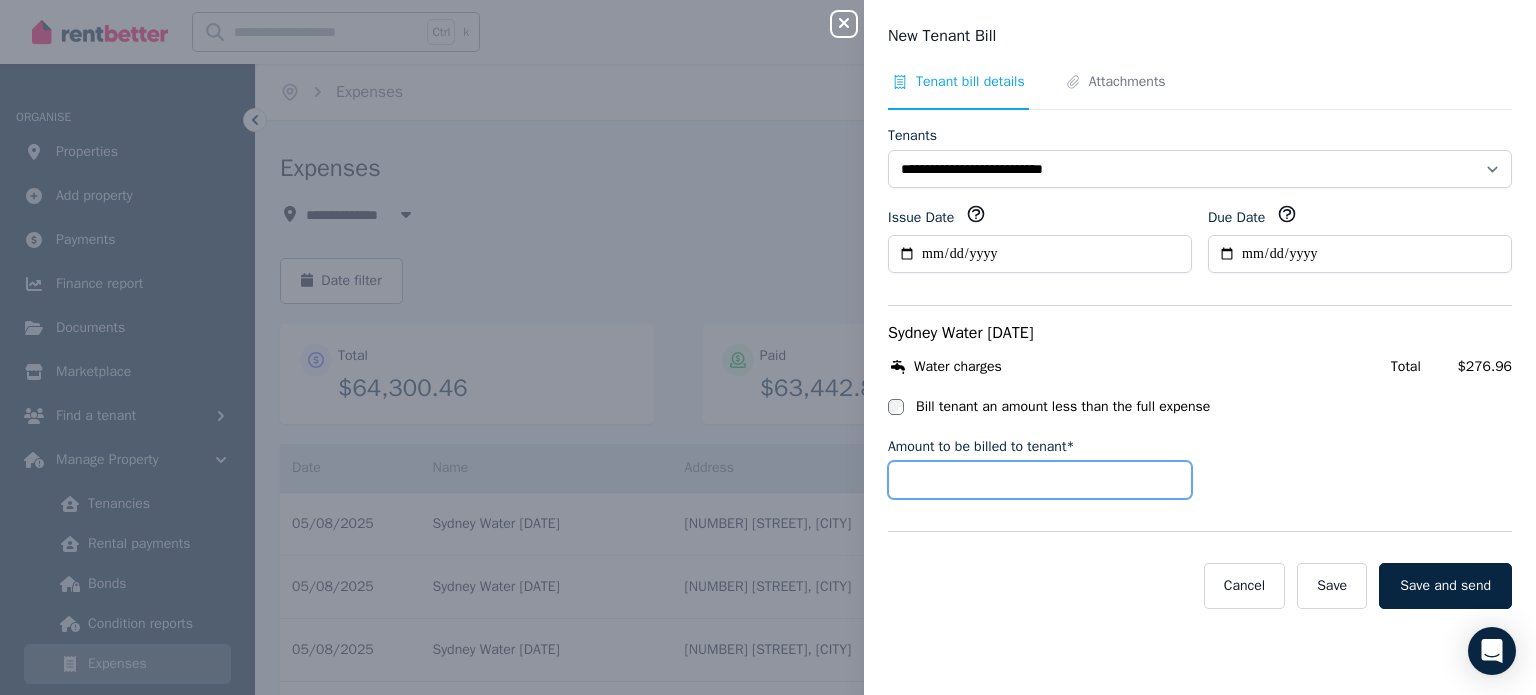 click on "Amount to be billed to tenant*" at bounding box center (1040, 480) 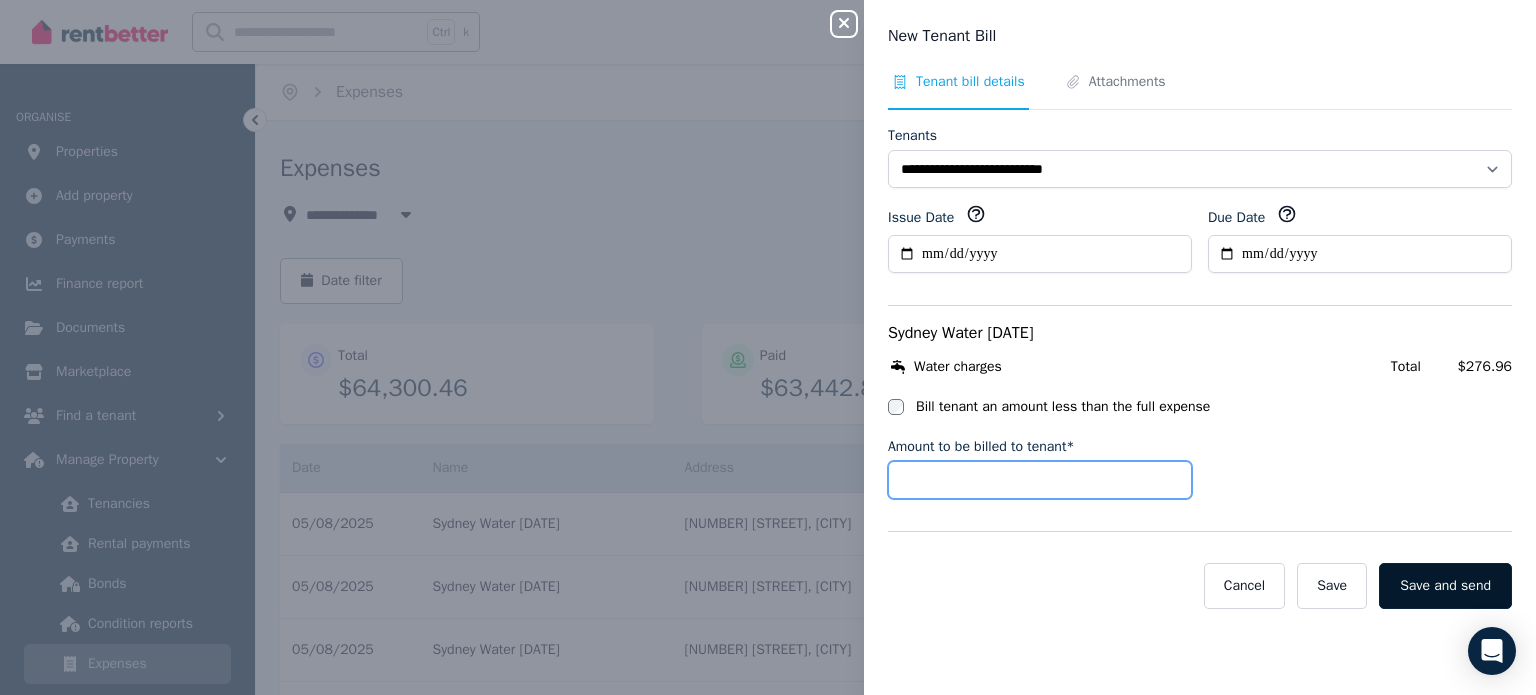 type on "******" 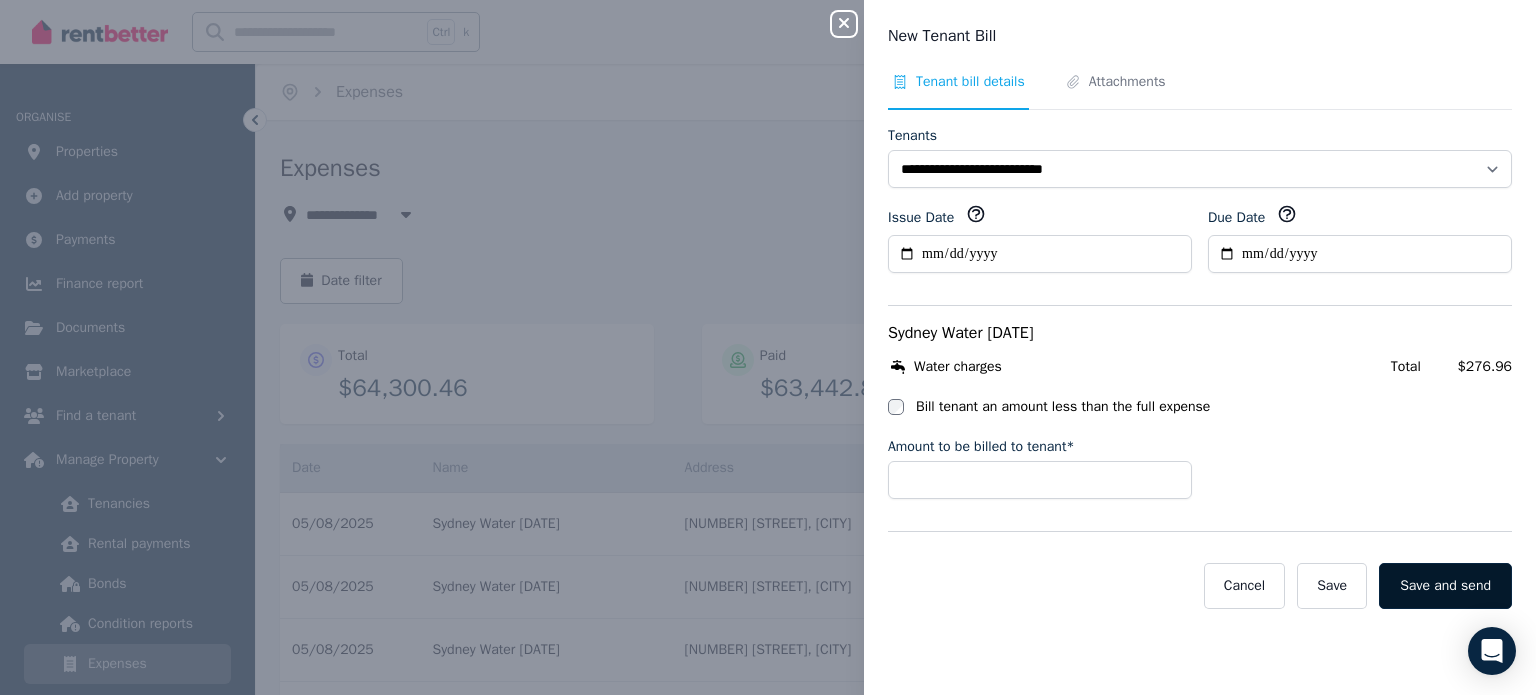 click on "Save and send" at bounding box center [1445, 586] 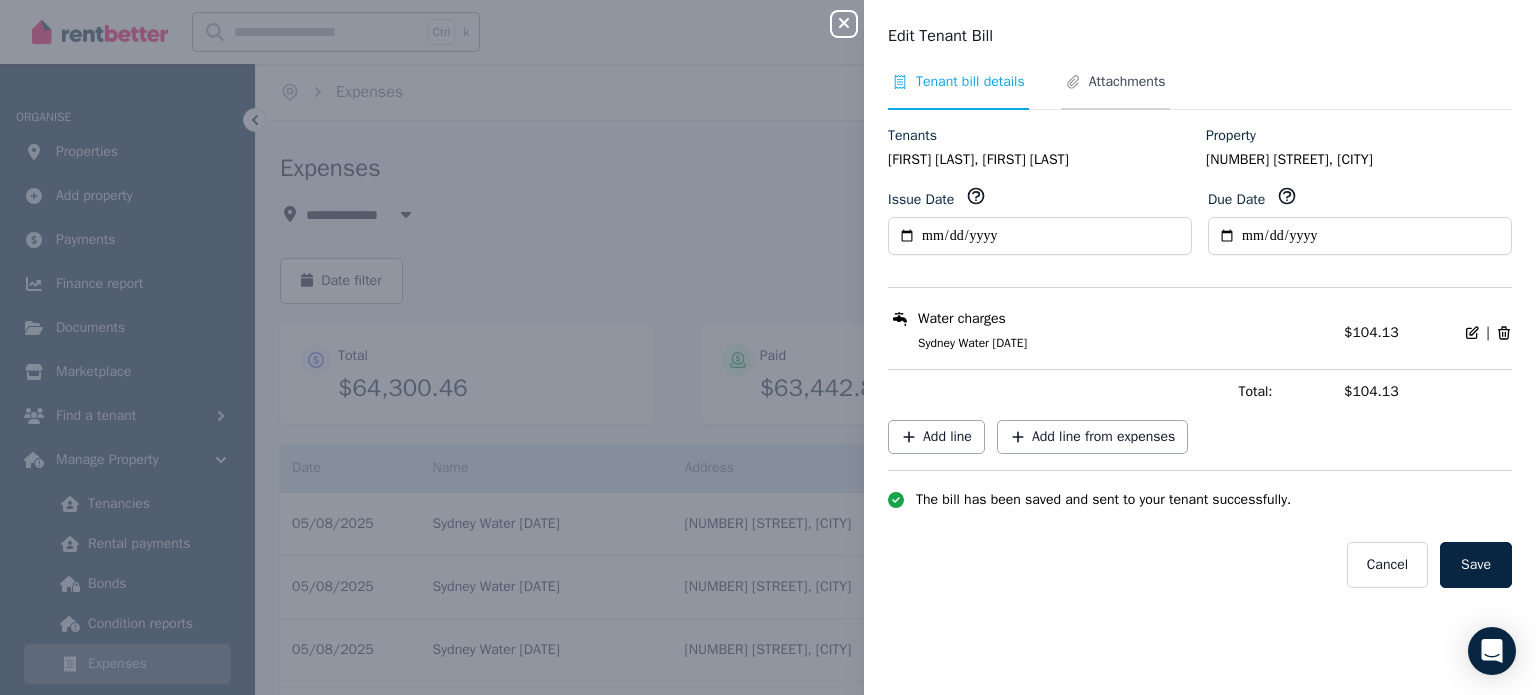 click on "Attachments" at bounding box center [1127, 82] 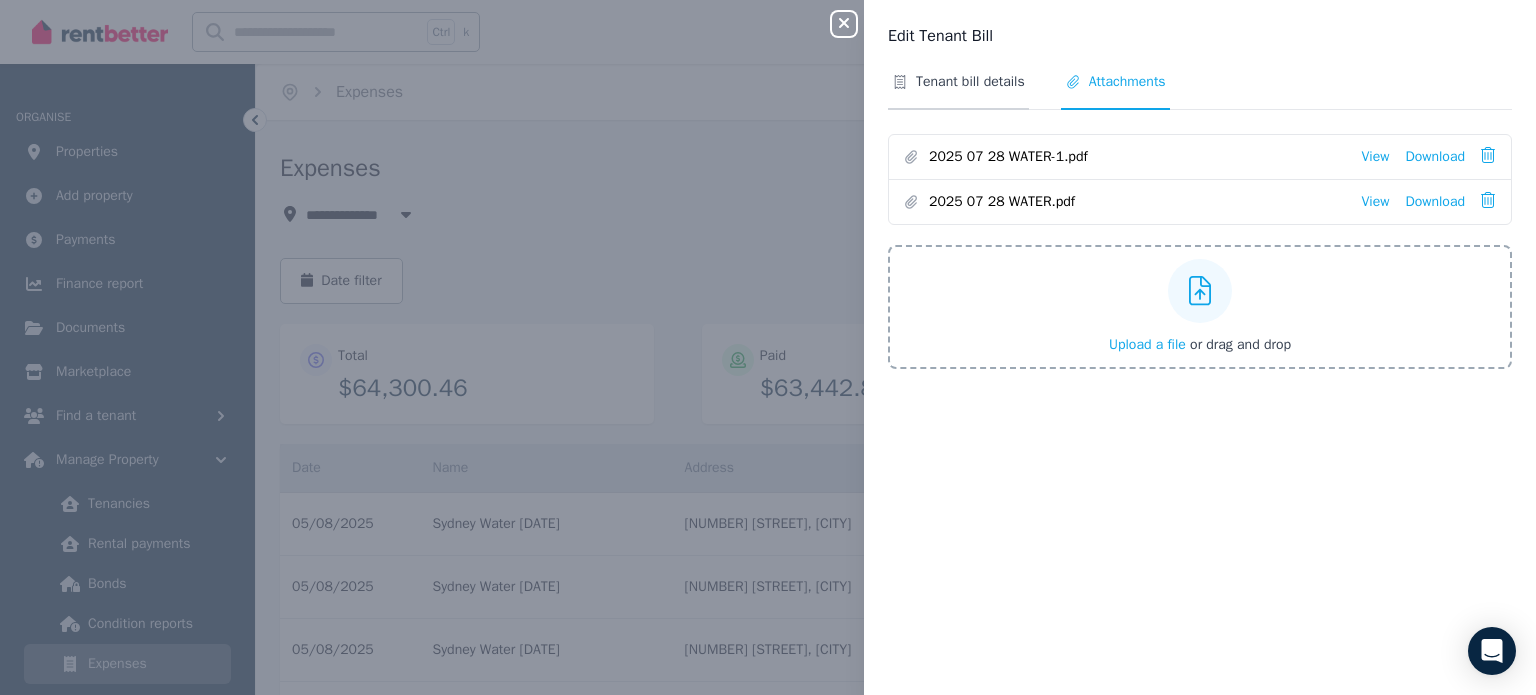click on "Tenant bill details" at bounding box center (970, 82) 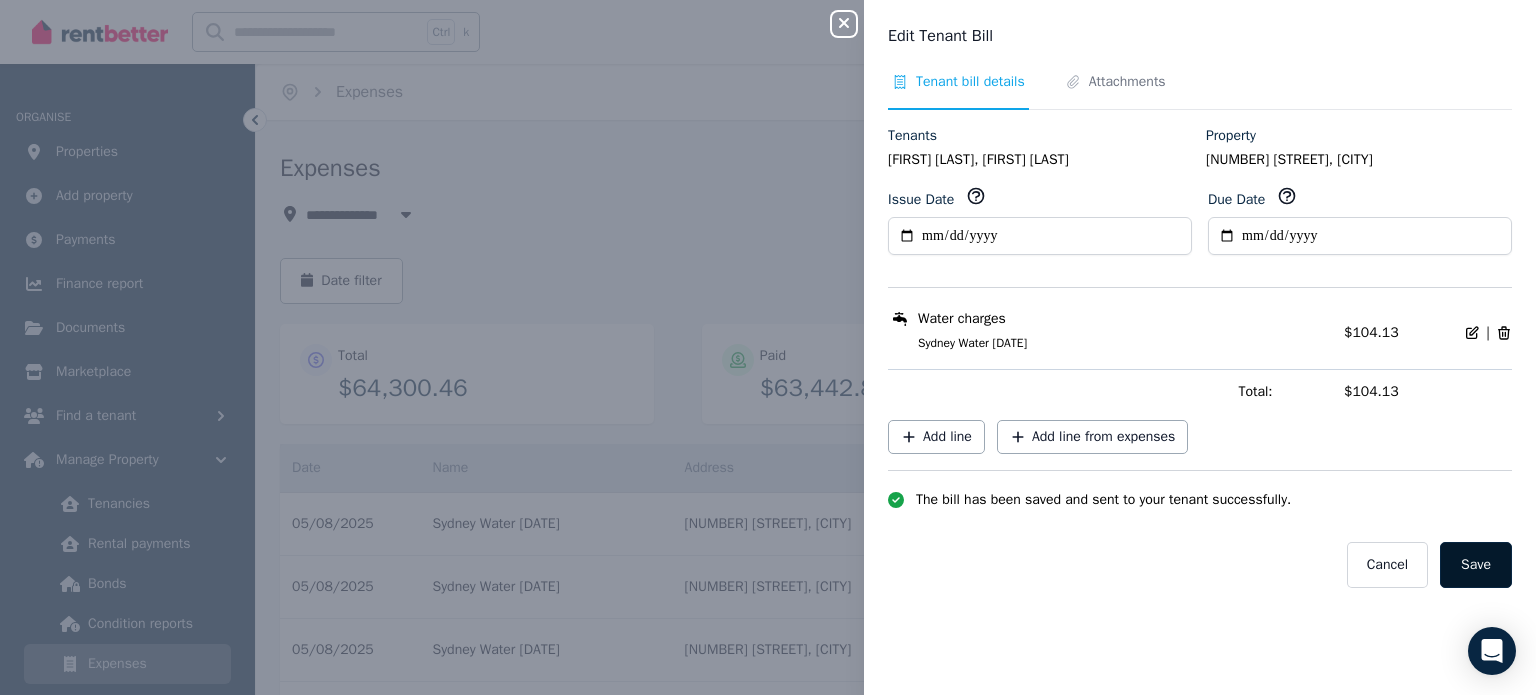 click on "Save" at bounding box center (1476, 565) 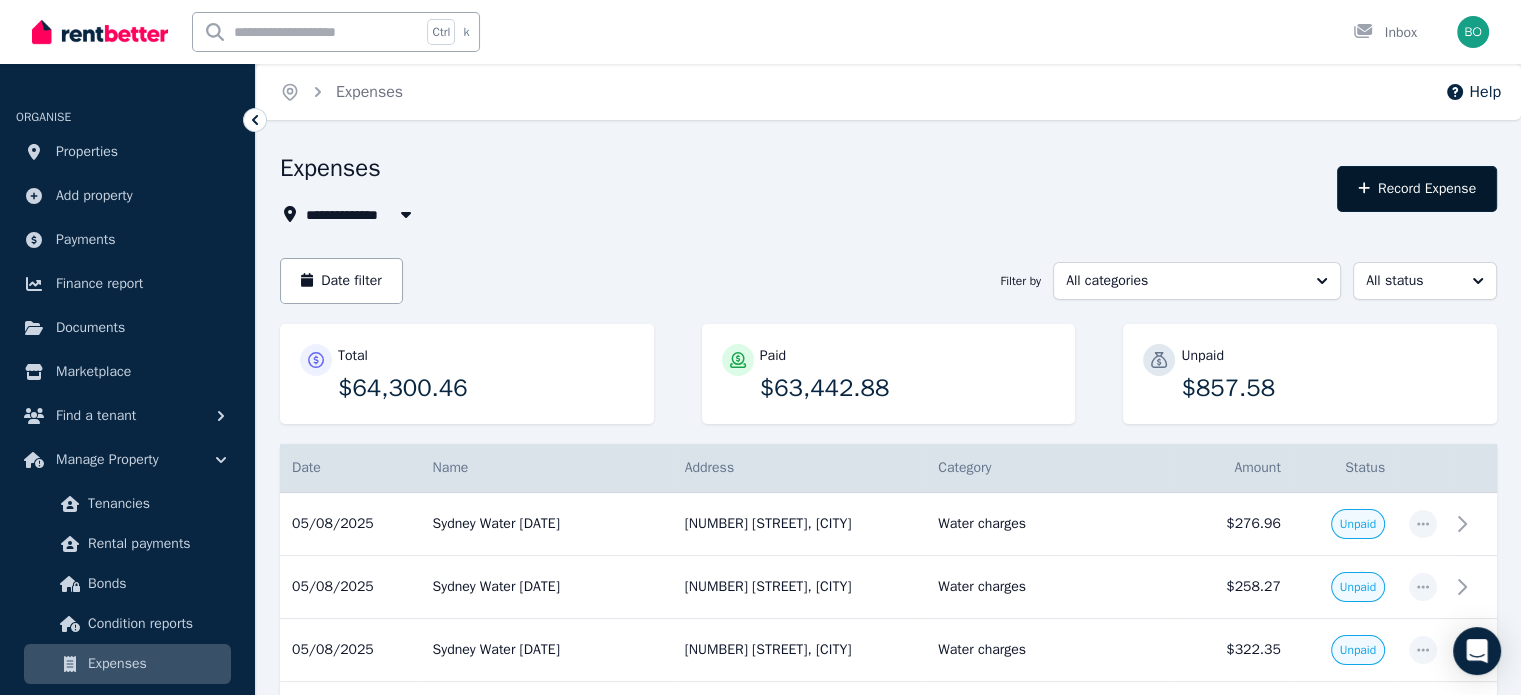 click on "Record Expense" at bounding box center [1417, 189] 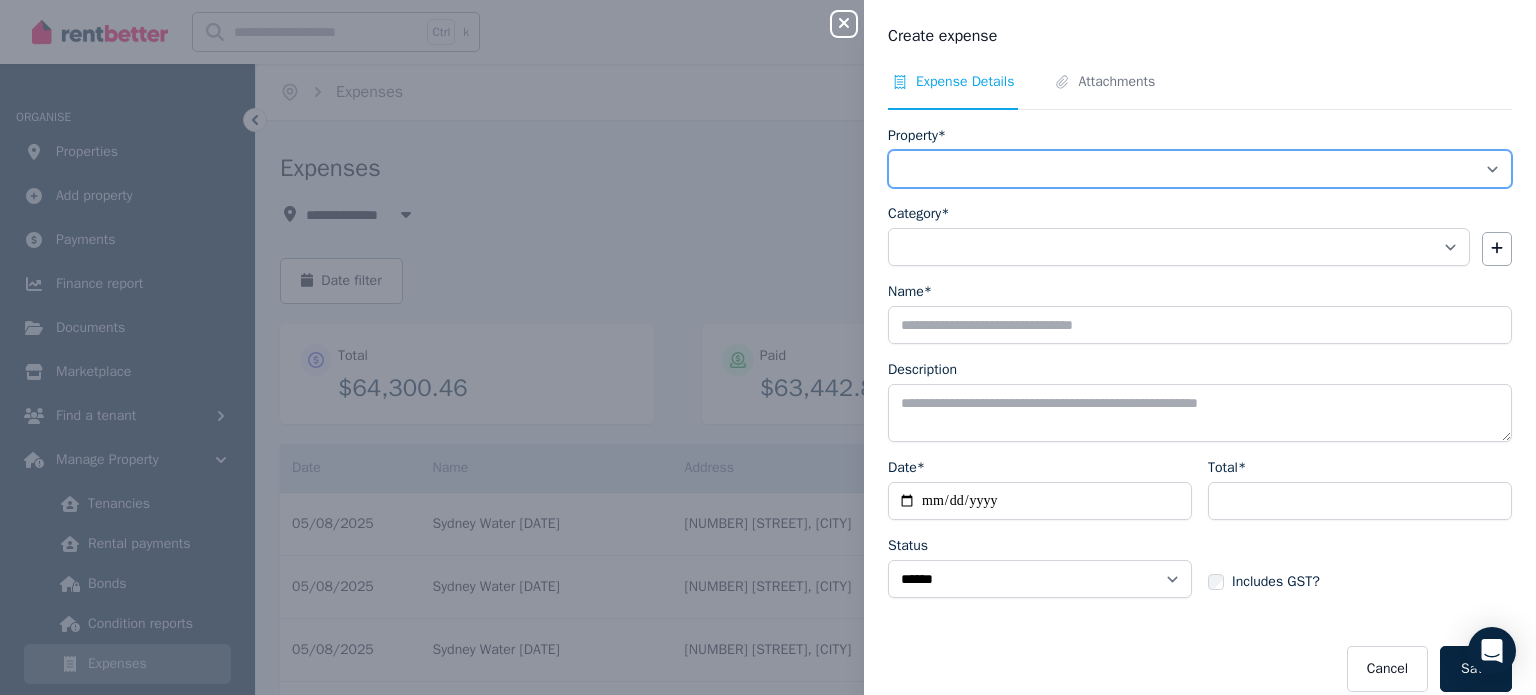 click on "**********" at bounding box center (1200, 169) 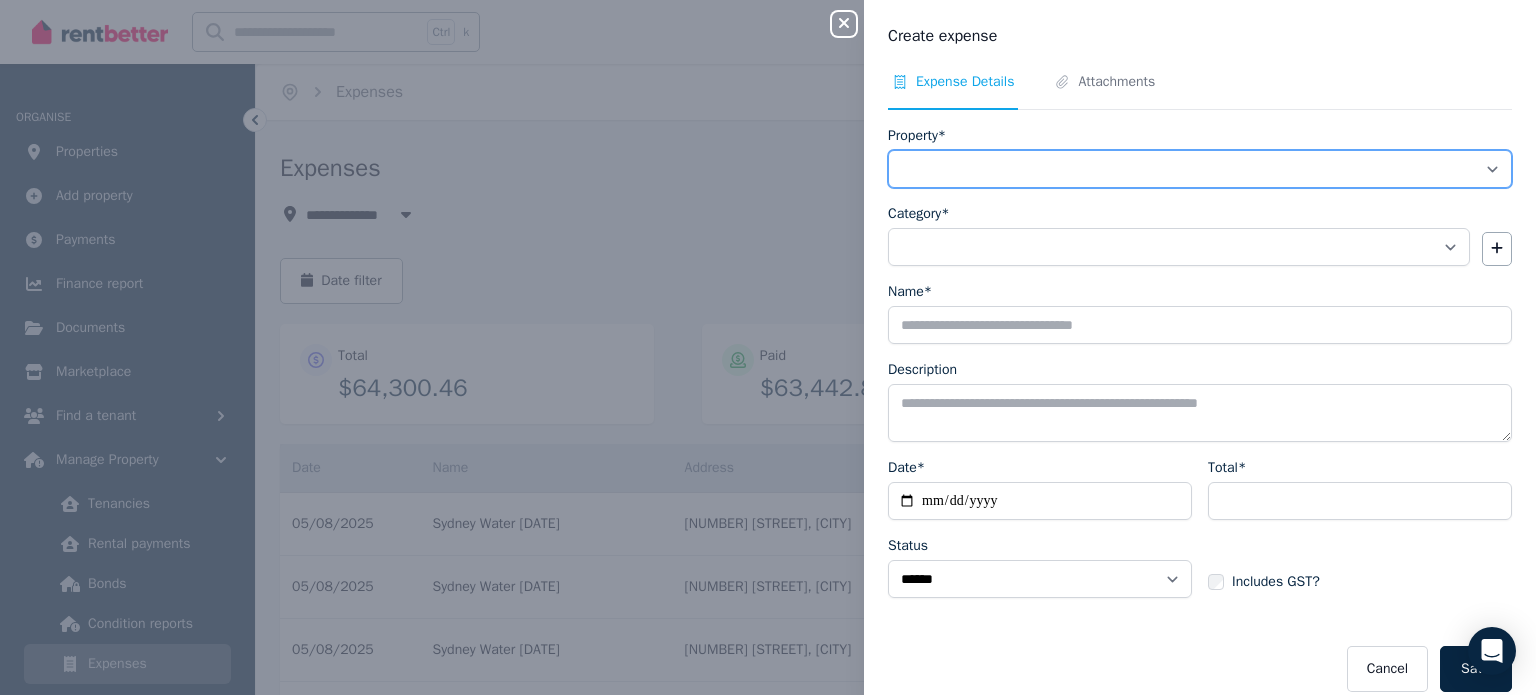 select on "**********" 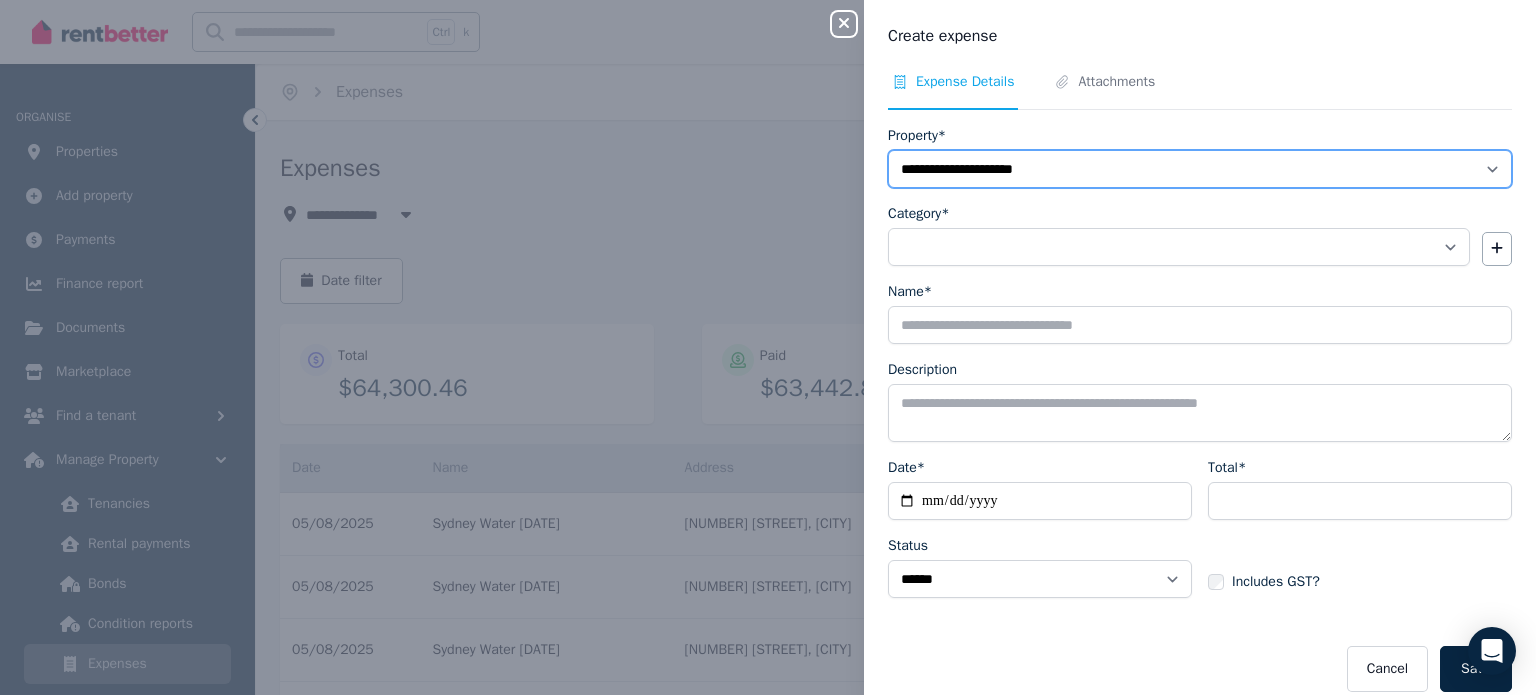 click on "**********" at bounding box center (1200, 169) 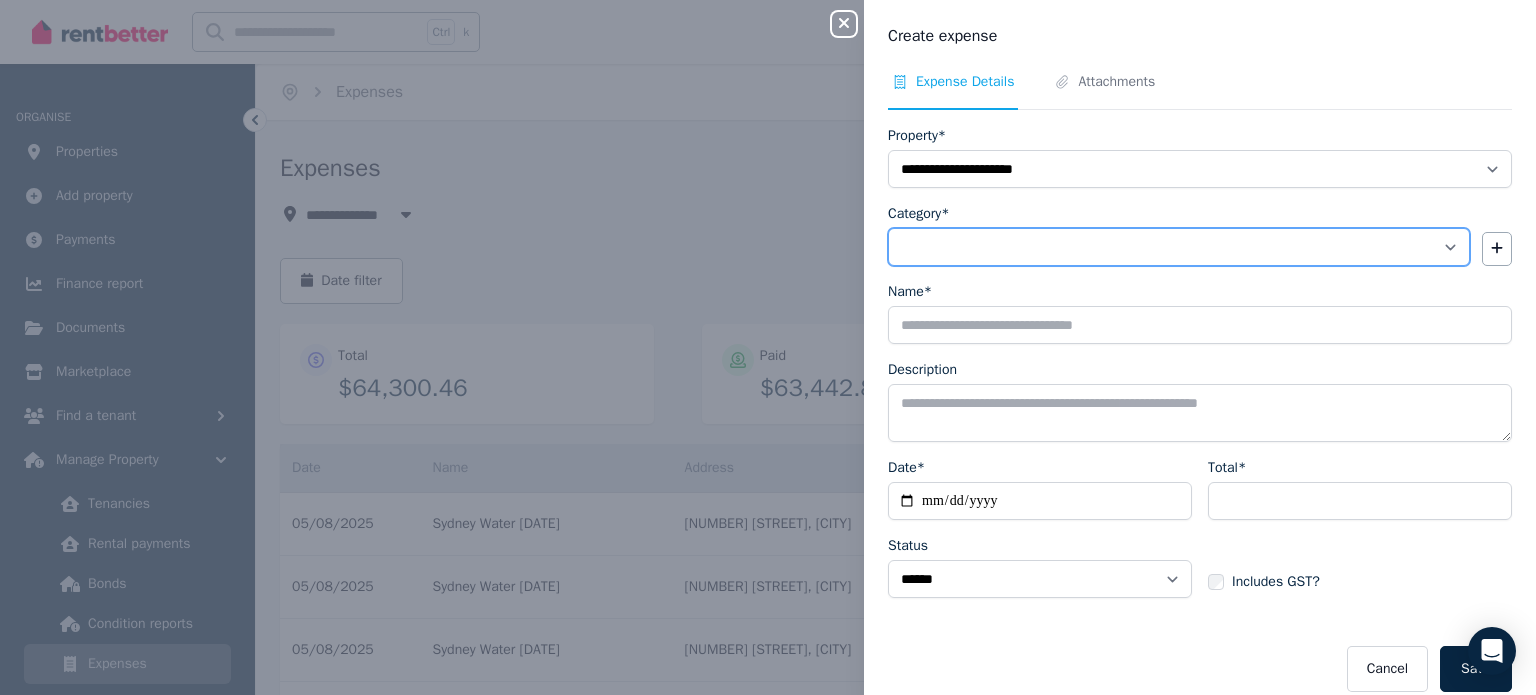 click on "**********" at bounding box center [1179, 247] 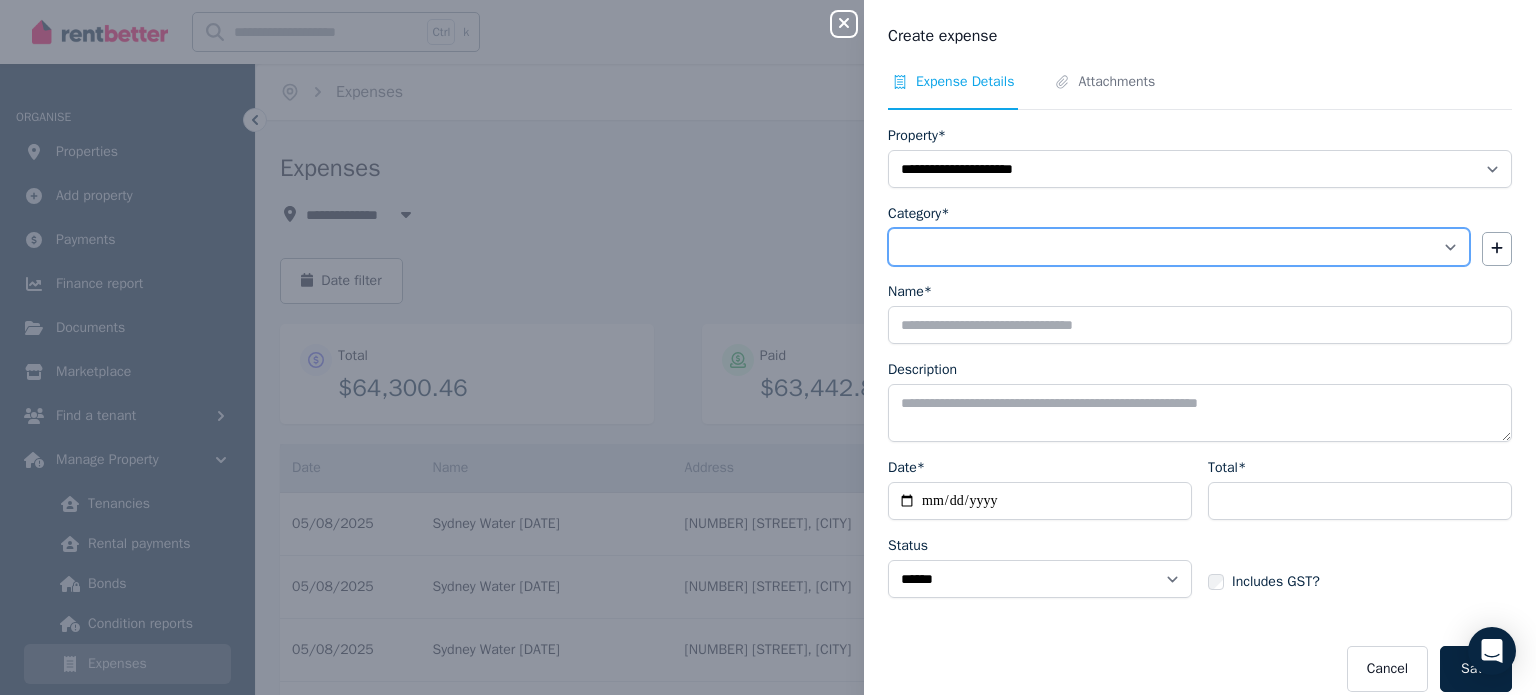 select on "**********" 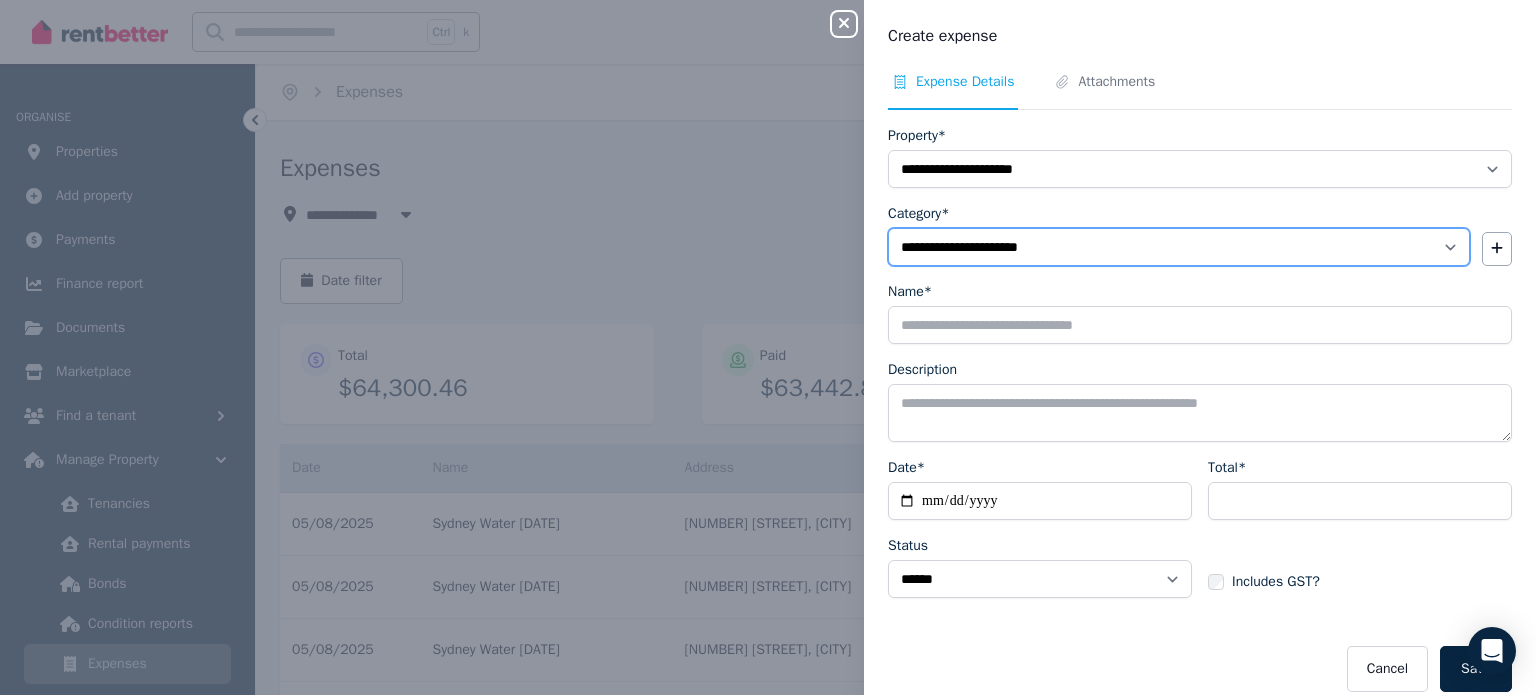 click on "**********" at bounding box center [1179, 247] 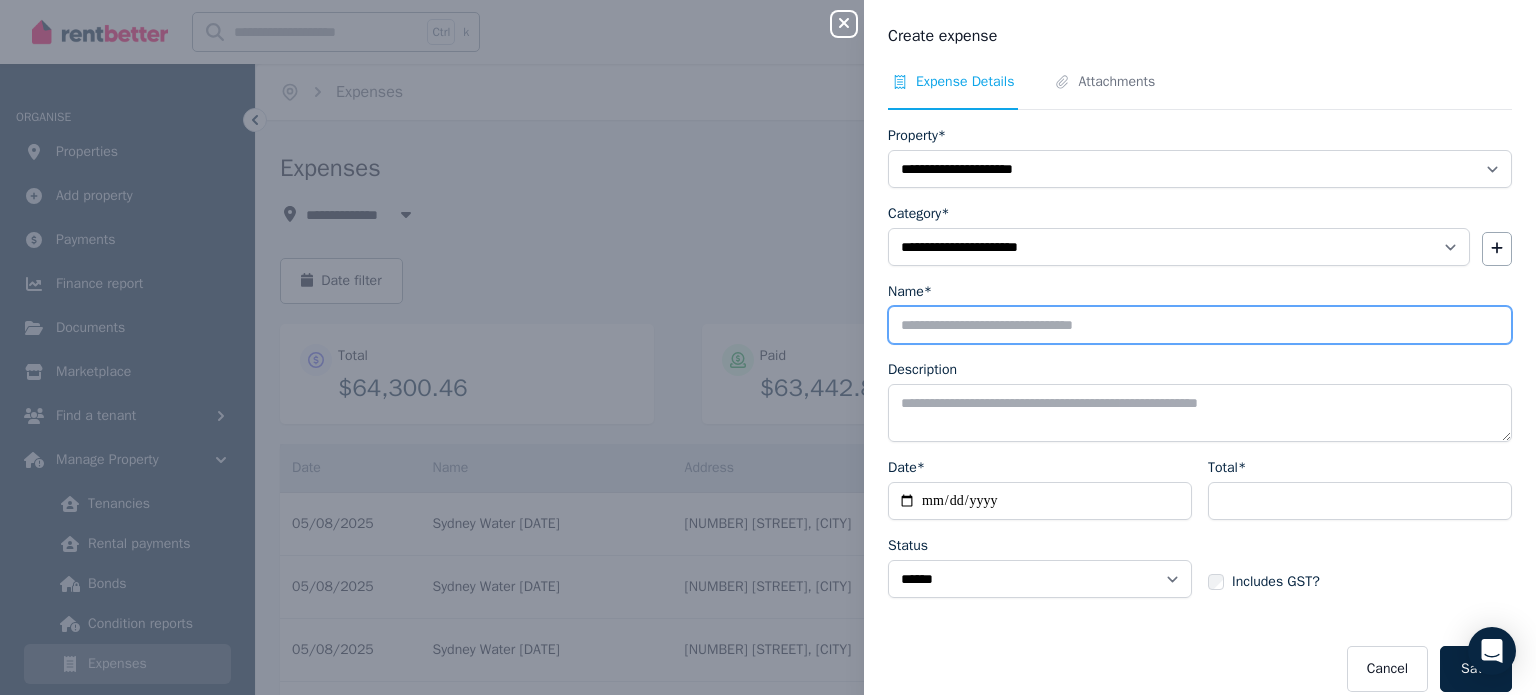 click on "Name*" at bounding box center (1200, 325) 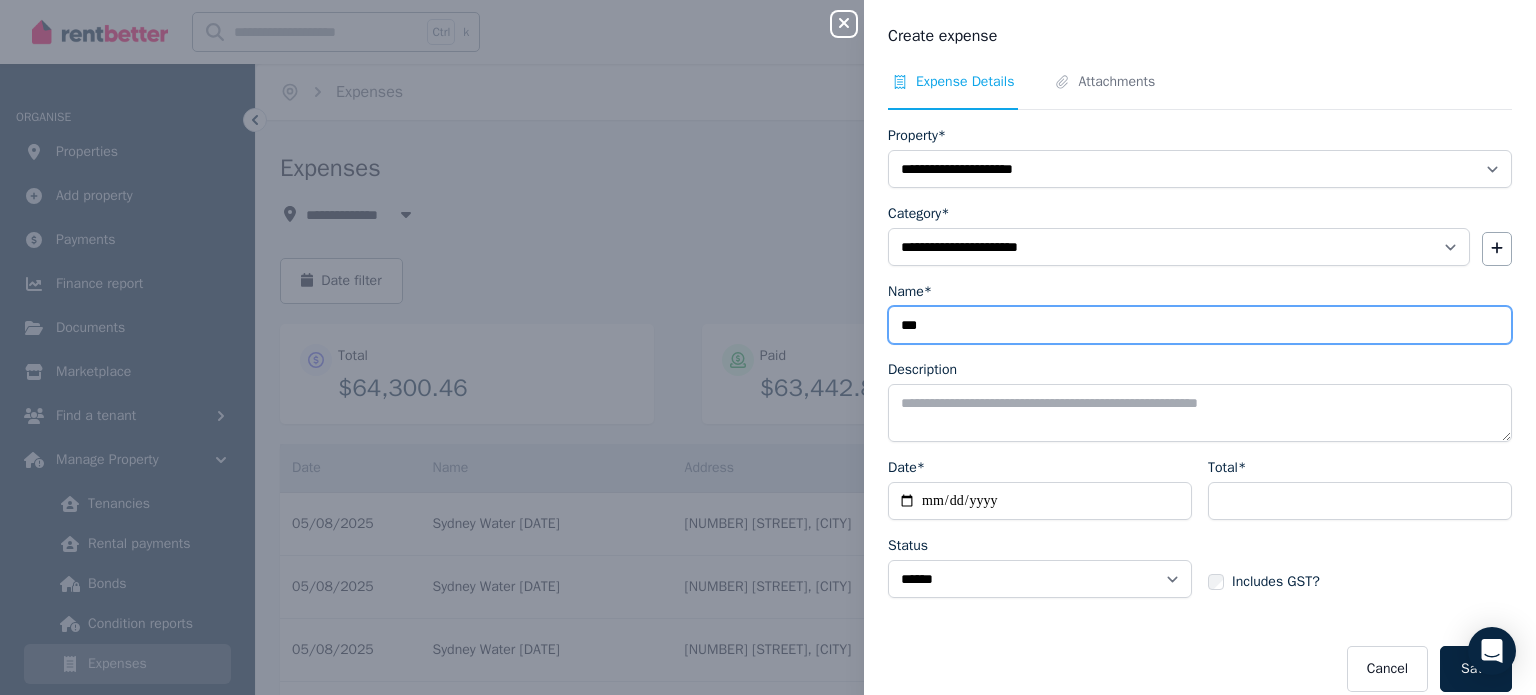 type on "**********" 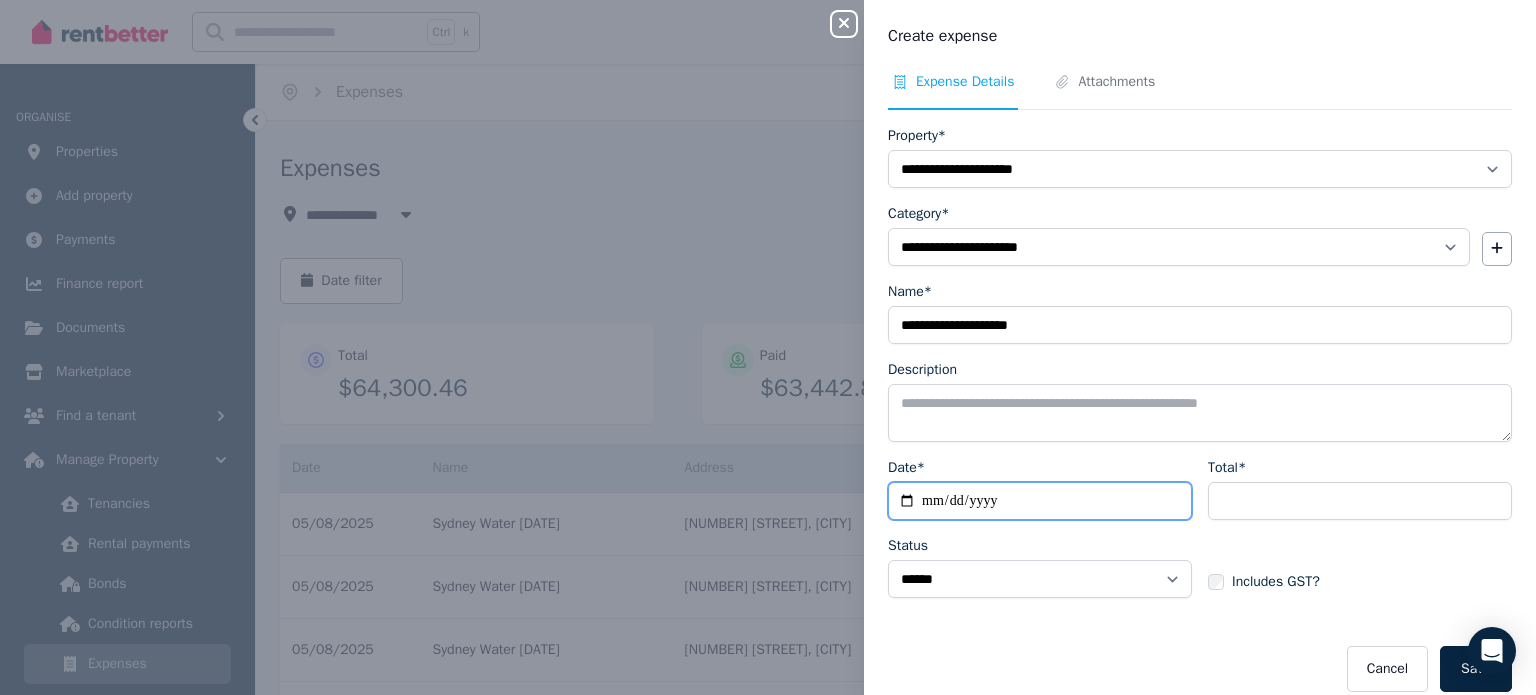 click on "Date*" at bounding box center (1040, 501) 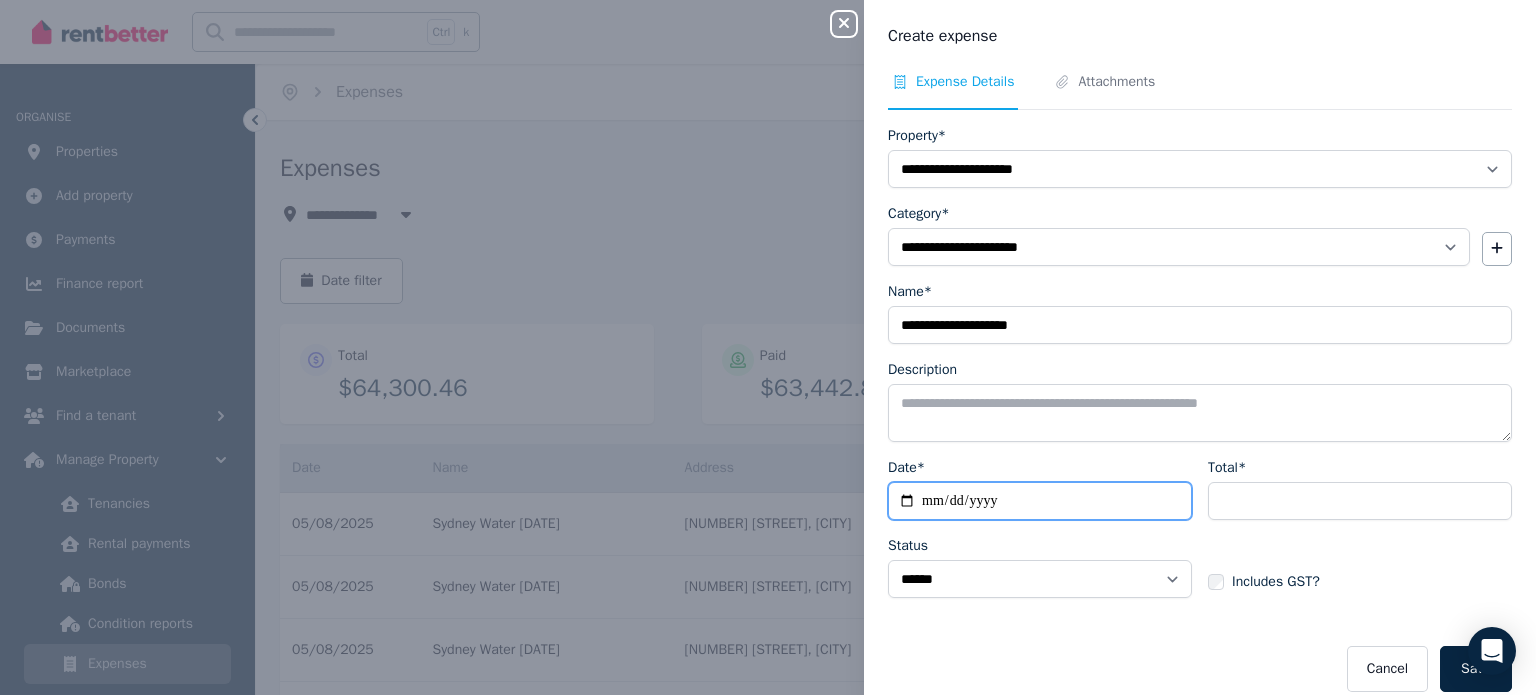 type on "**********" 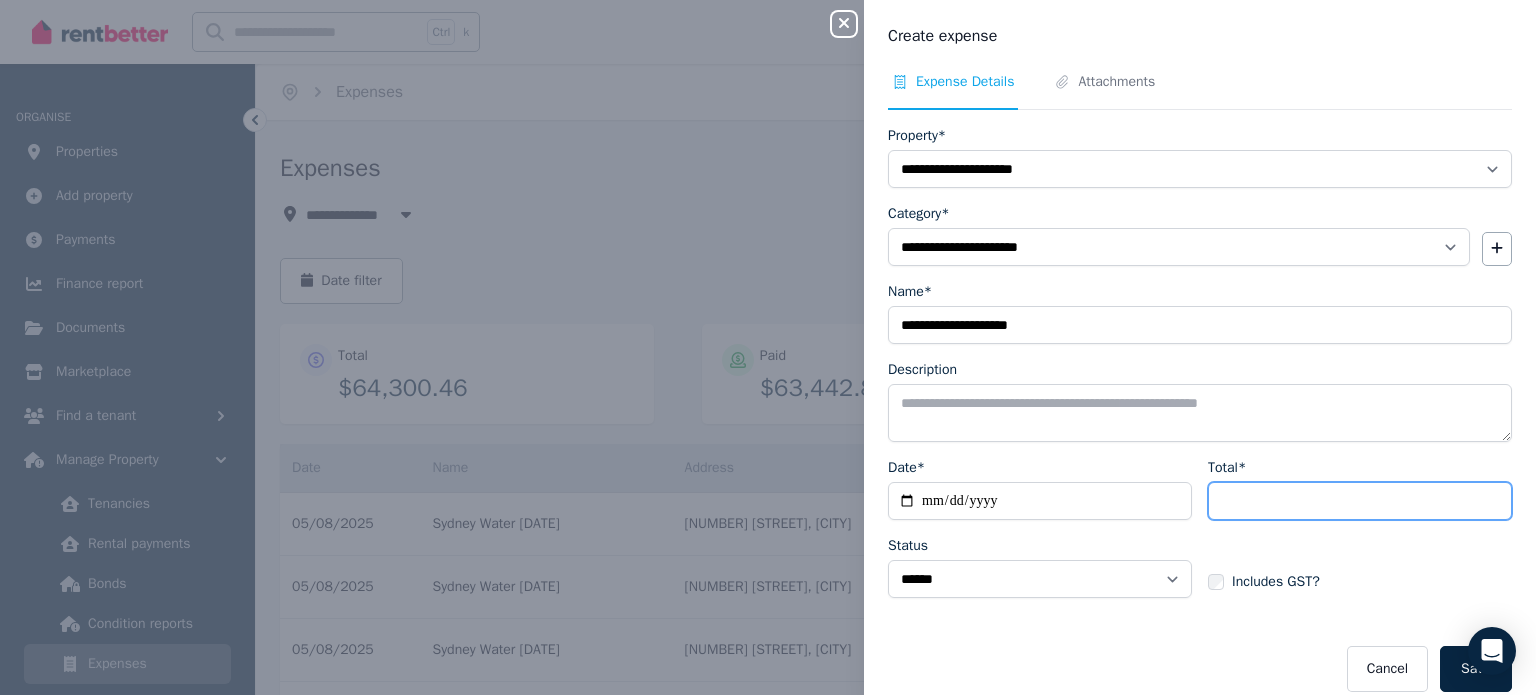 click on "Total*" at bounding box center [1360, 501] 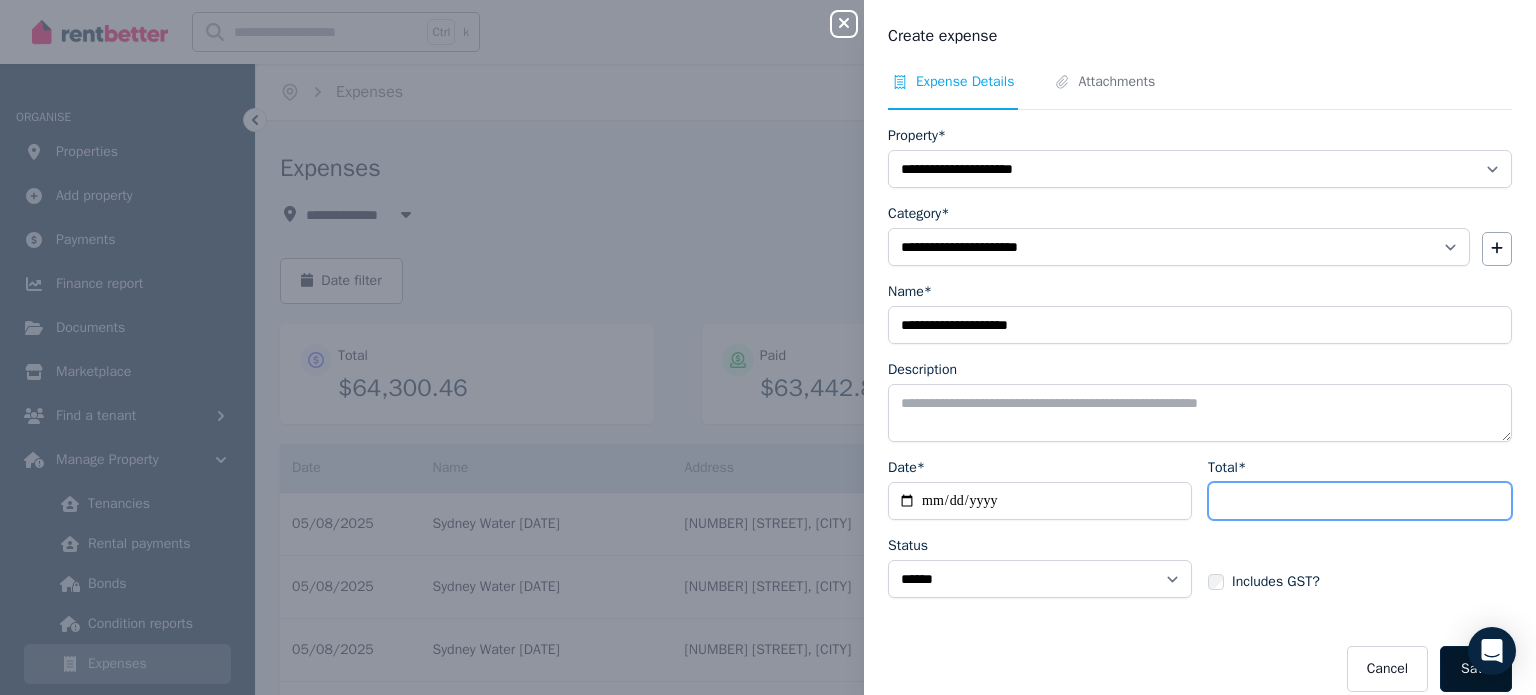 type on "******" 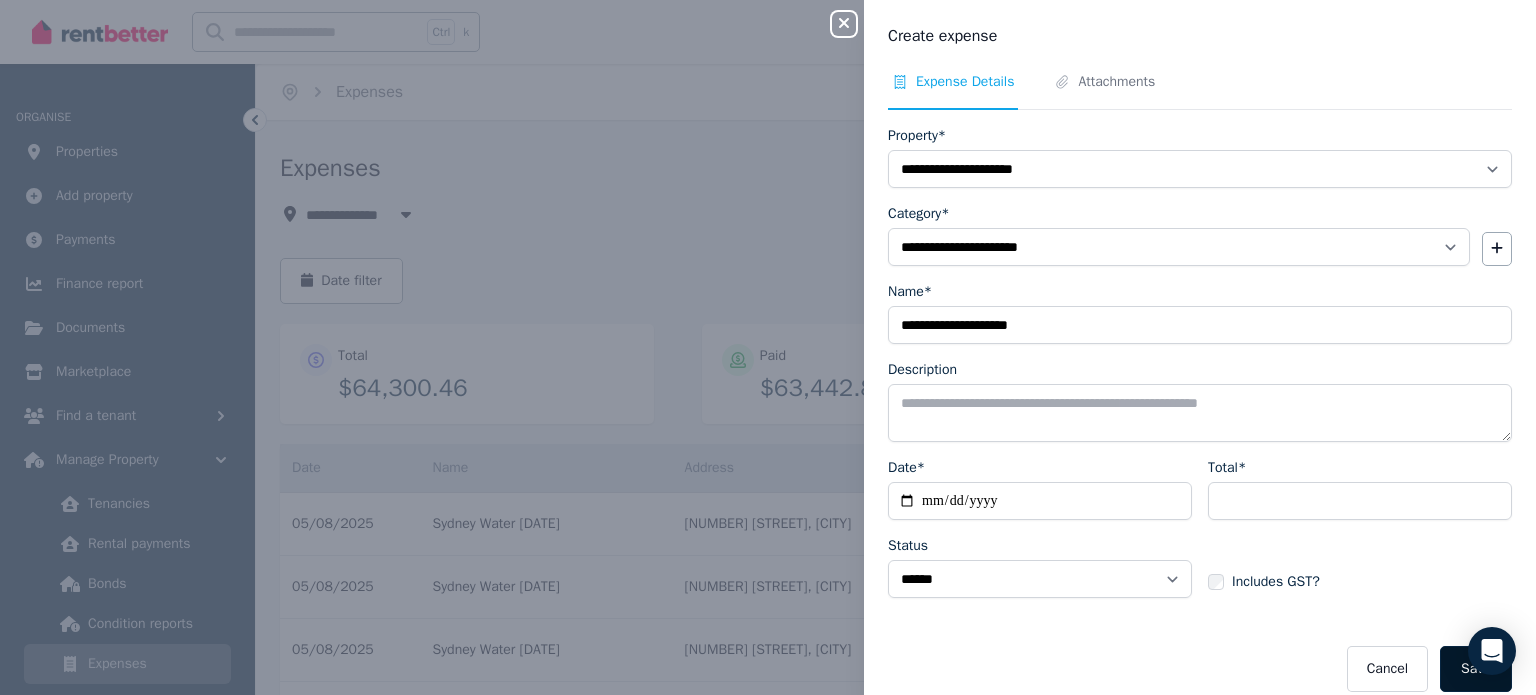 click on "Save" at bounding box center [1476, 669] 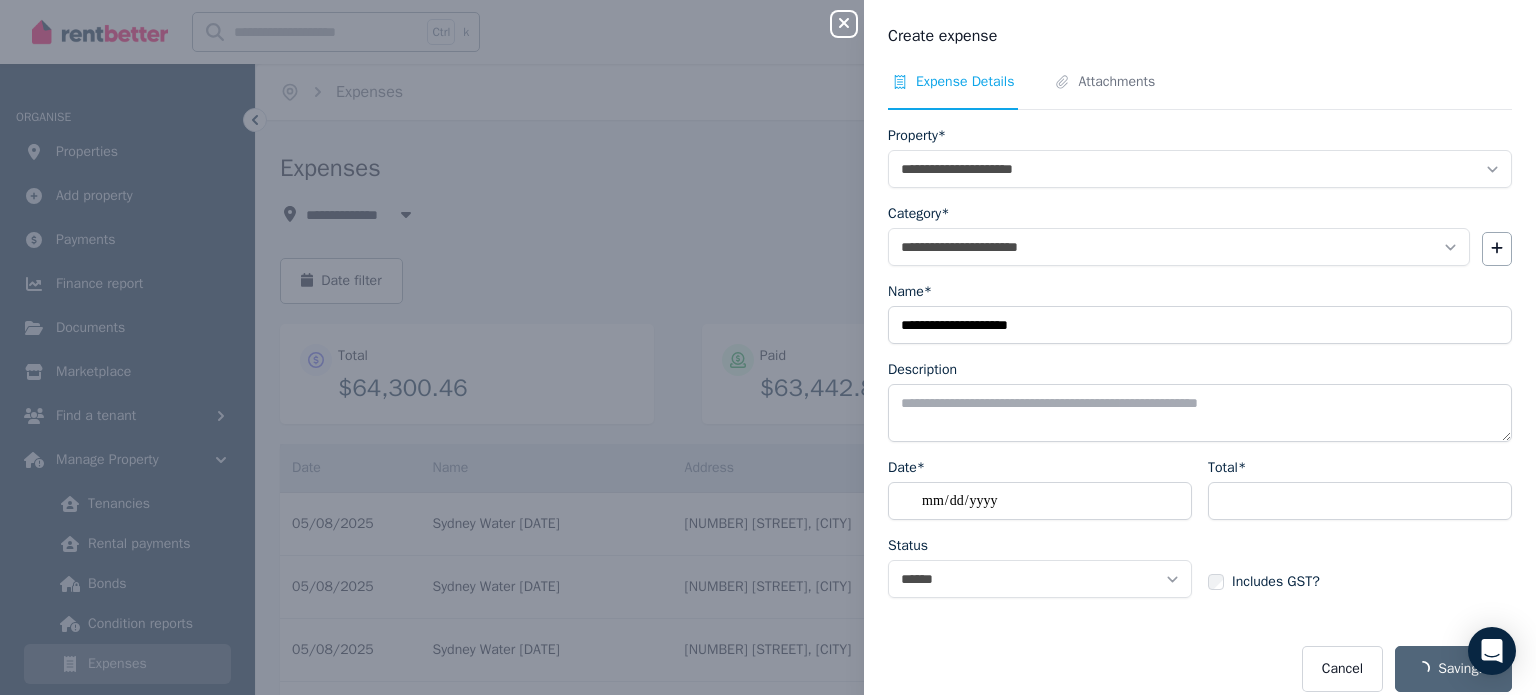 select on "**********" 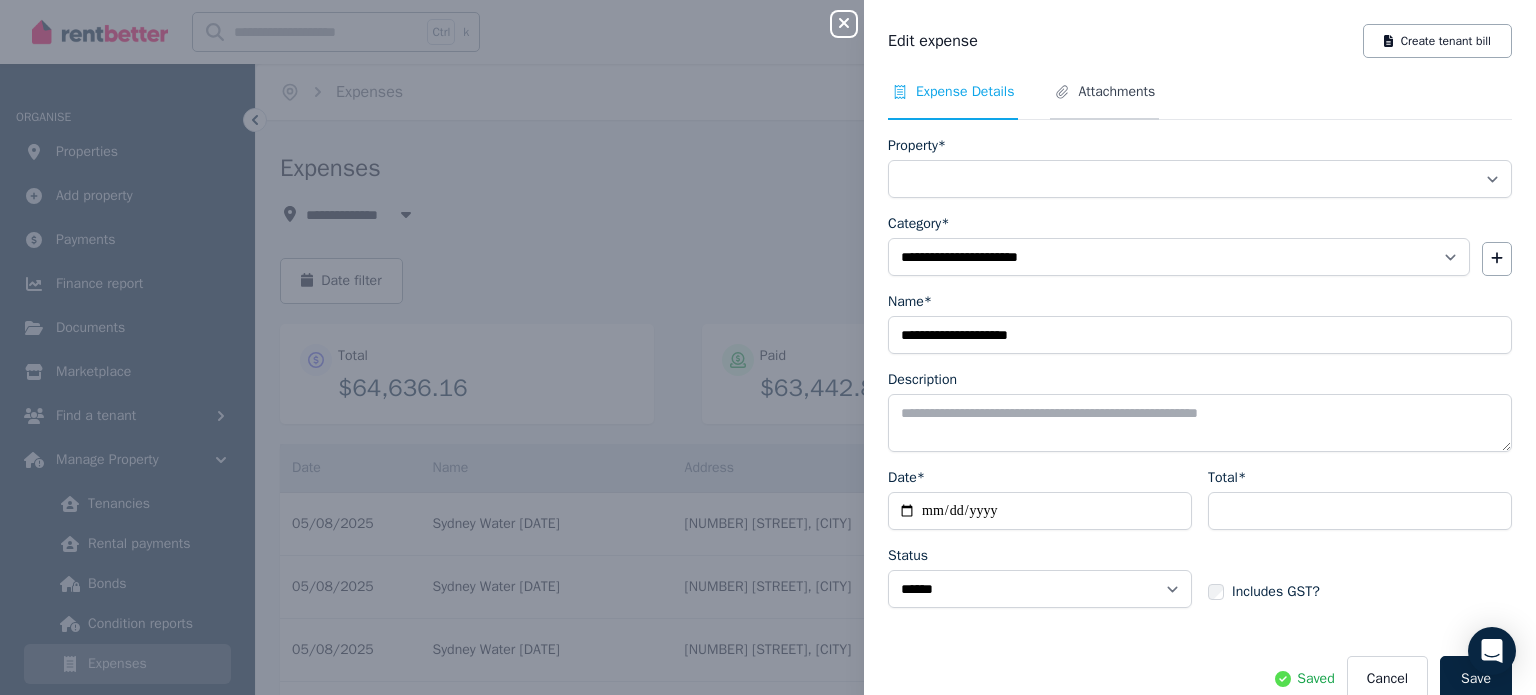 select on "**********" 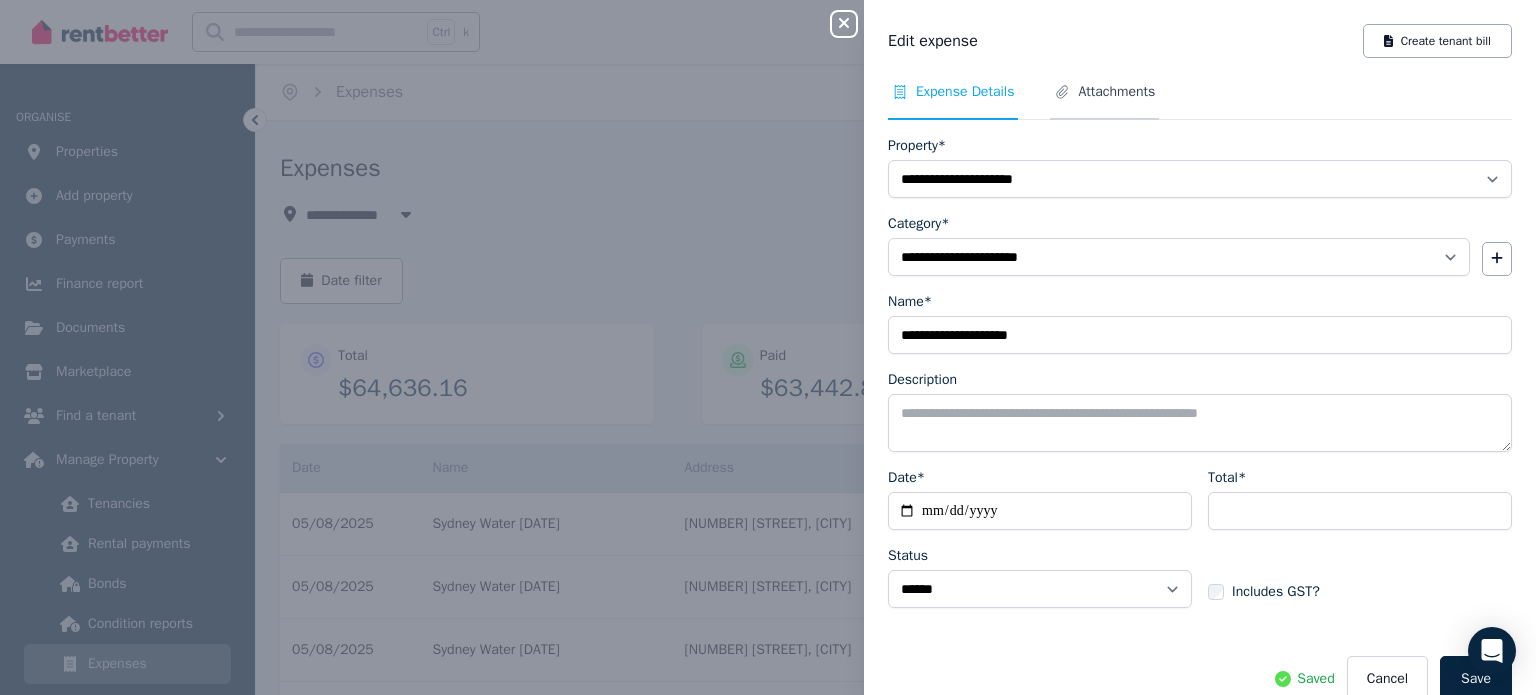 click on "Attachments" at bounding box center [1116, 92] 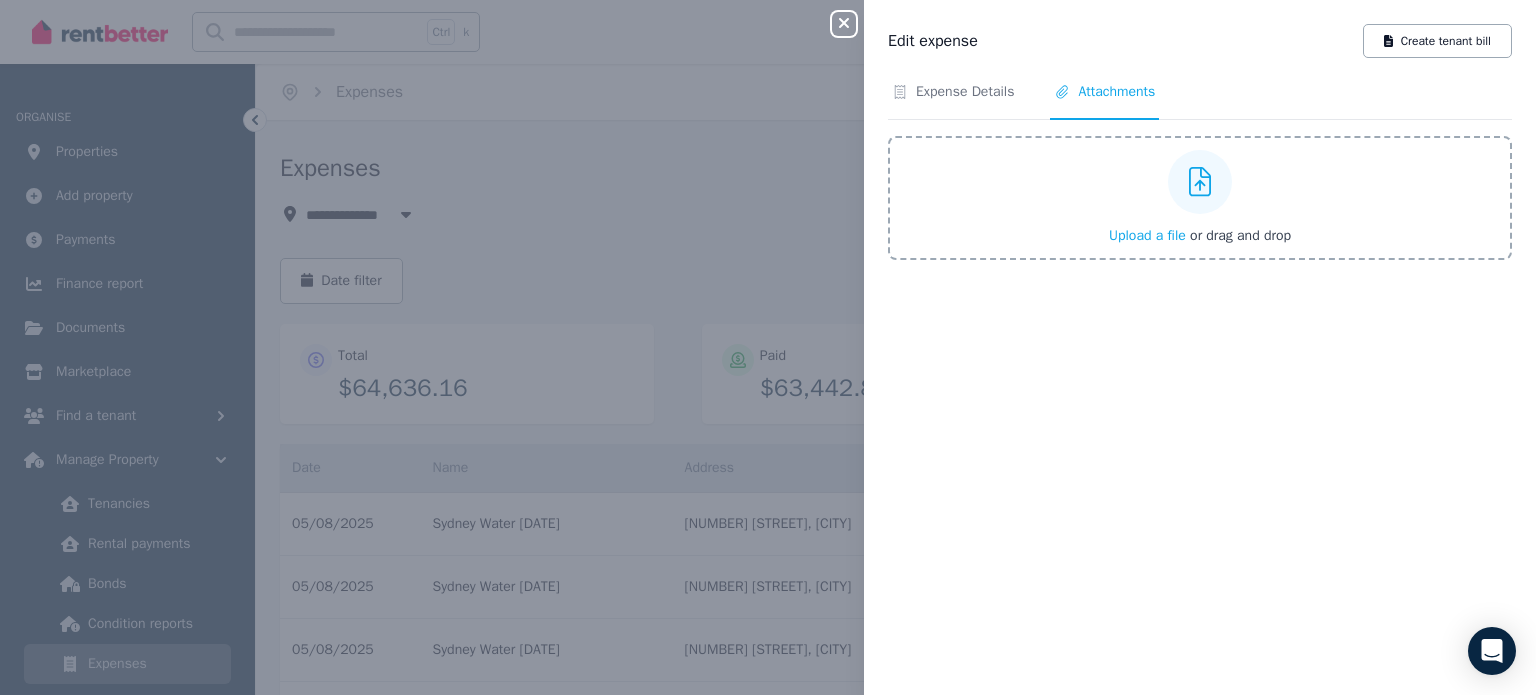 click on "Upload a file" at bounding box center [1147, 235] 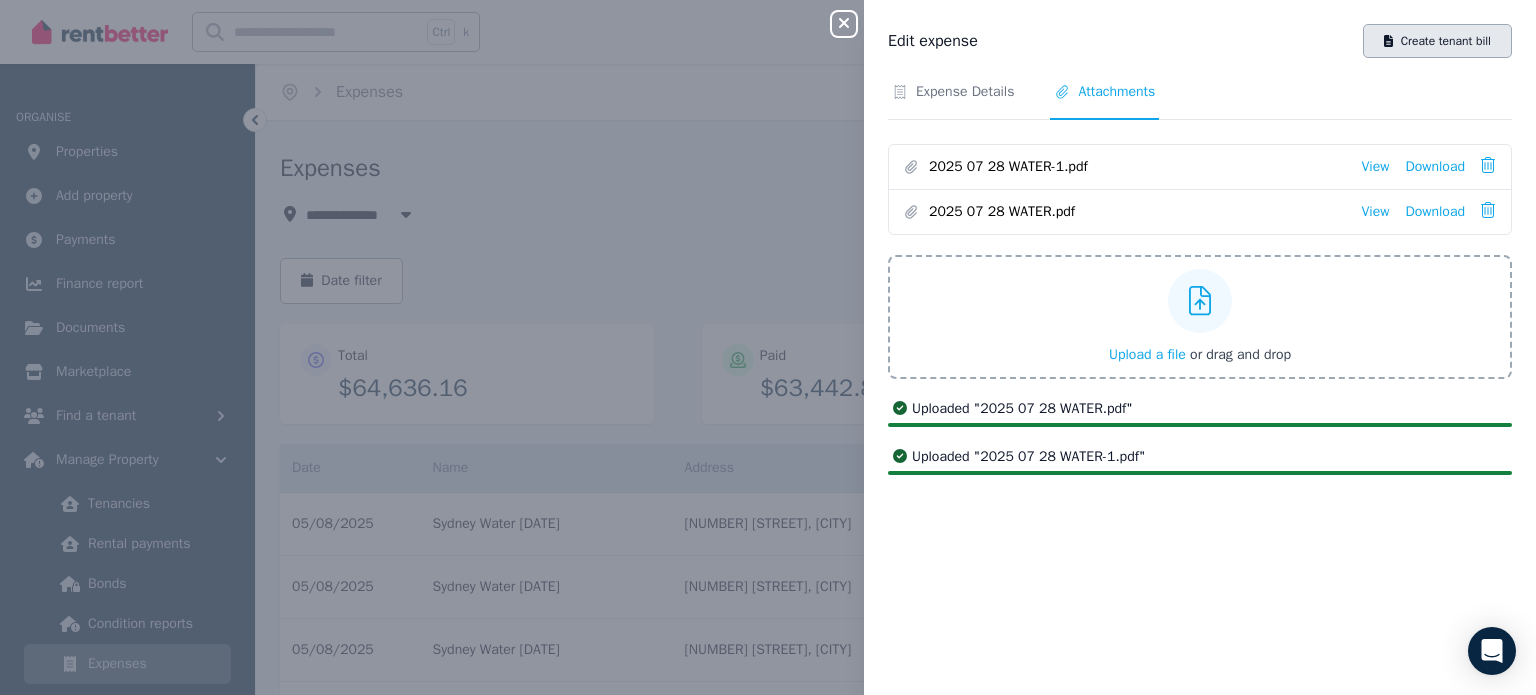 click on "Create tenant bill" at bounding box center [1437, 41] 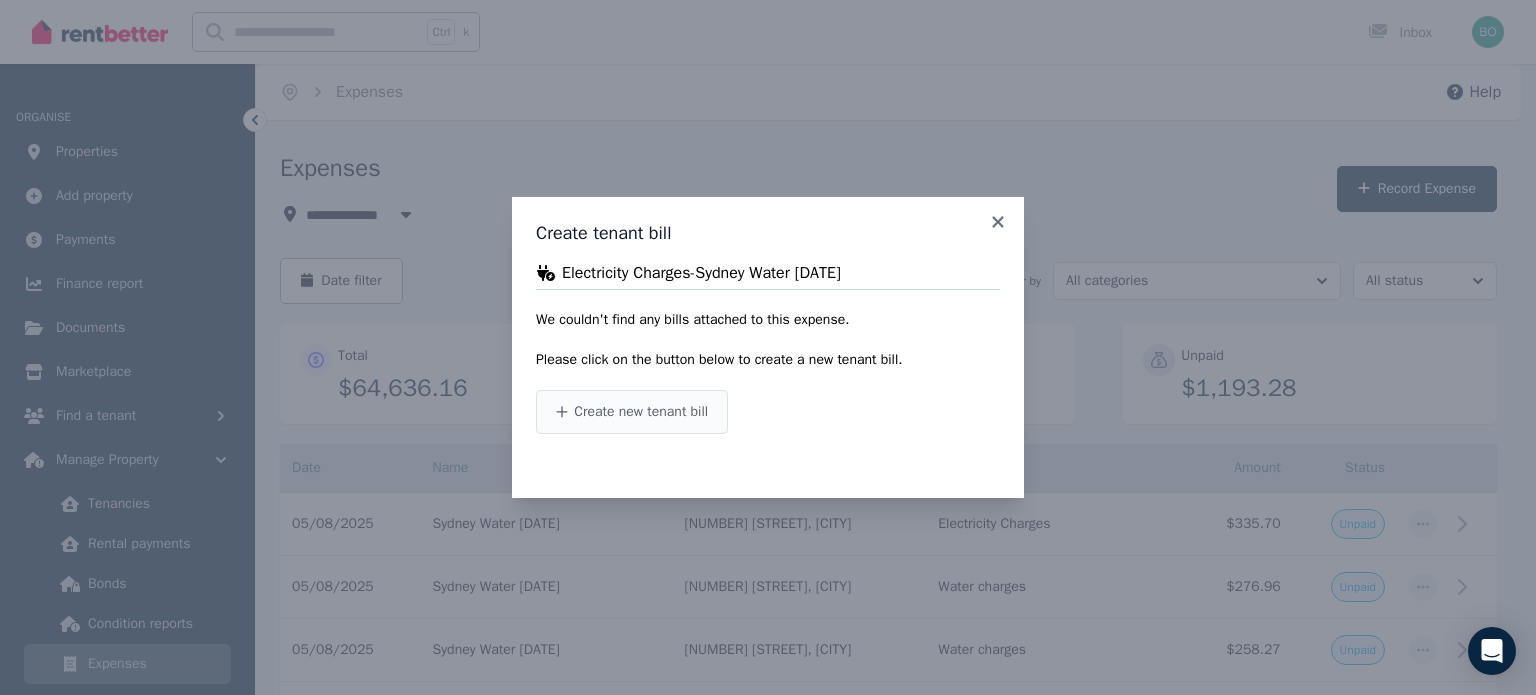 click on "Create new tenant bill" at bounding box center (641, 412) 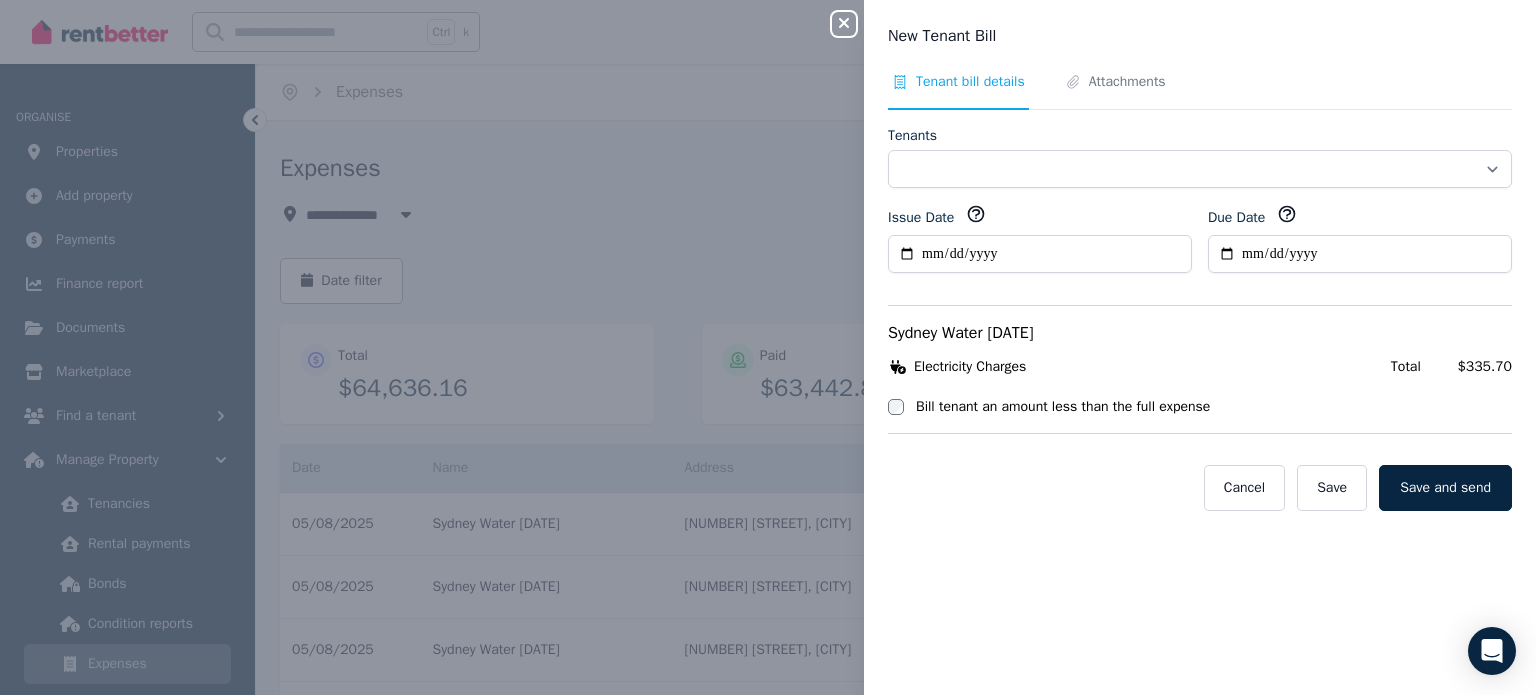 select on "**********" 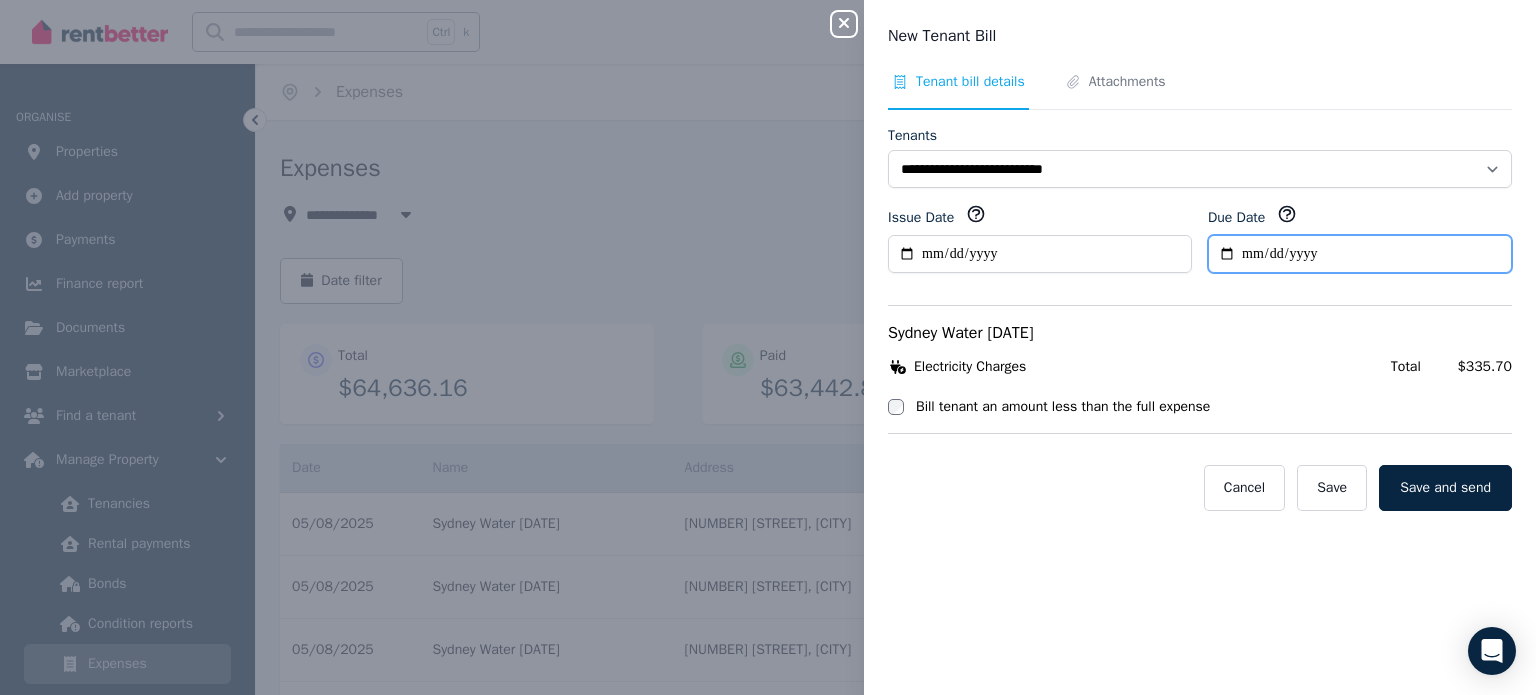 click on "Due Date" at bounding box center [1360, 254] 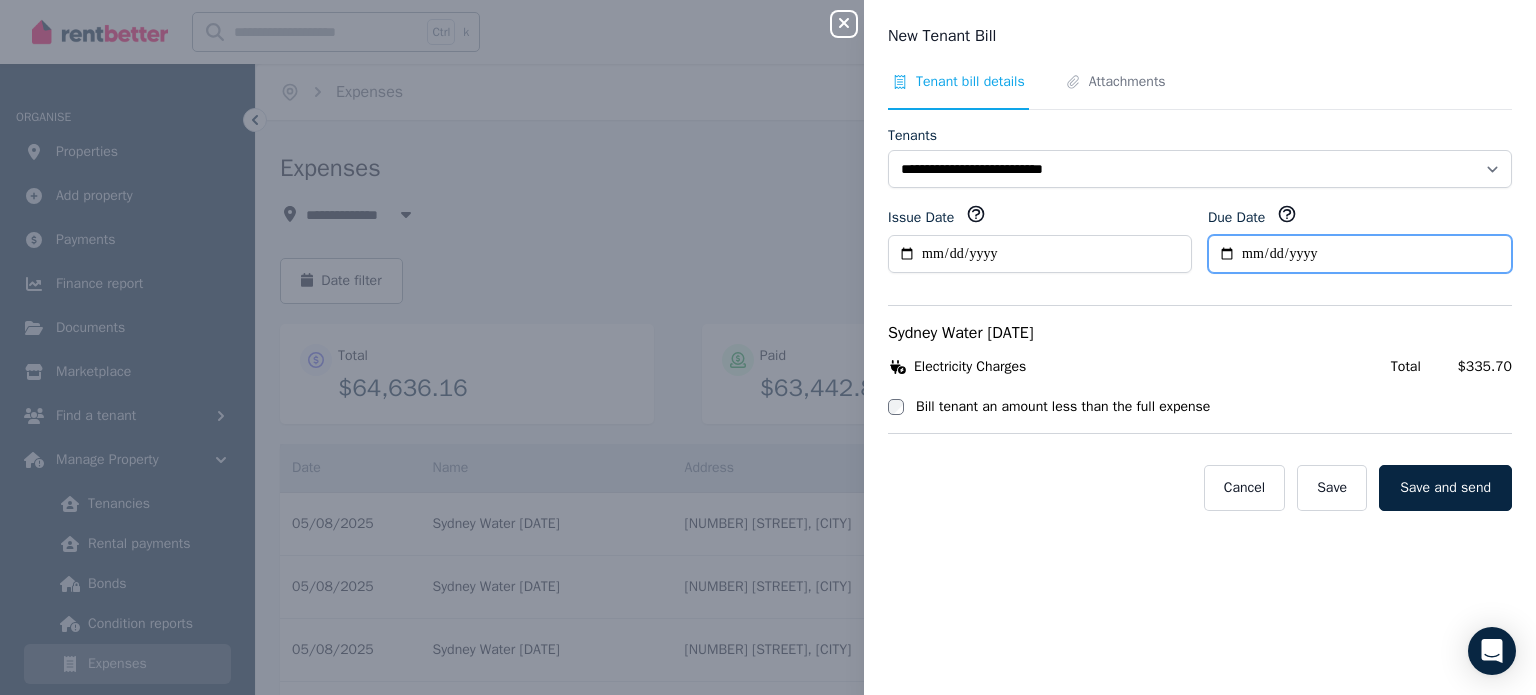 type on "**********" 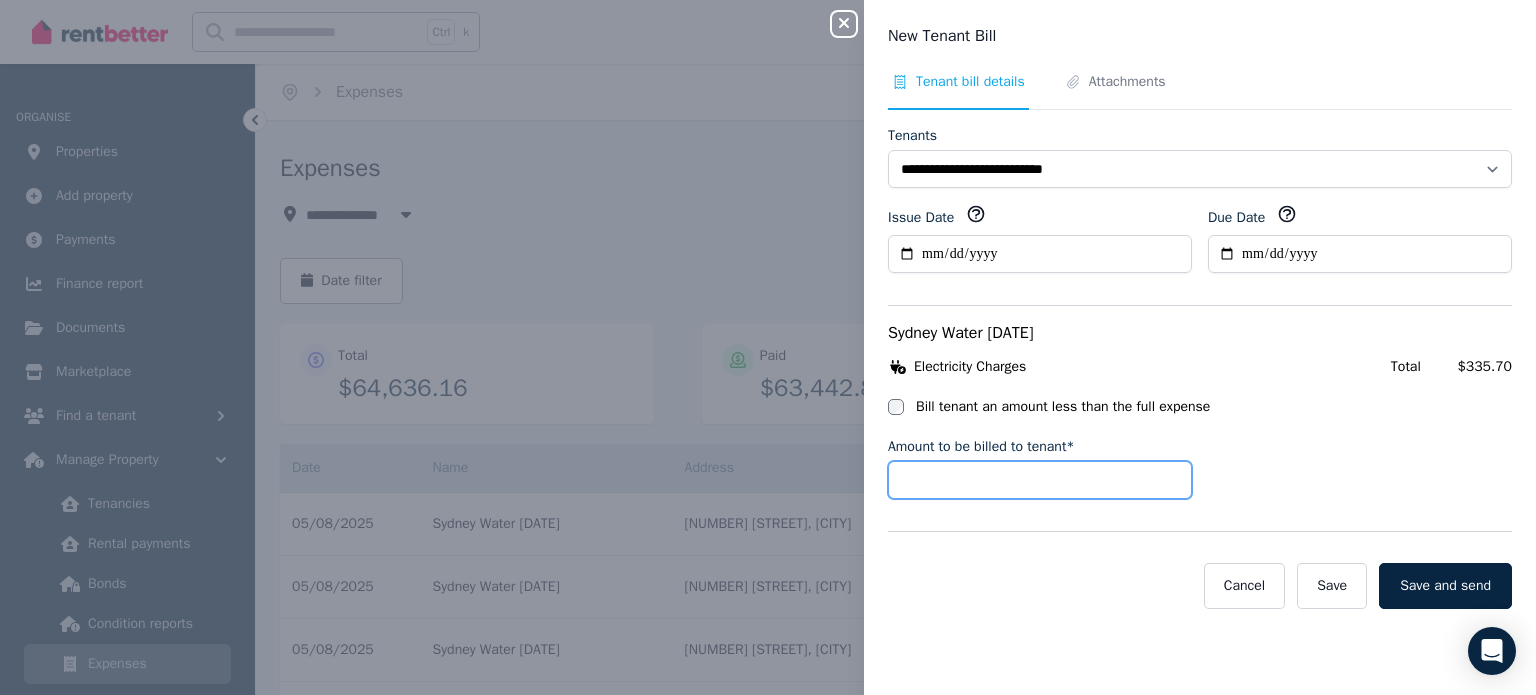 click on "Amount to be billed to tenant*" at bounding box center (1040, 480) 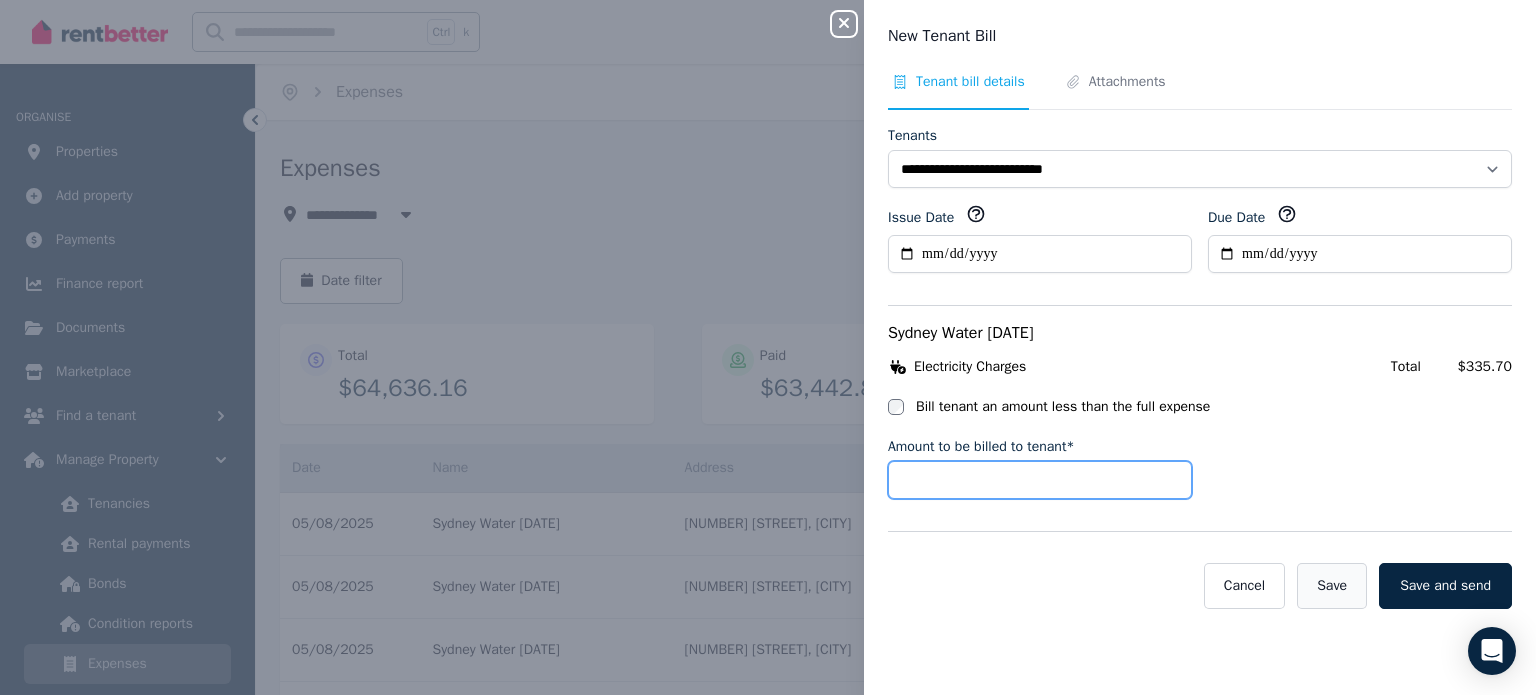 type on "*****" 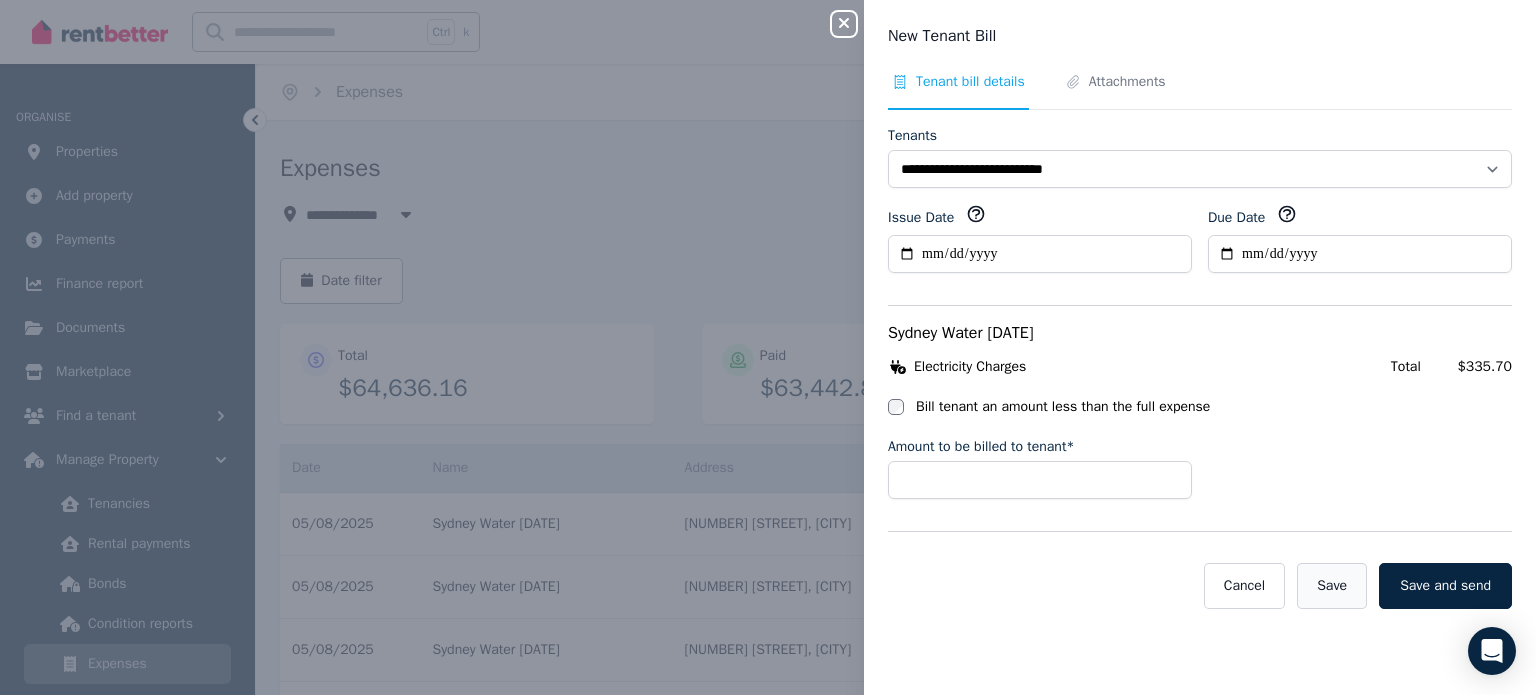 click on "Save" at bounding box center [1332, 586] 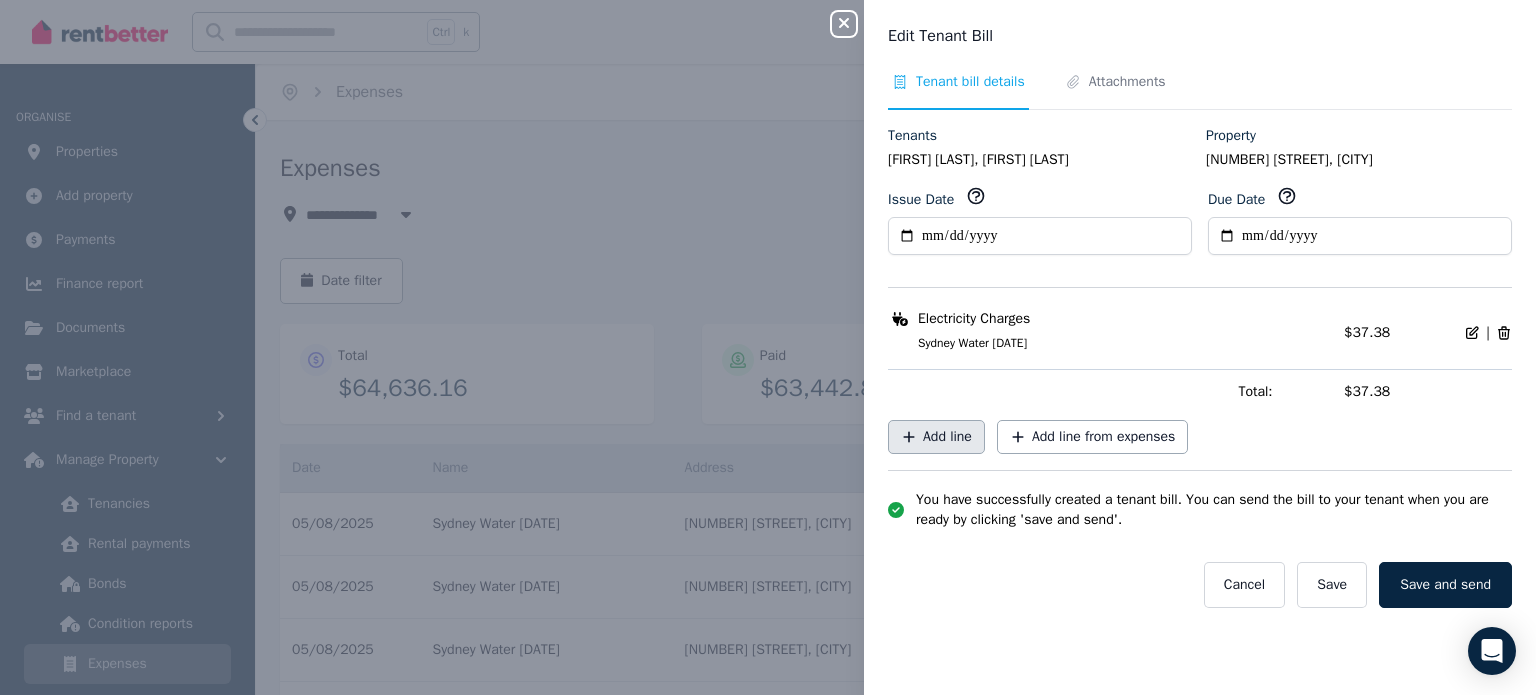 click on "Add line" at bounding box center [947, 437] 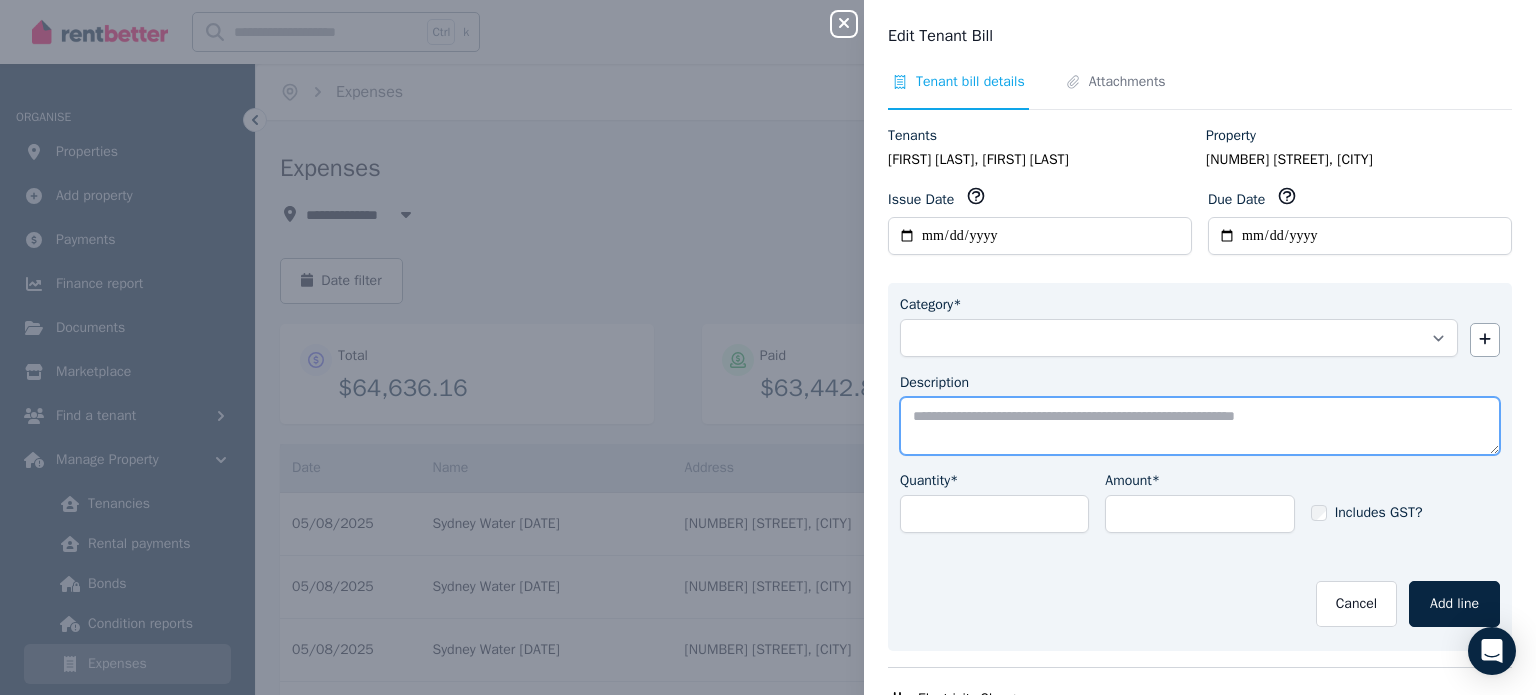 click on "Description" at bounding box center [1200, 426] 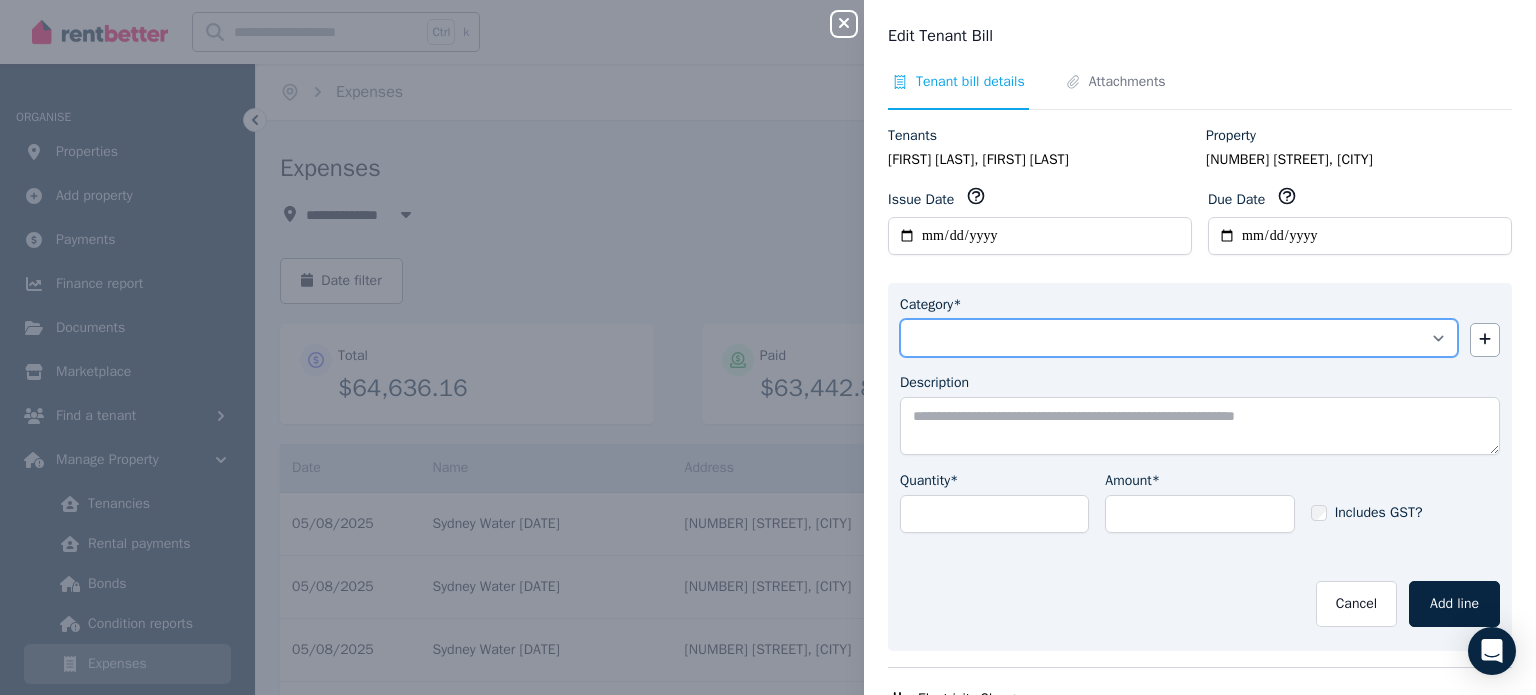 click on "**********" at bounding box center [1179, 338] 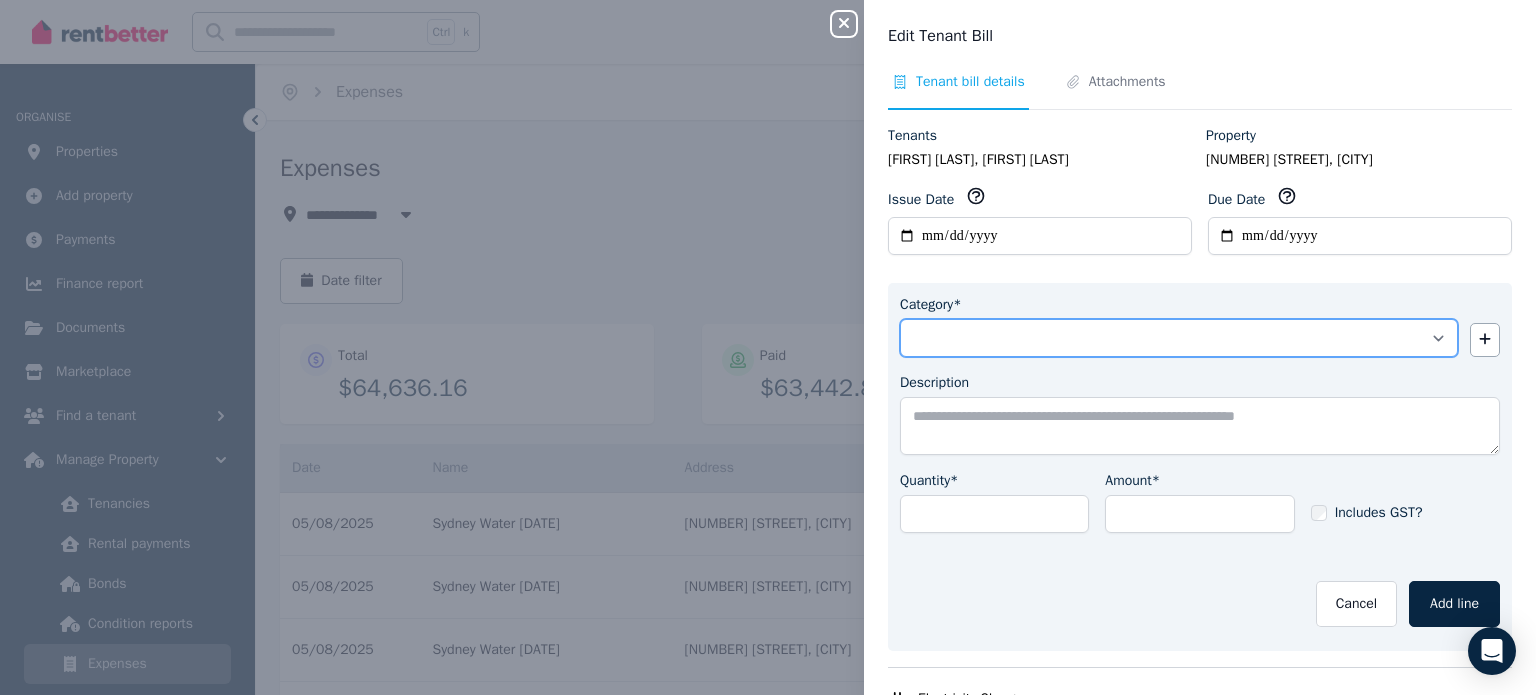 select on "**********" 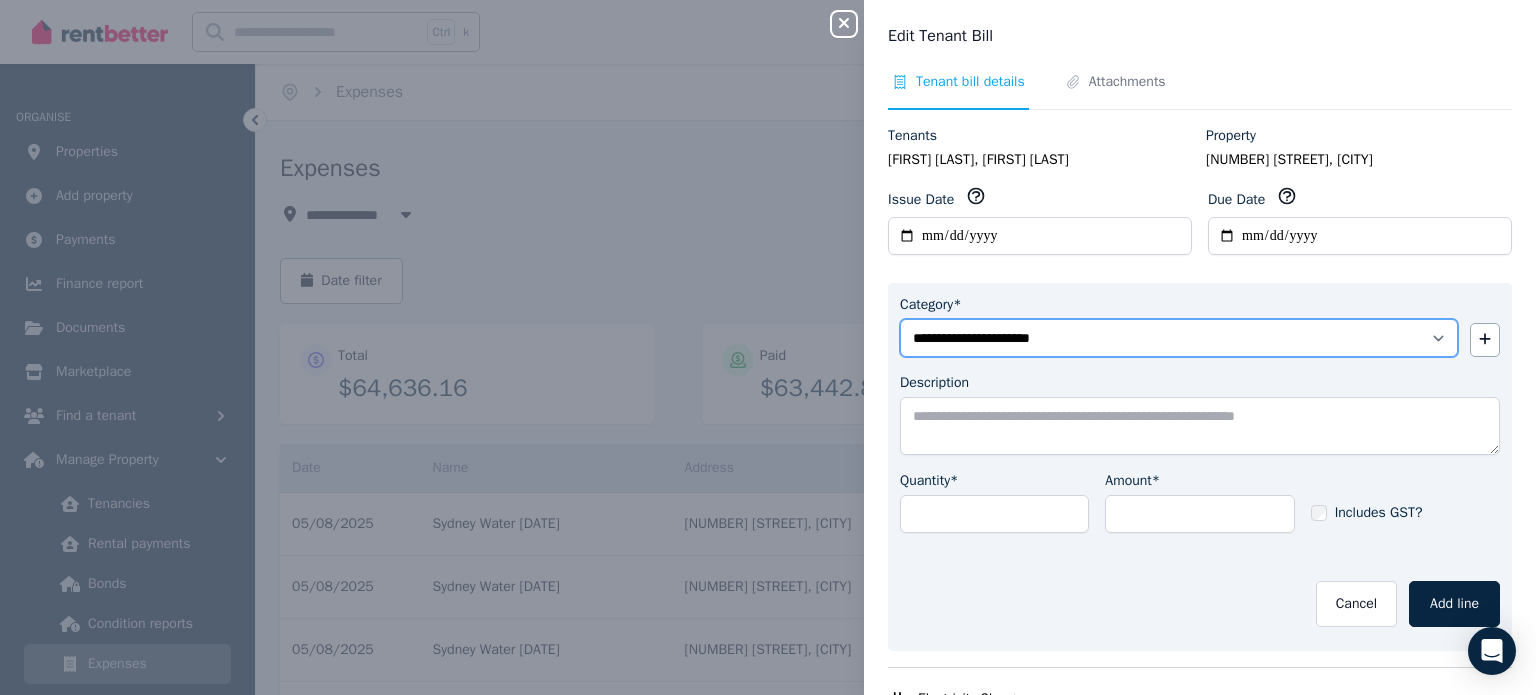 click on "**********" at bounding box center [1179, 338] 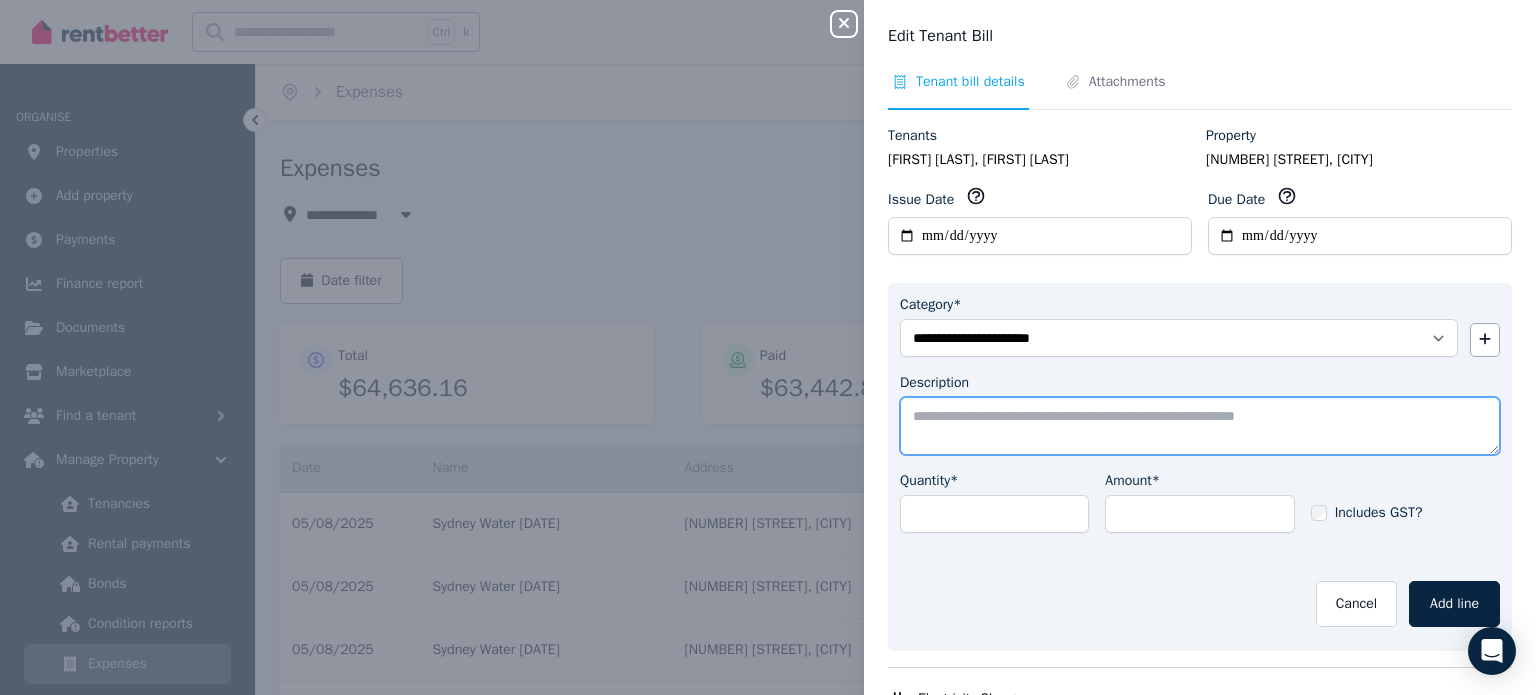 click on "Description" at bounding box center (1200, 426) 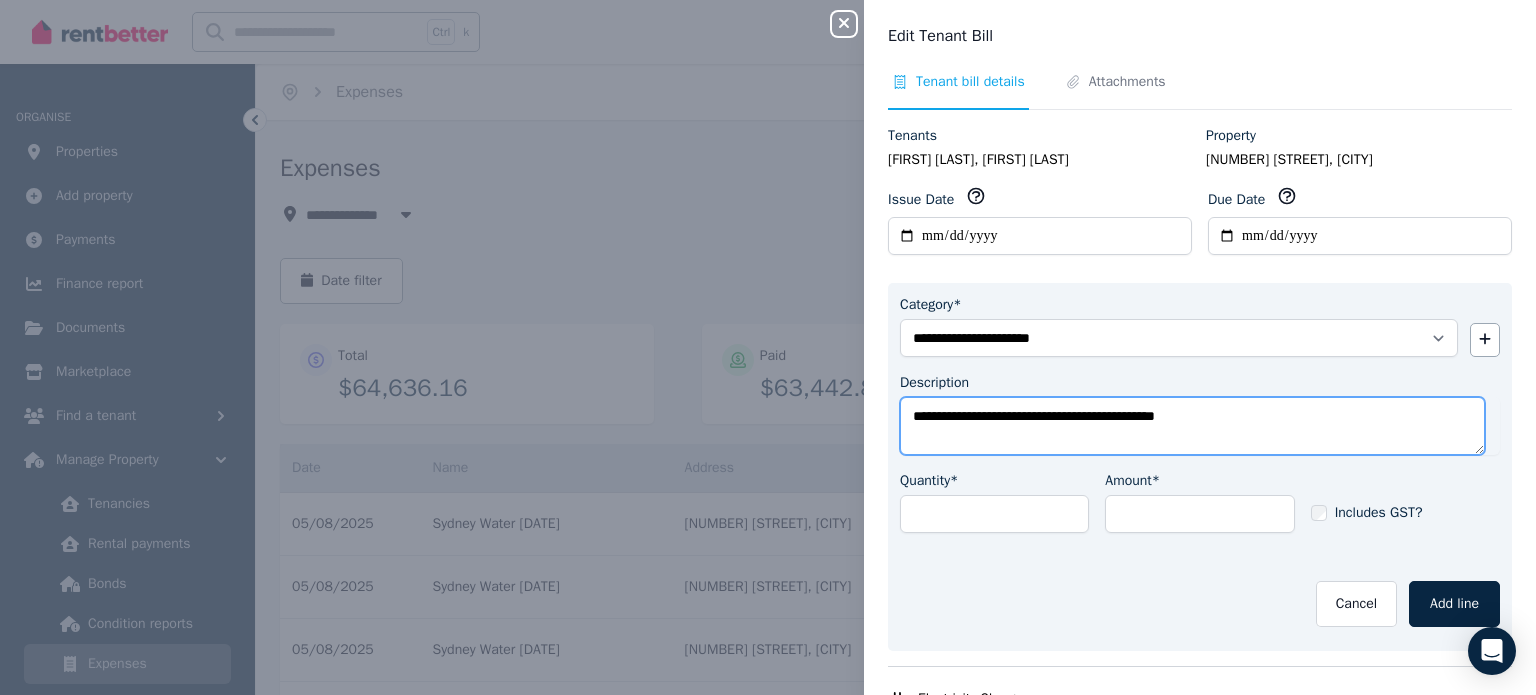 click on "**********" at bounding box center (1192, 426) 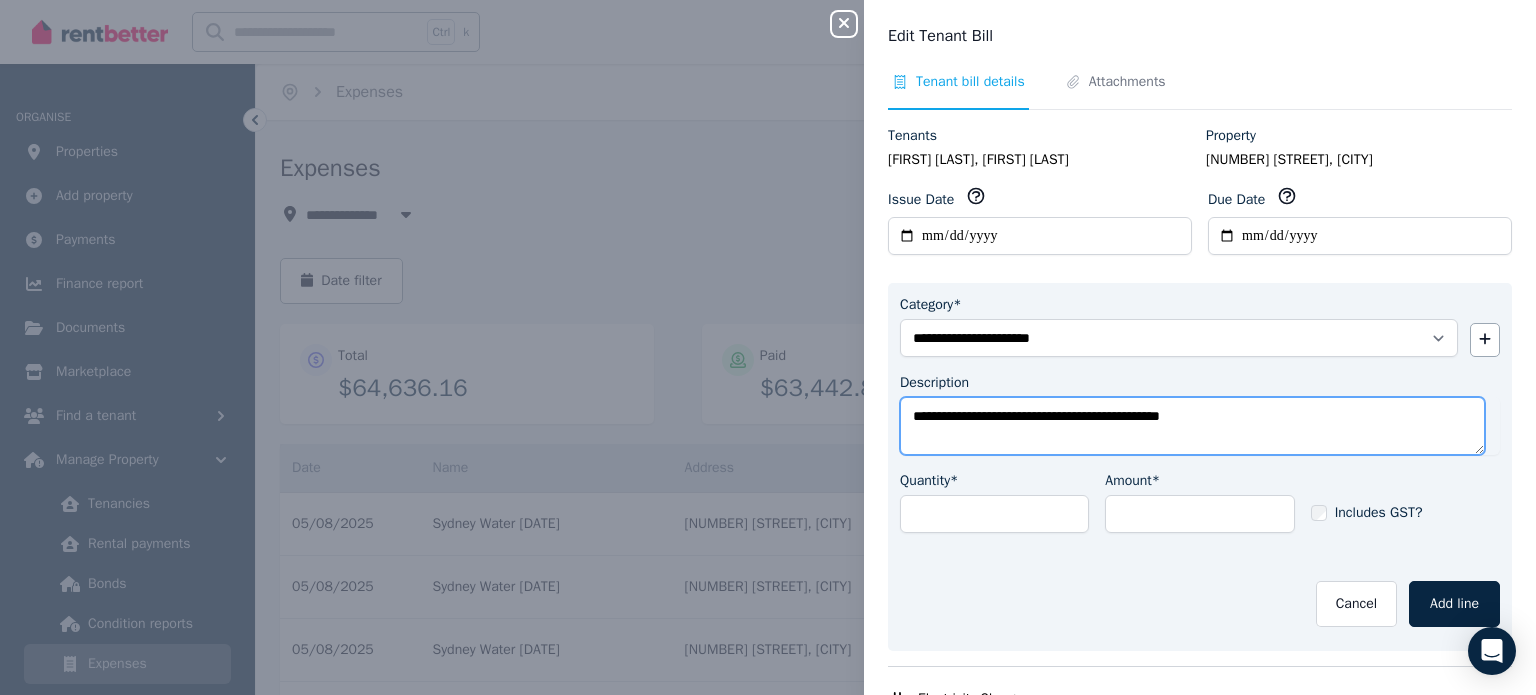 click on "**********" at bounding box center [1192, 426] 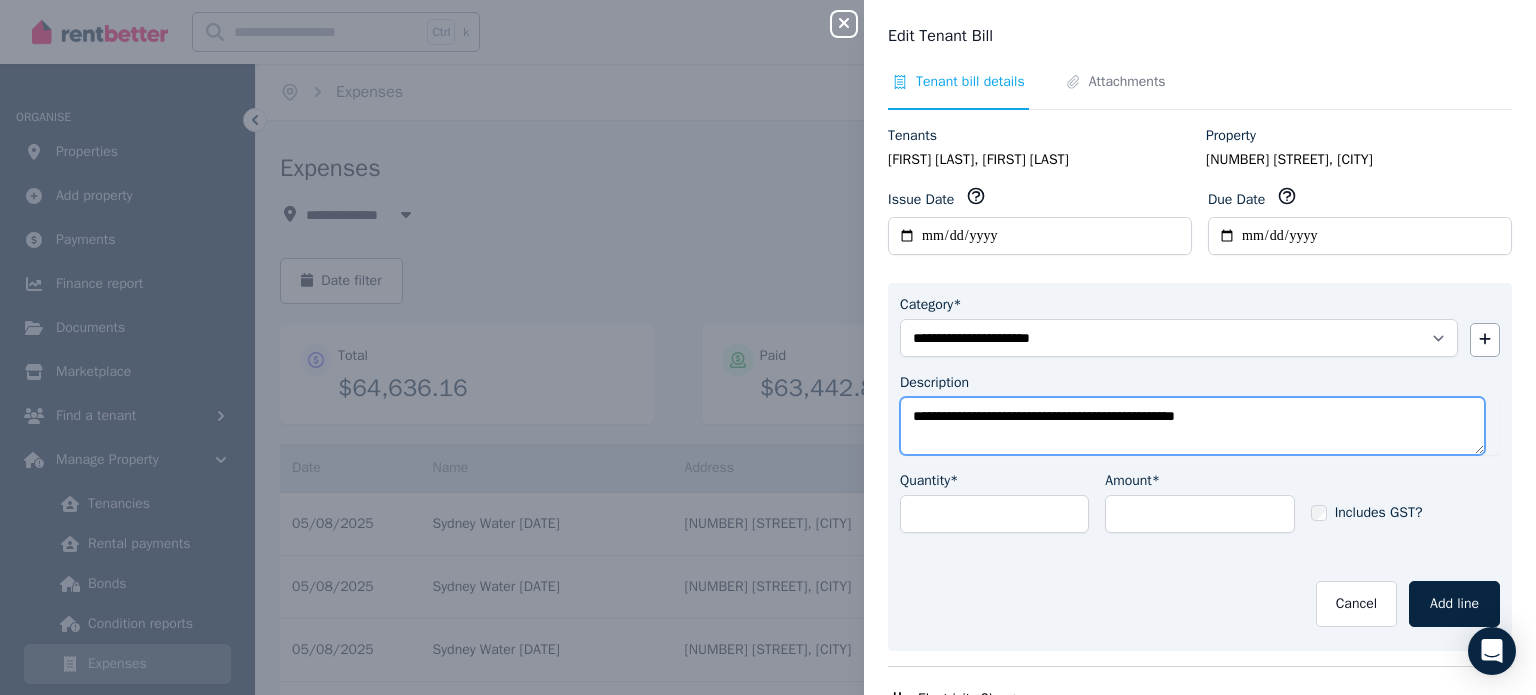 click on "**********" at bounding box center (1192, 426) 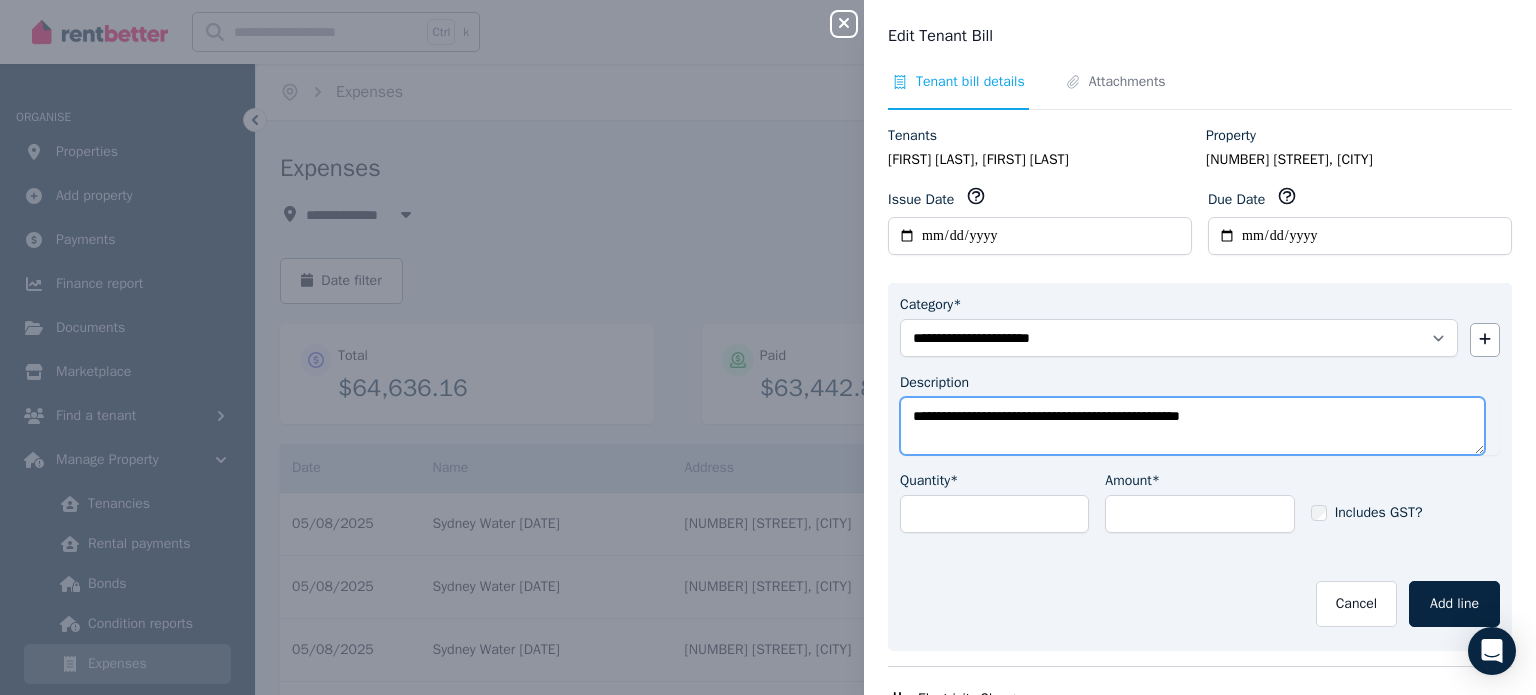 click on "**********" at bounding box center [1192, 426] 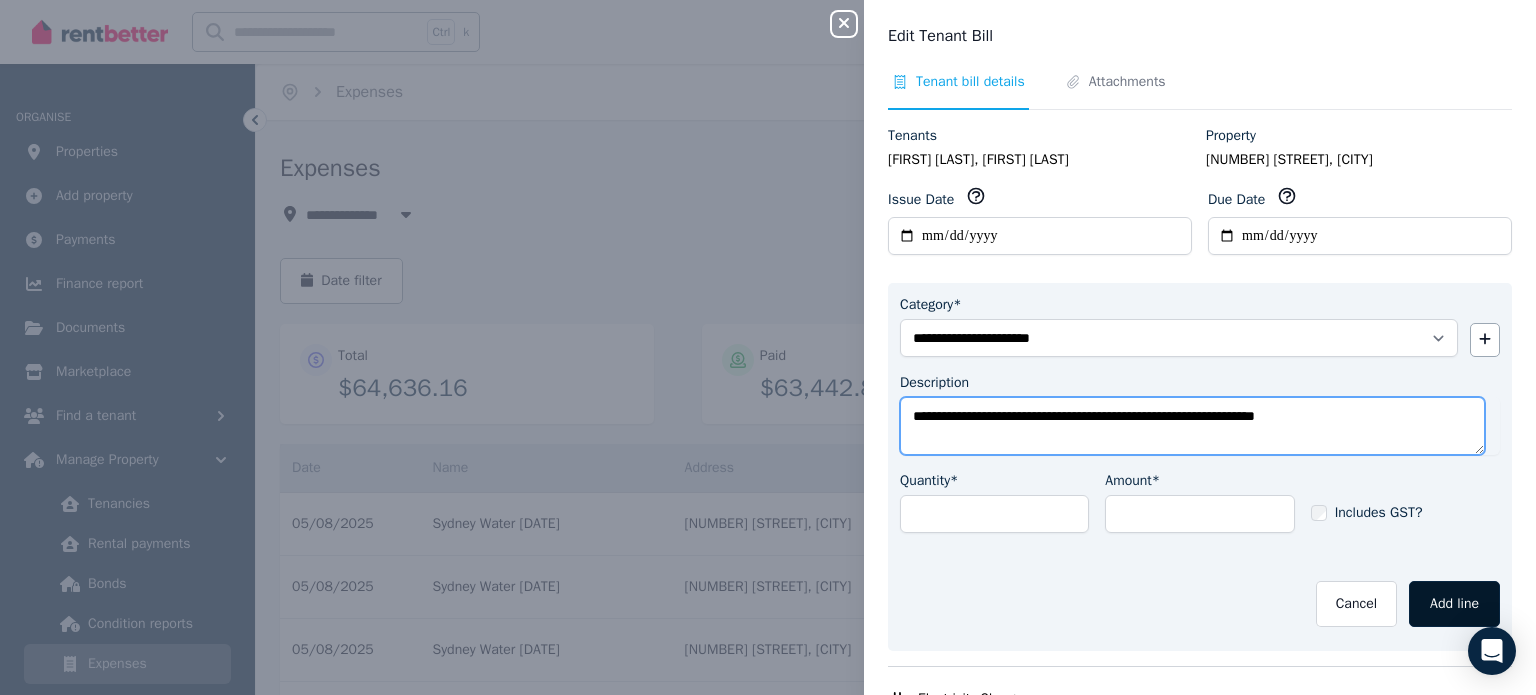 type on "**********" 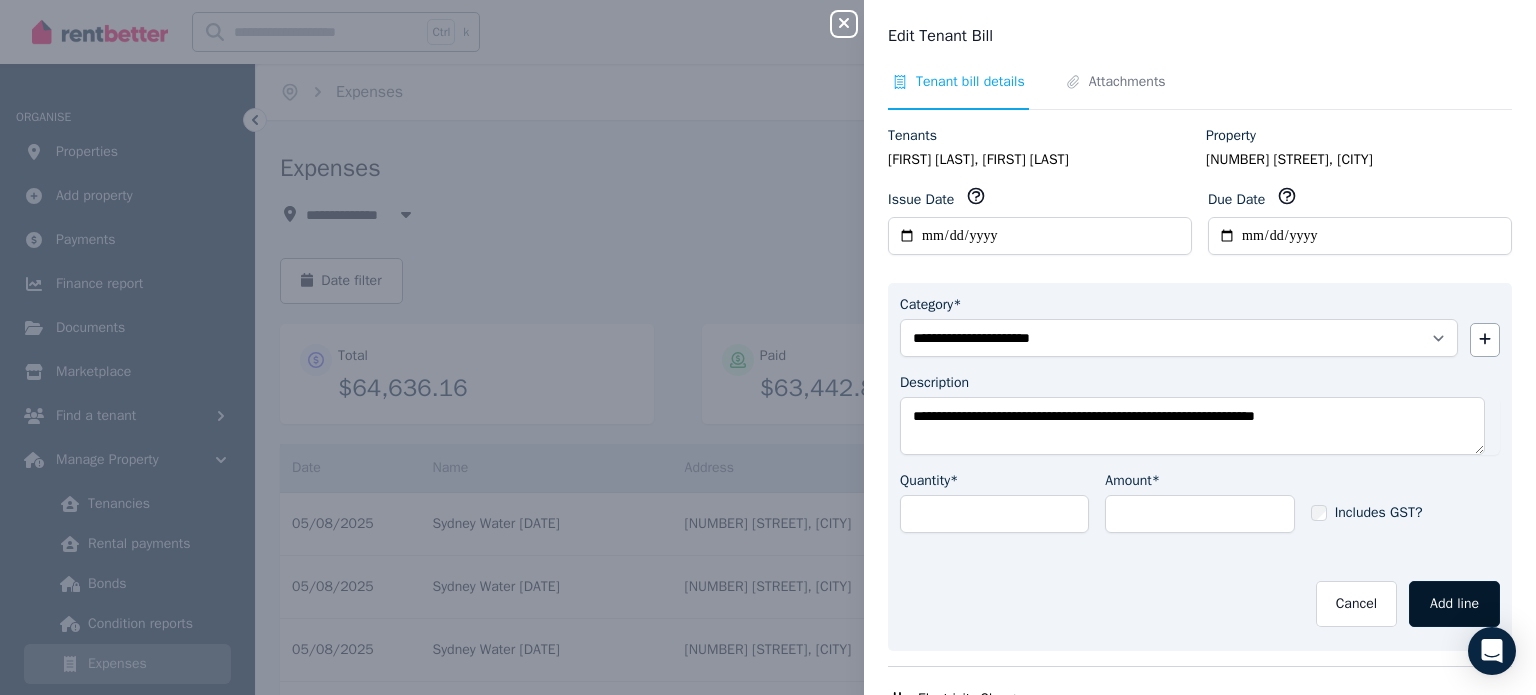 click on "Add line" at bounding box center [1454, 604] 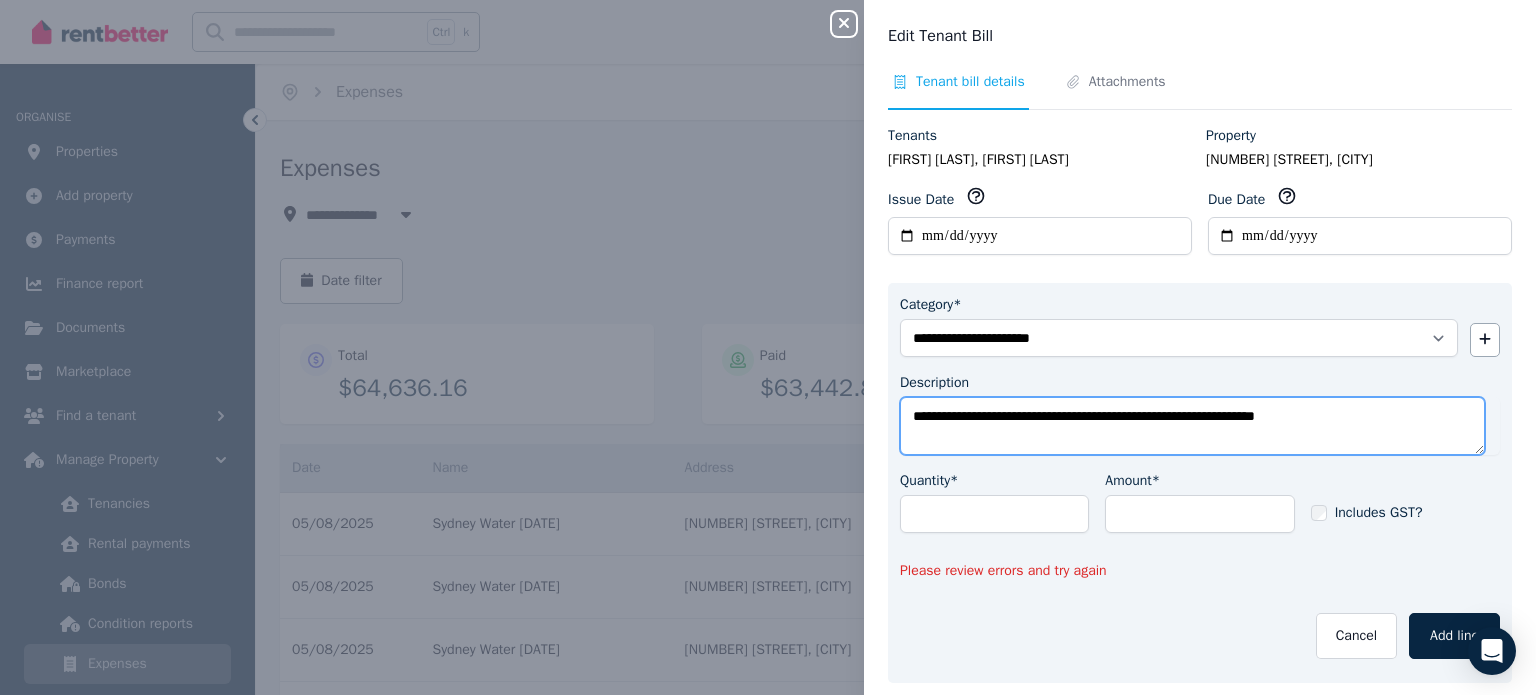 drag, startPoint x: 1372, startPoint y: 413, endPoint x: 1320, endPoint y: 408, distance: 52.23983 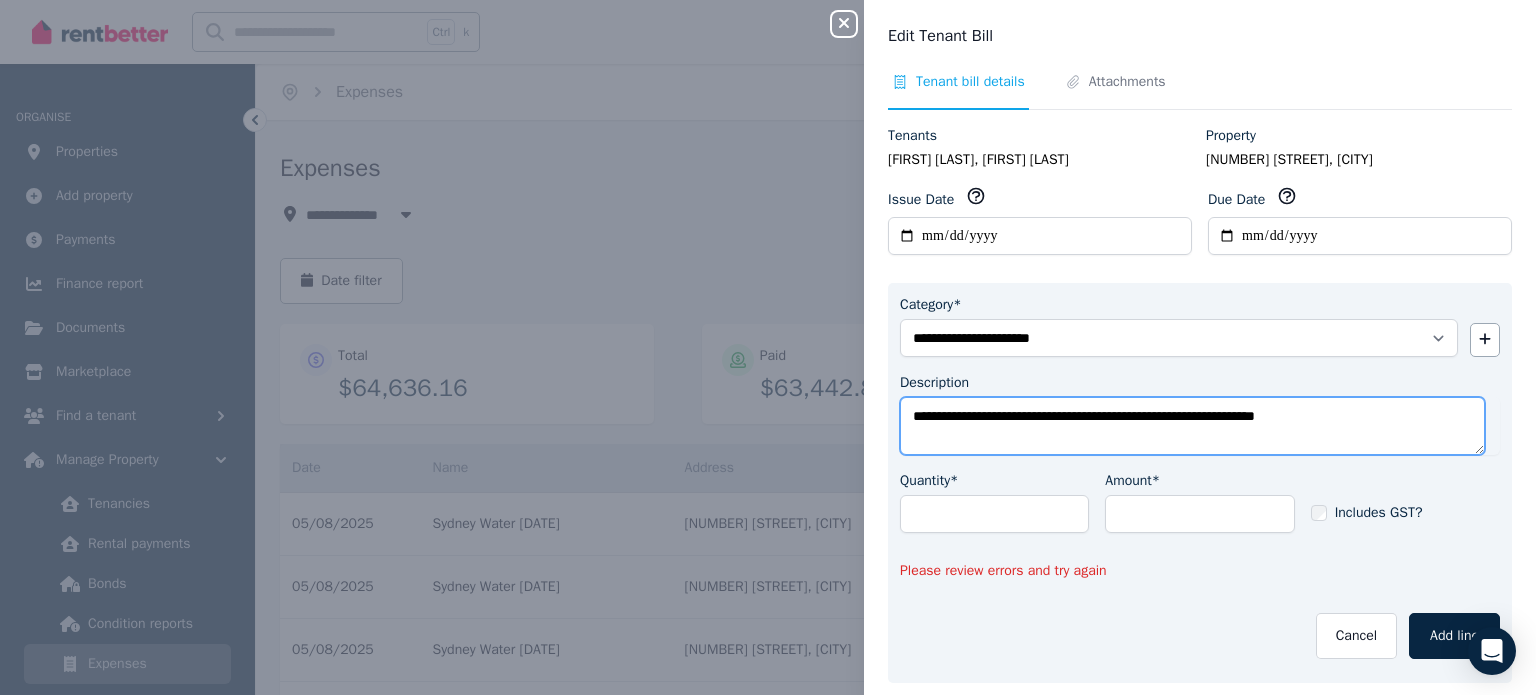click on "**********" at bounding box center [1192, 426] 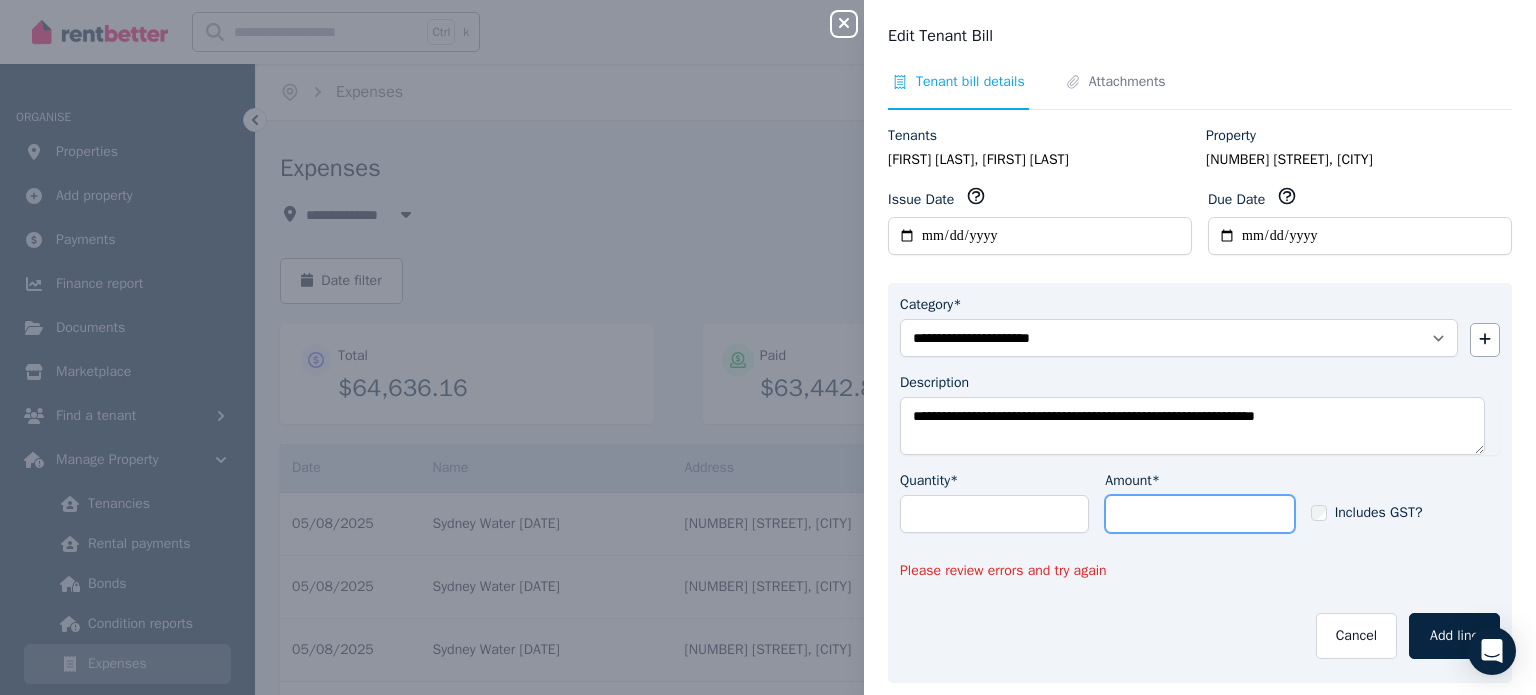 click on "Amount*" at bounding box center (1199, 514) 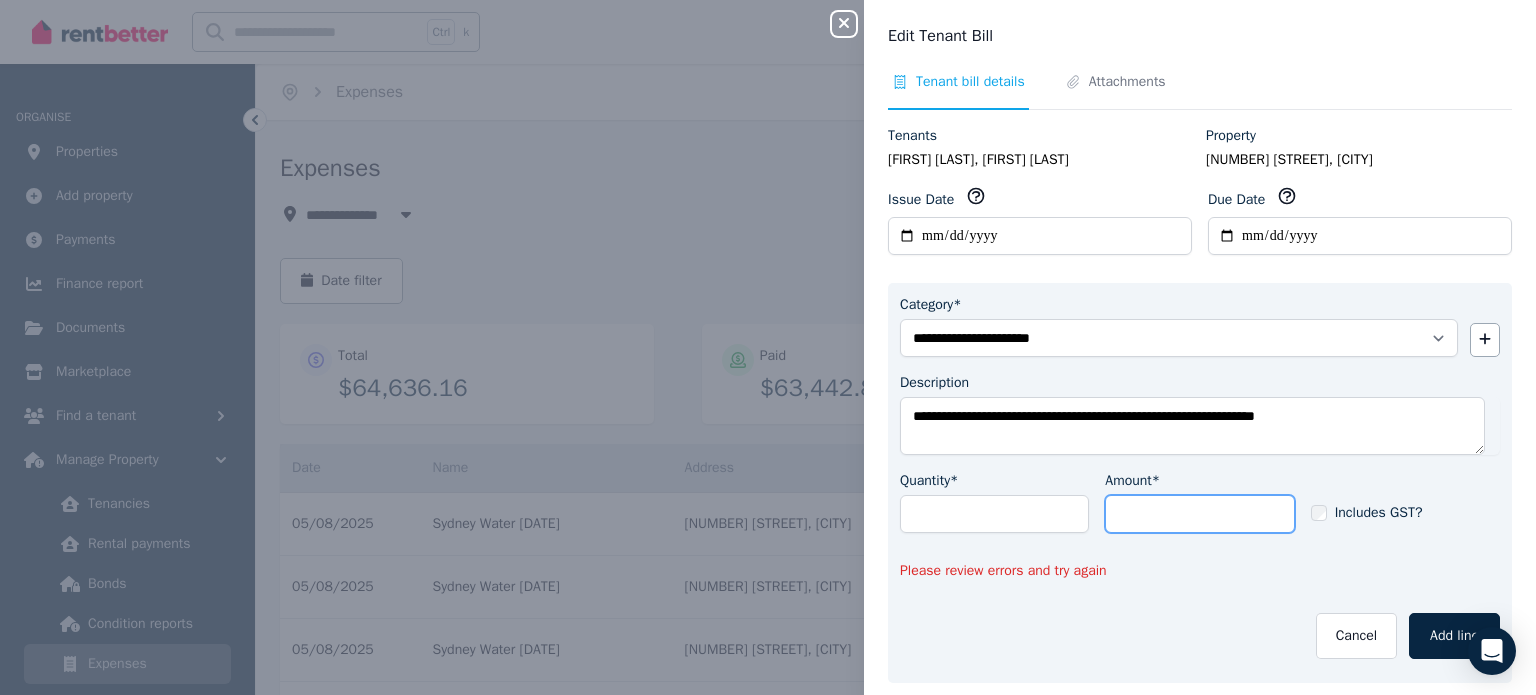 paste on "*****" 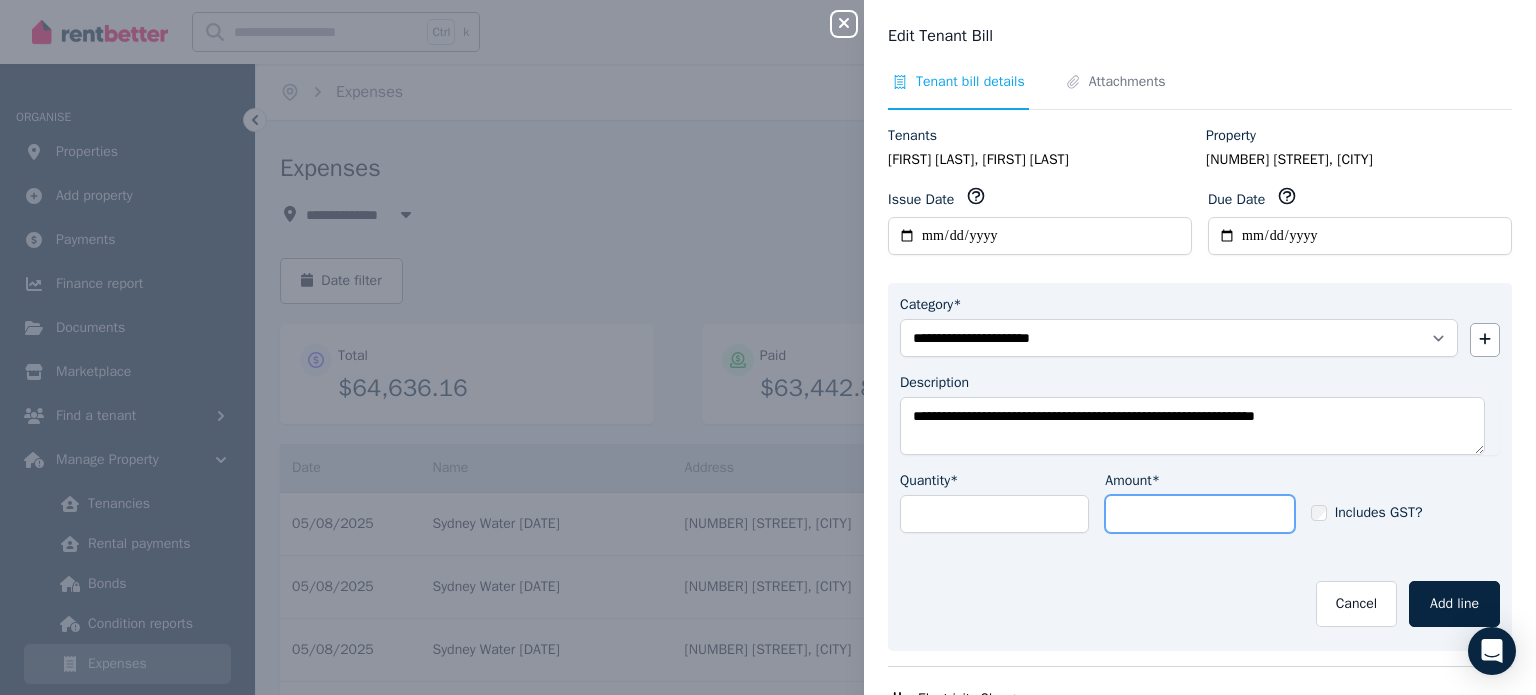 type on "*****" 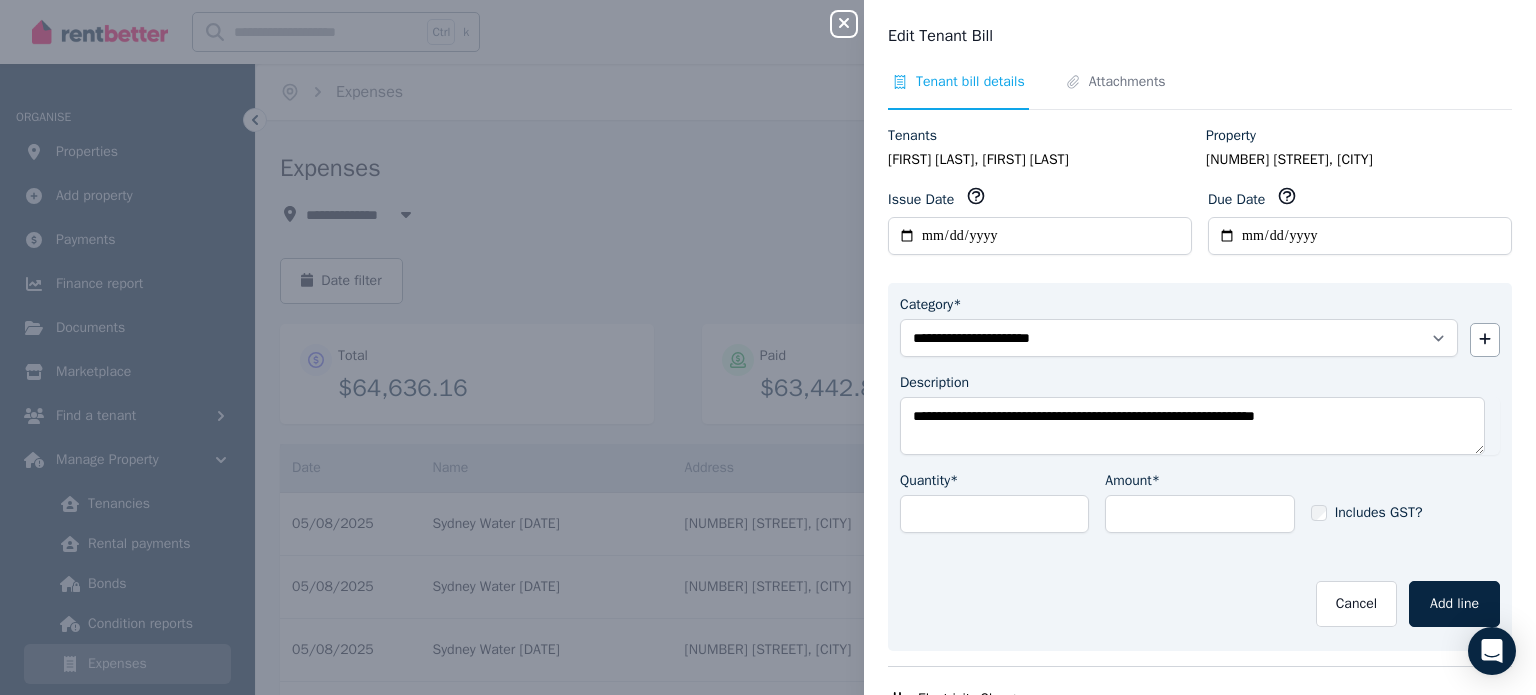 click on "**********" at bounding box center [1200, 467] 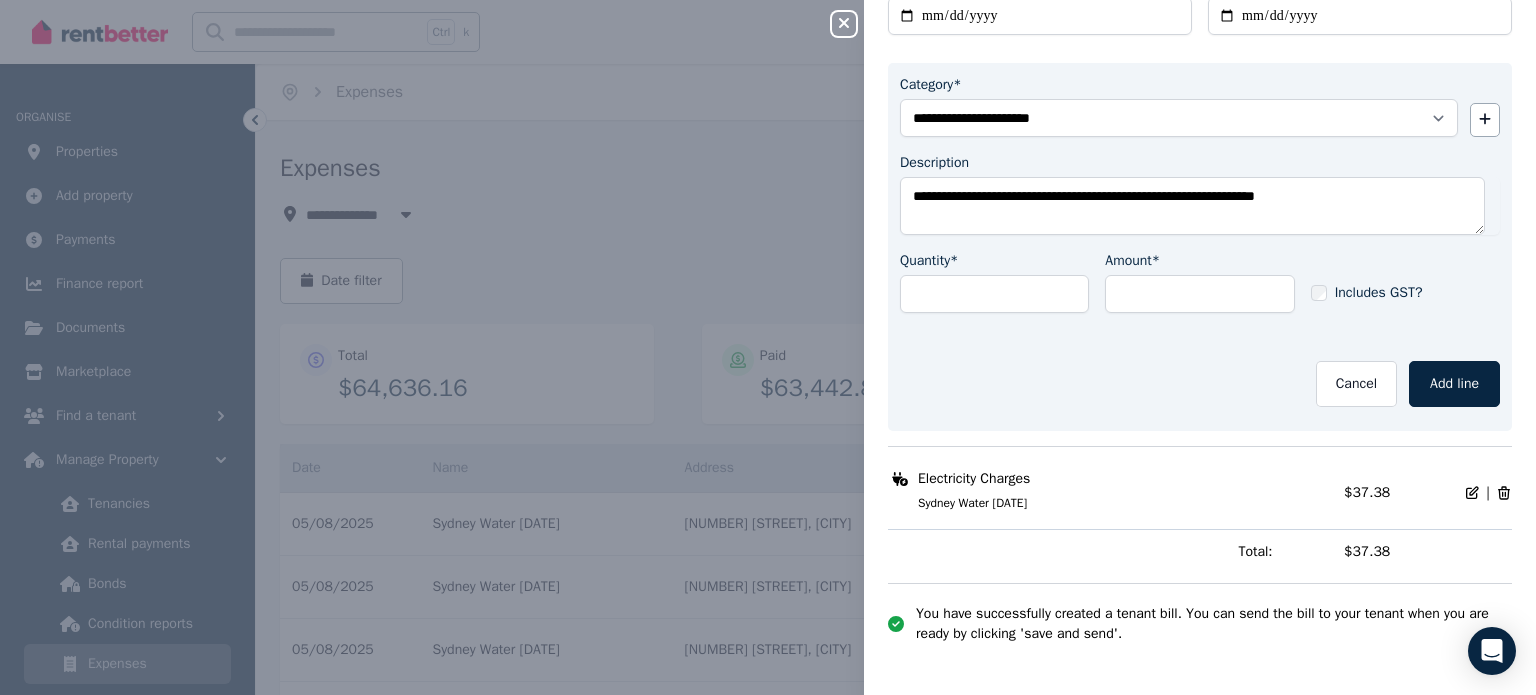 scroll, scrollTop: 120, scrollLeft: 0, axis: vertical 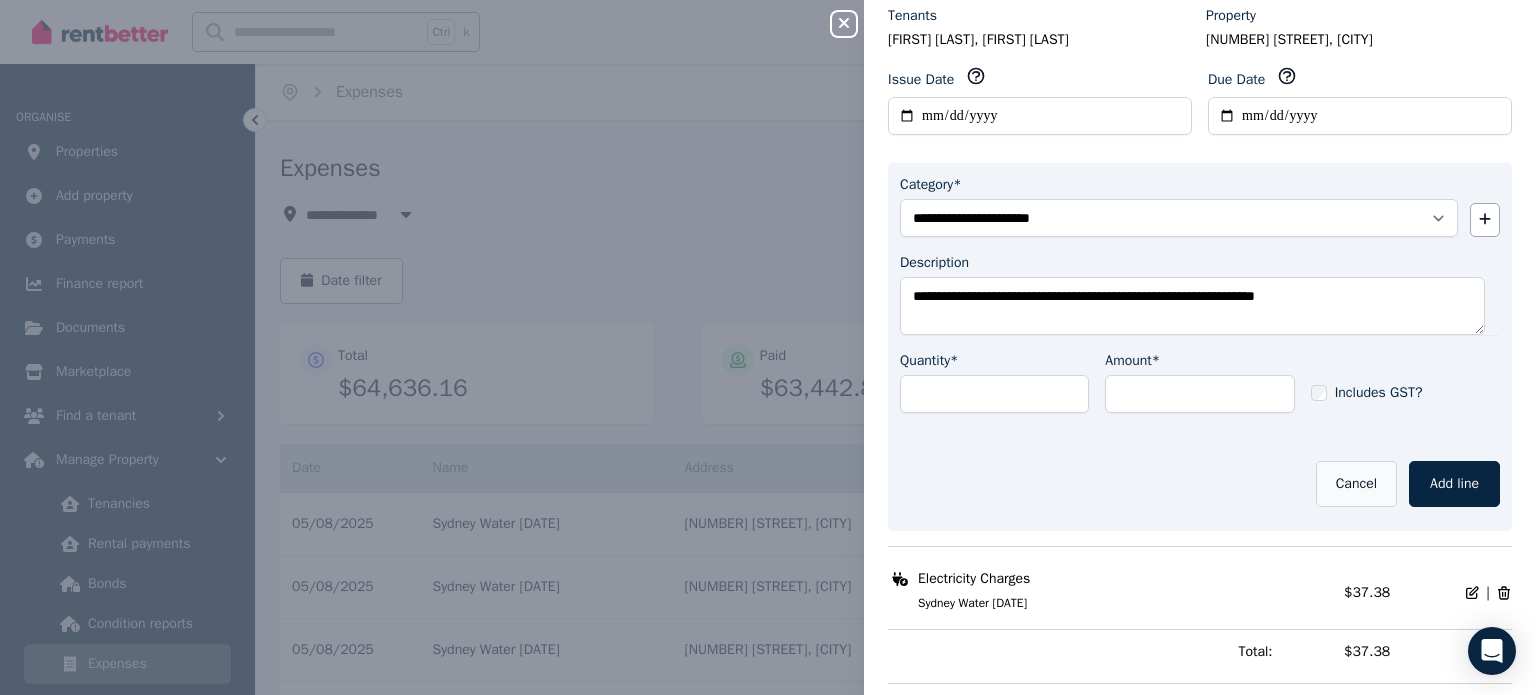 drag, startPoint x: 1350, startPoint y: 488, endPoint x: 1337, endPoint y: 489, distance: 13.038404 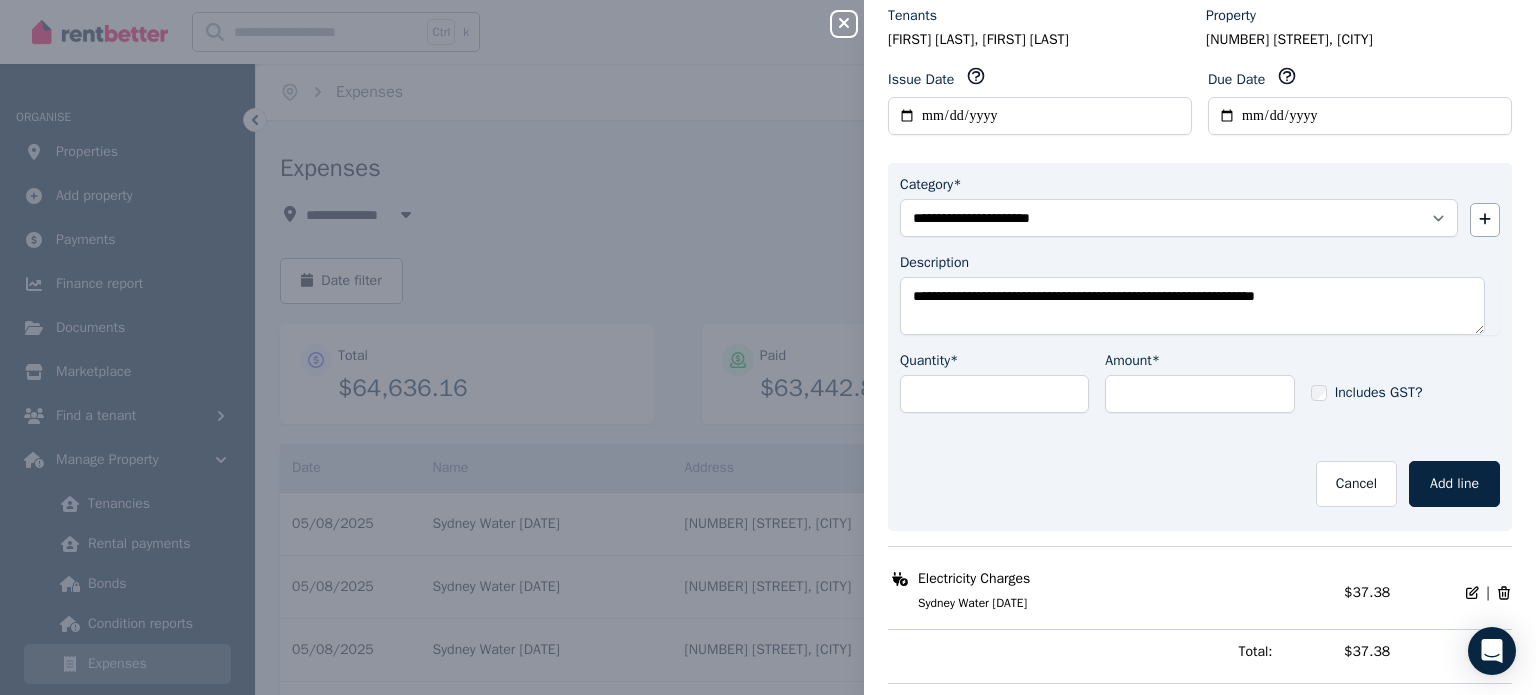 click on "Cancel" at bounding box center (1356, 484) 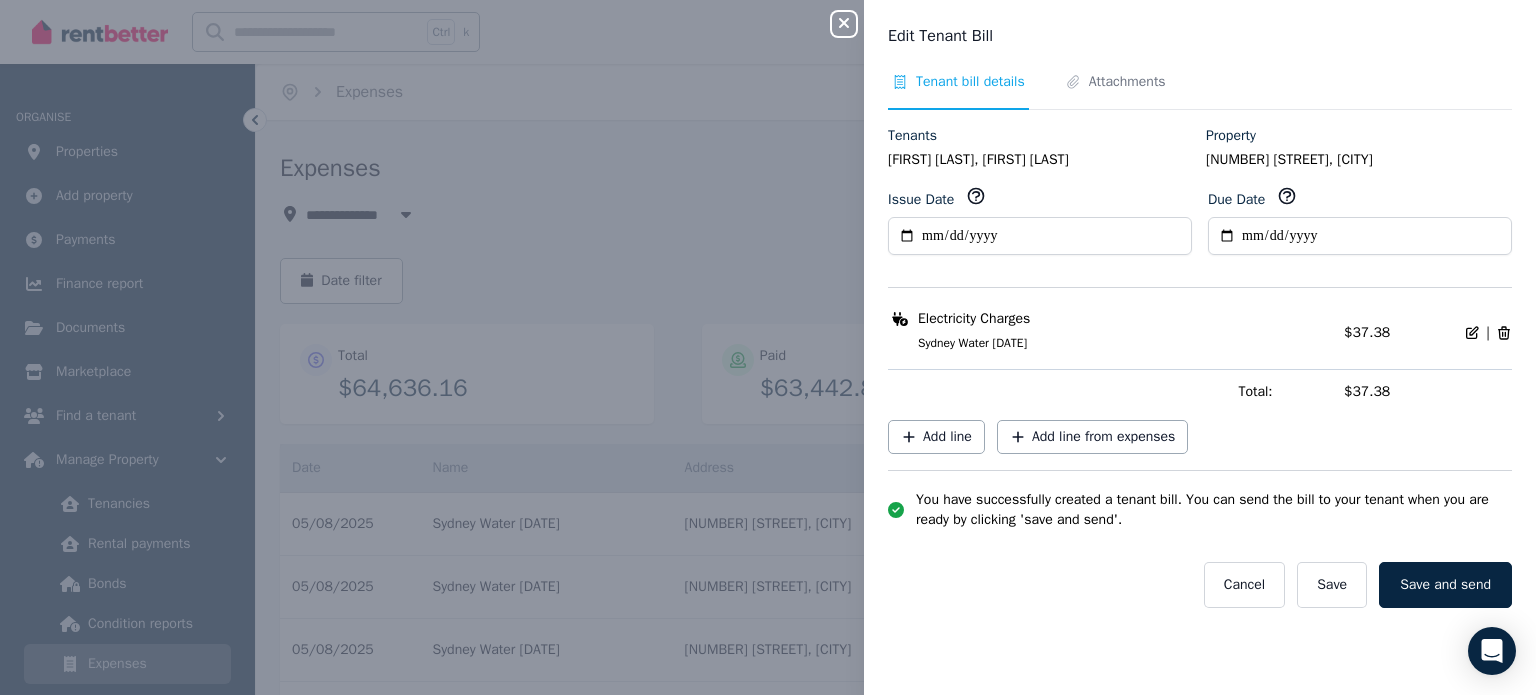 scroll, scrollTop: 0, scrollLeft: 0, axis: both 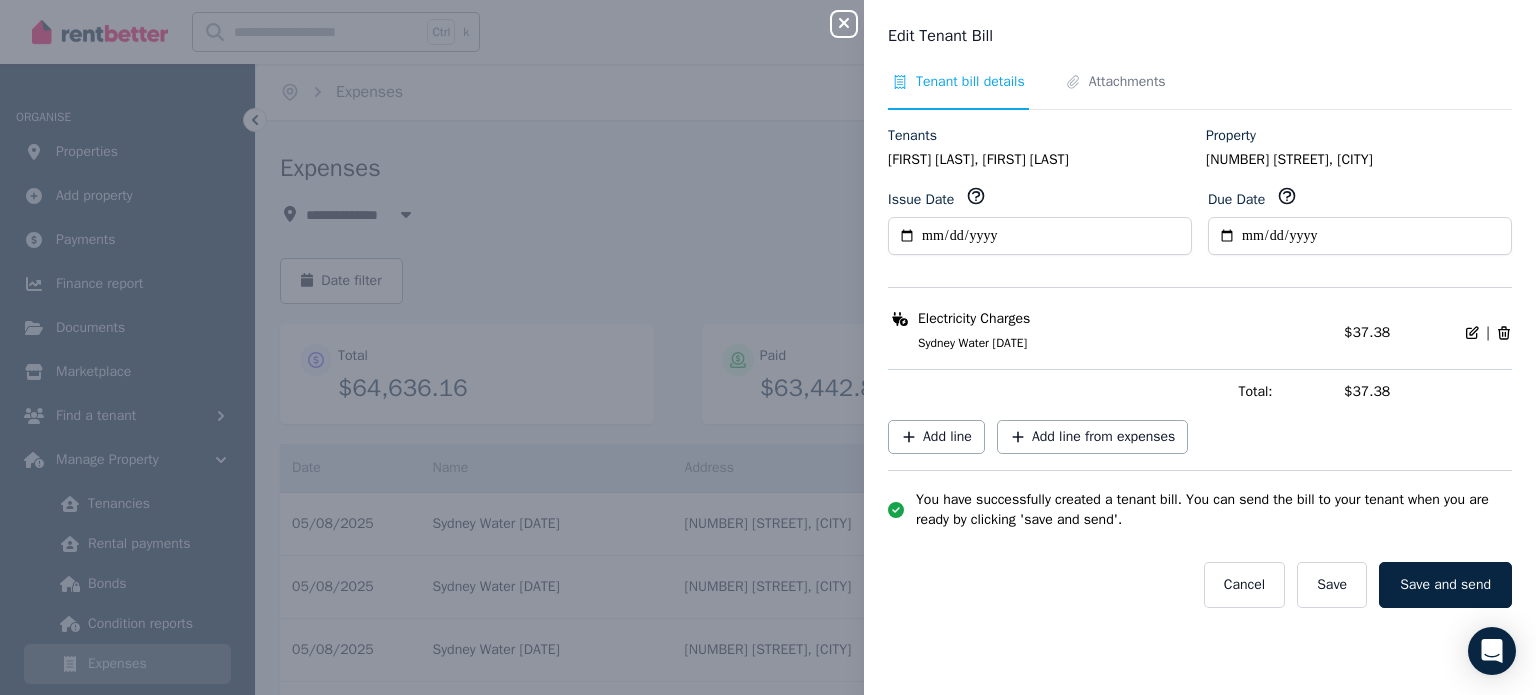 click 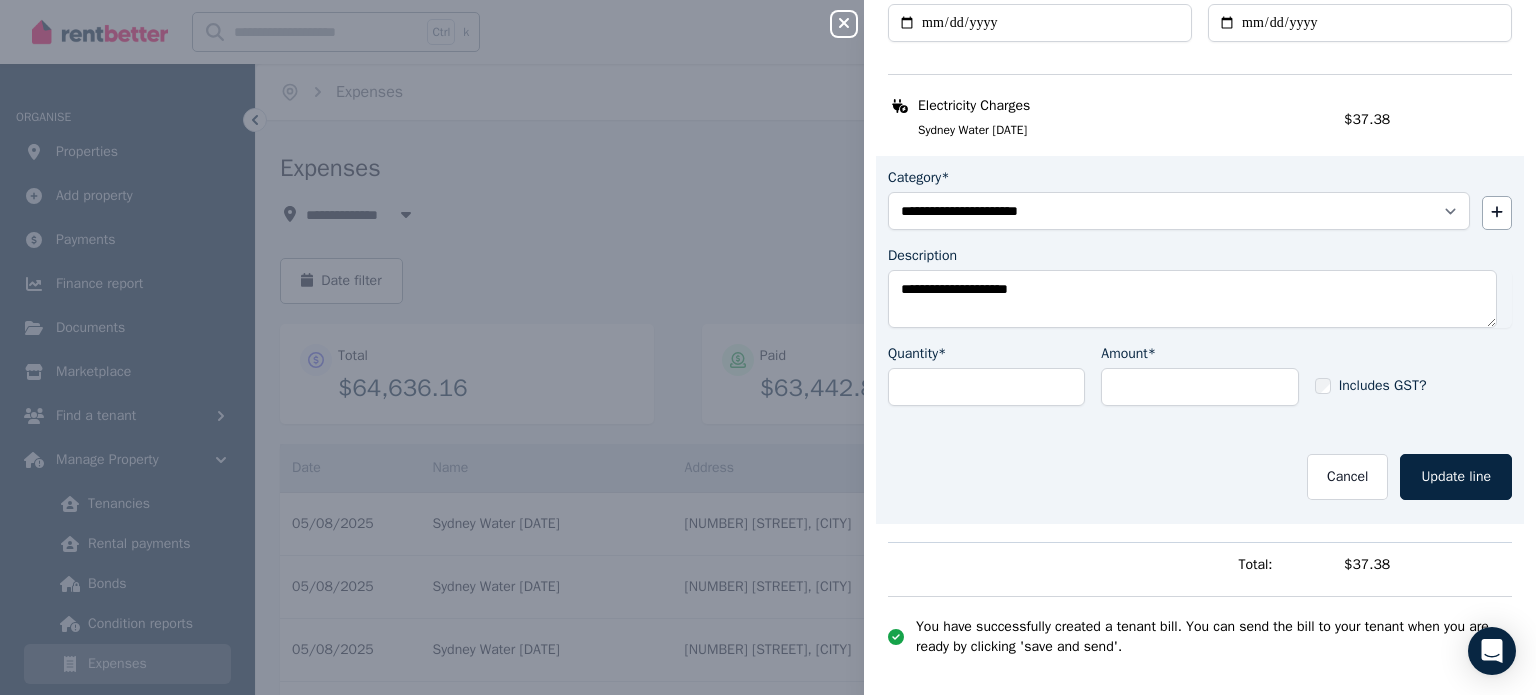 scroll, scrollTop: 226, scrollLeft: 0, axis: vertical 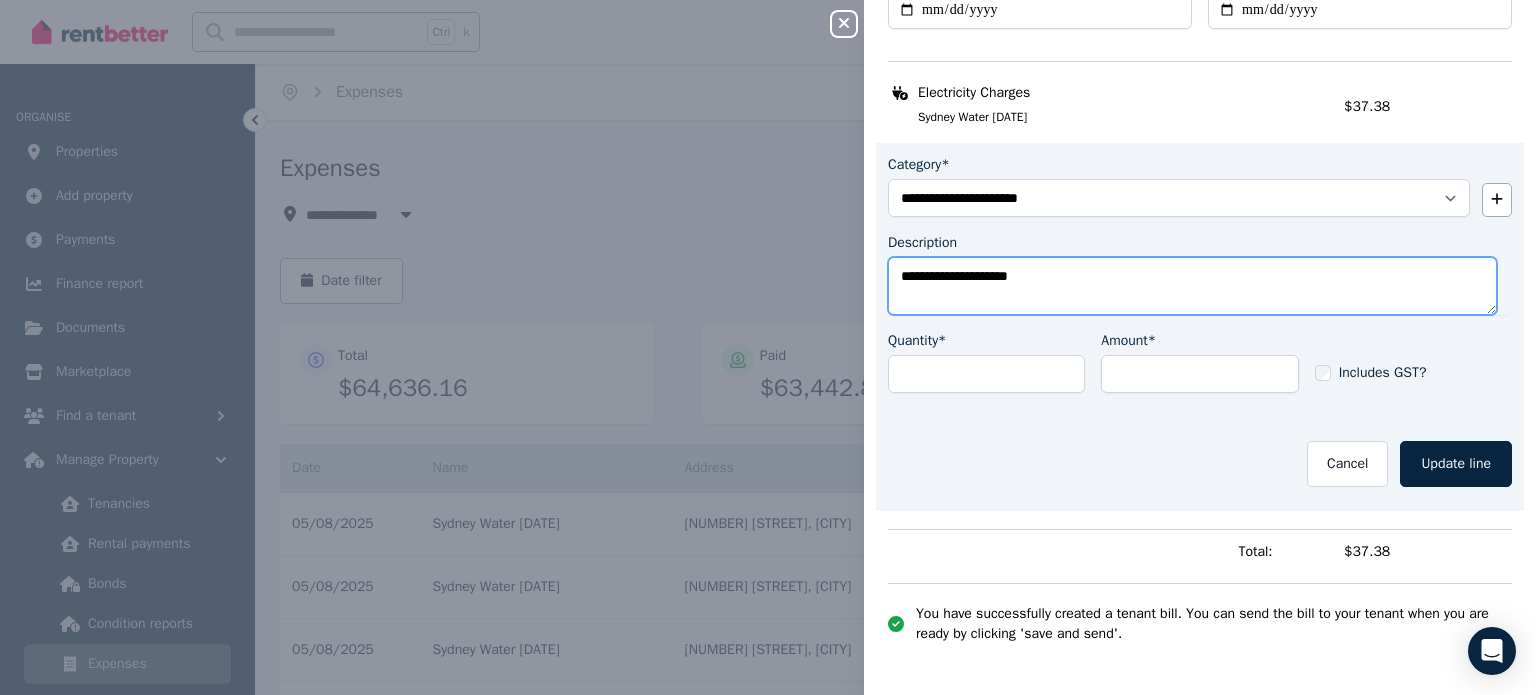 click on "**********" at bounding box center [1192, 286] 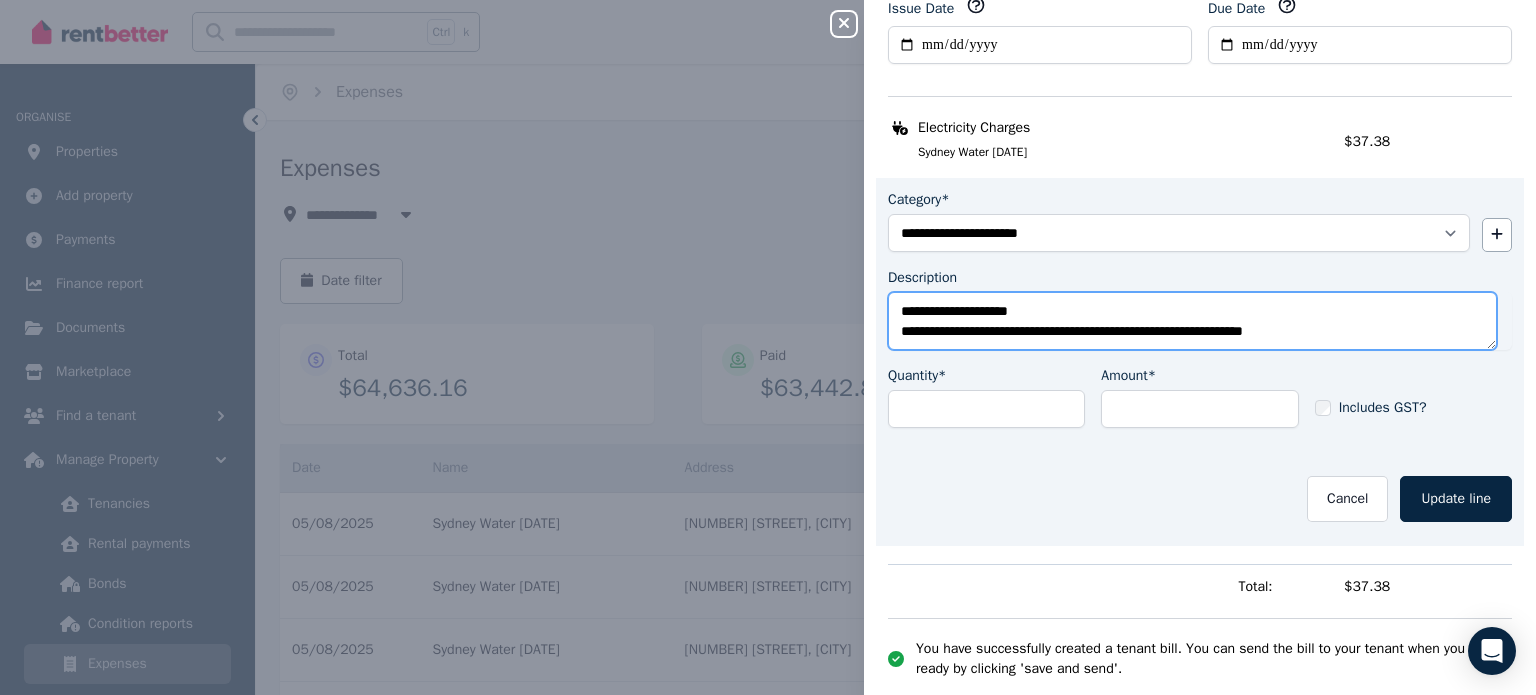 scroll, scrollTop: 226, scrollLeft: 0, axis: vertical 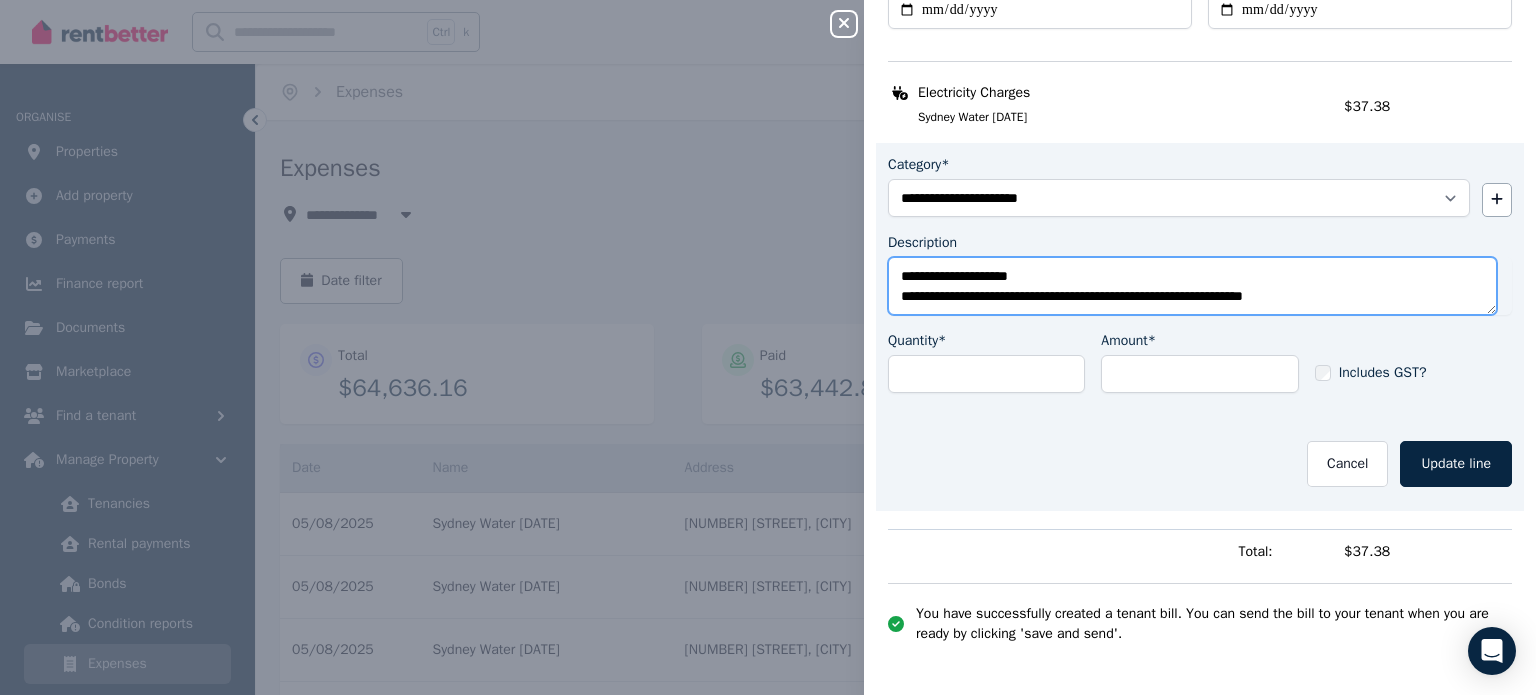 type on "**********" 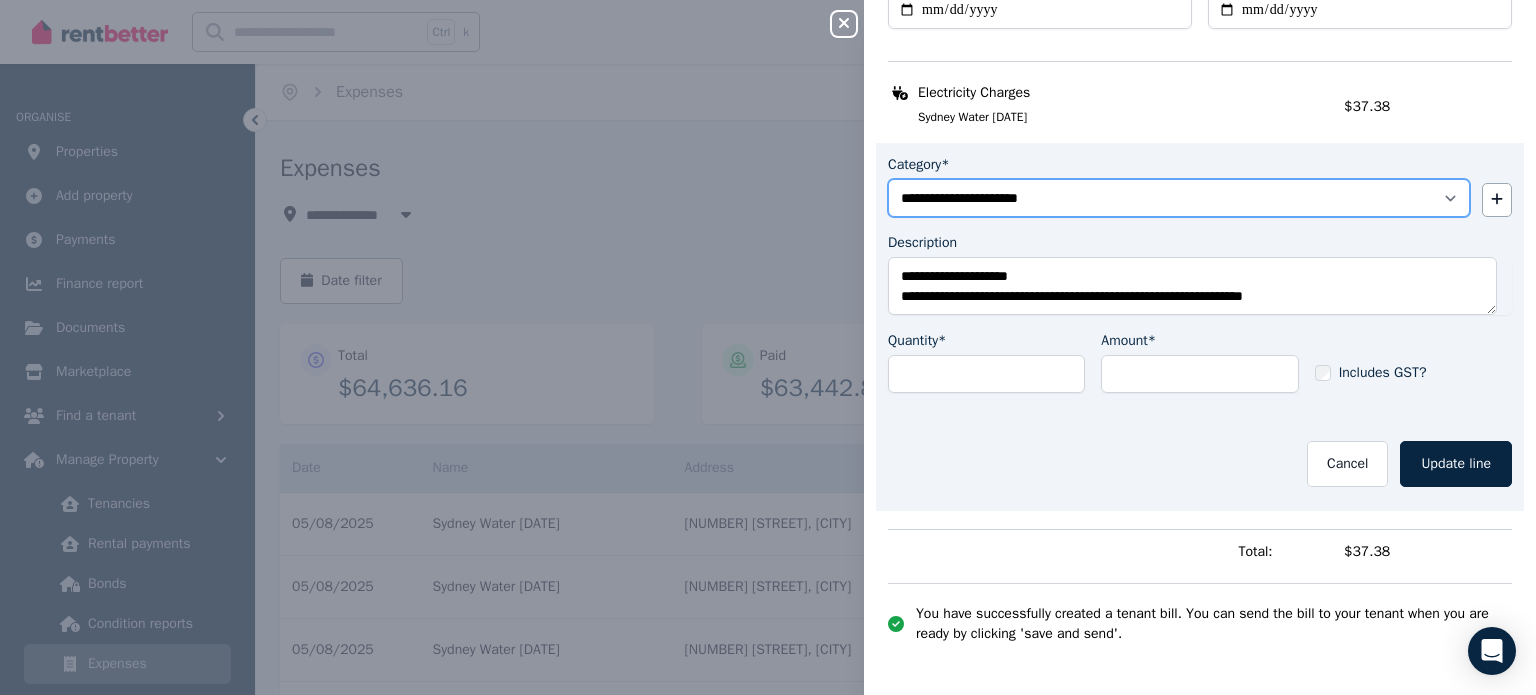 click on "**********" at bounding box center [1179, 198] 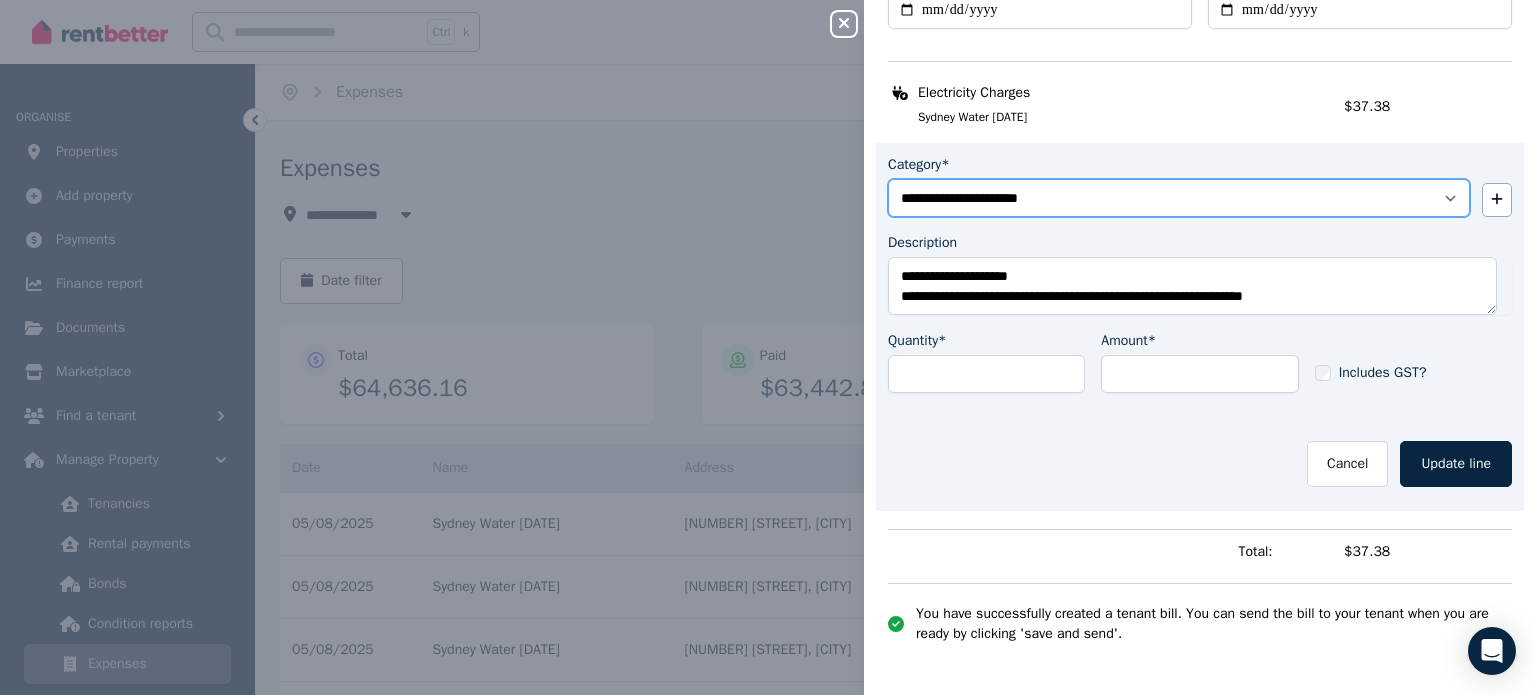 select on "**********" 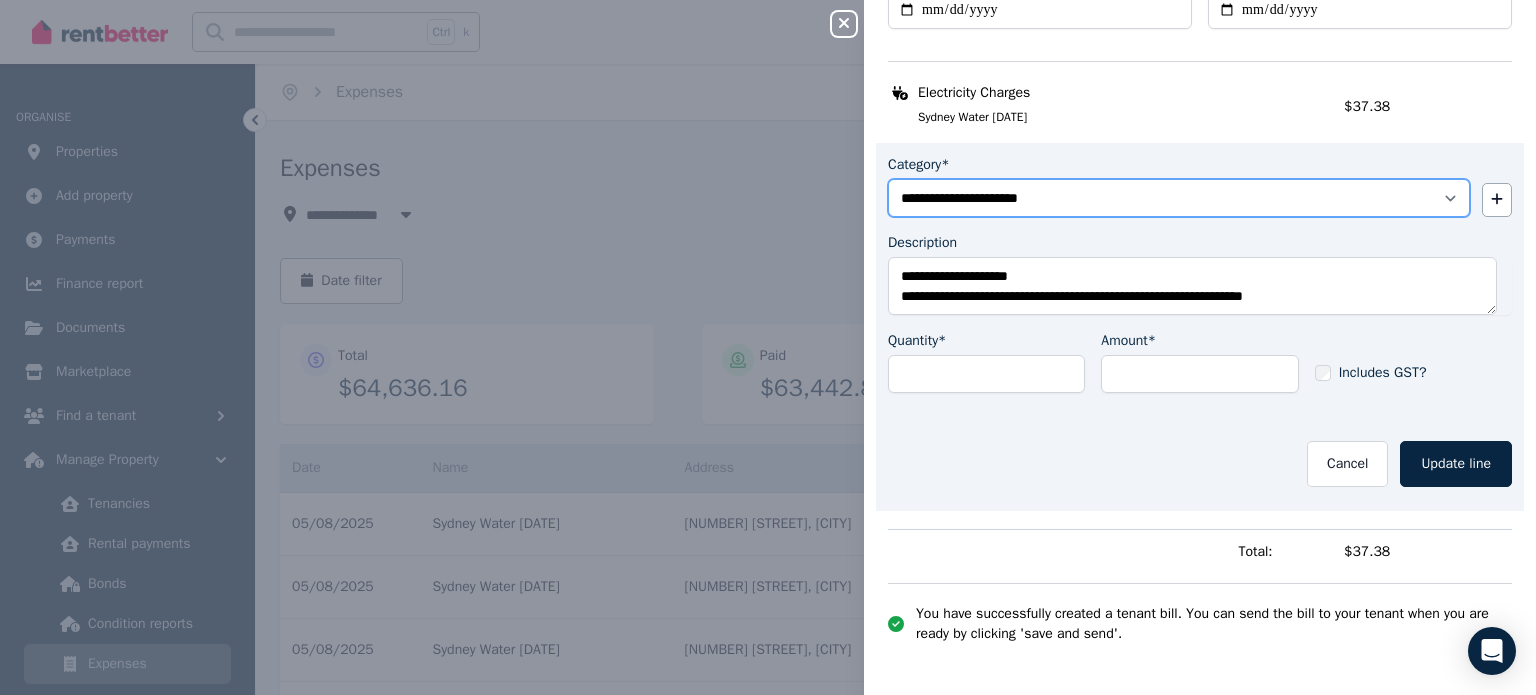 click on "**********" at bounding box center [1179, 198] 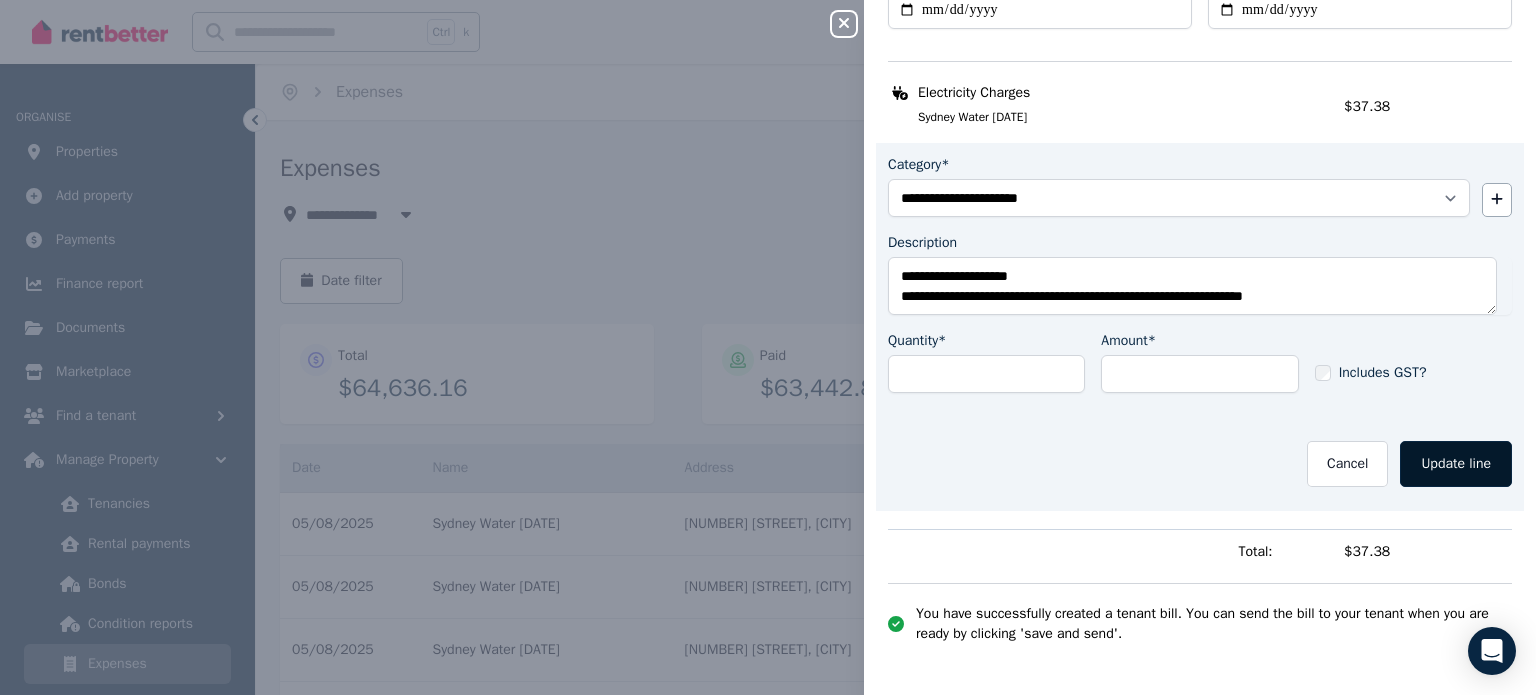 click on "Update line" at bounding box center (1456, 464) 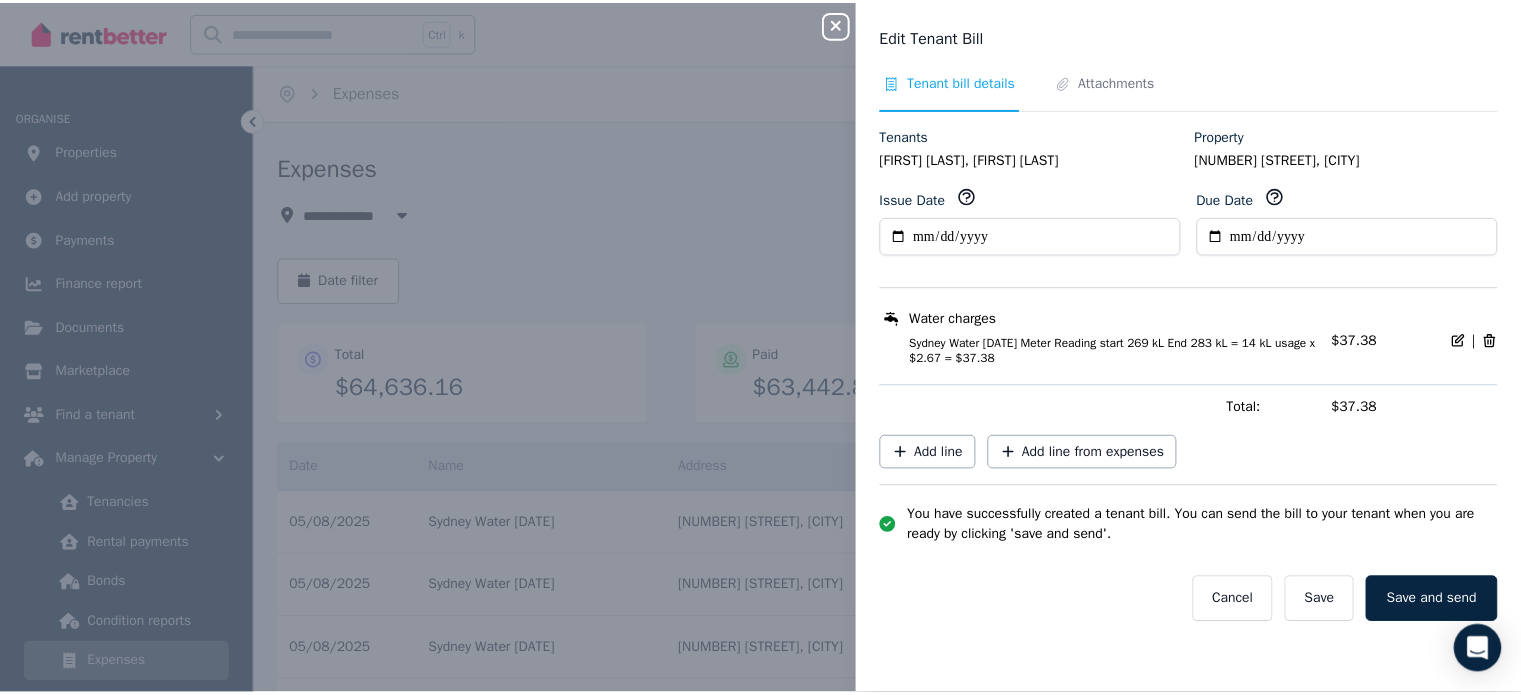 scroll, scrollTop: 0, scrollLeft: 0, axis: both 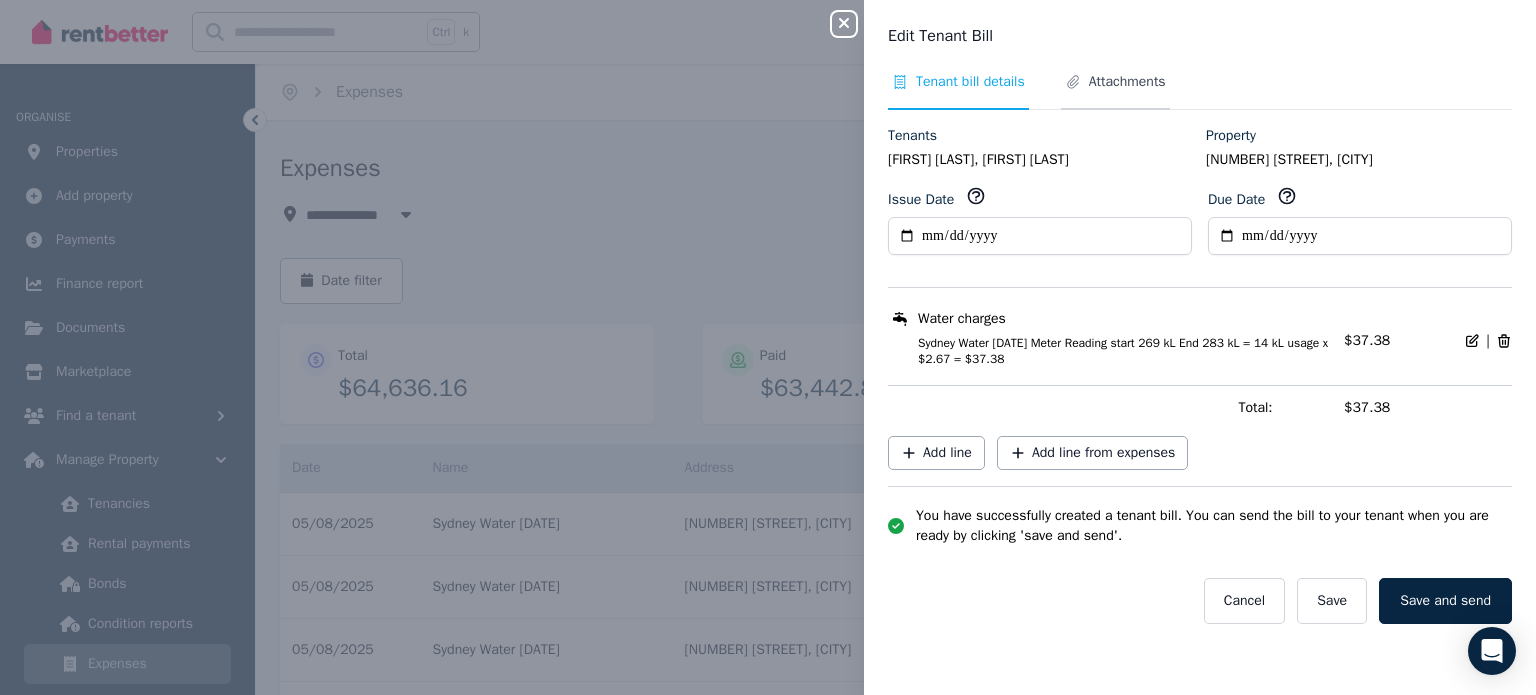 click on "Attachments" at bounding box center (1127, 82) 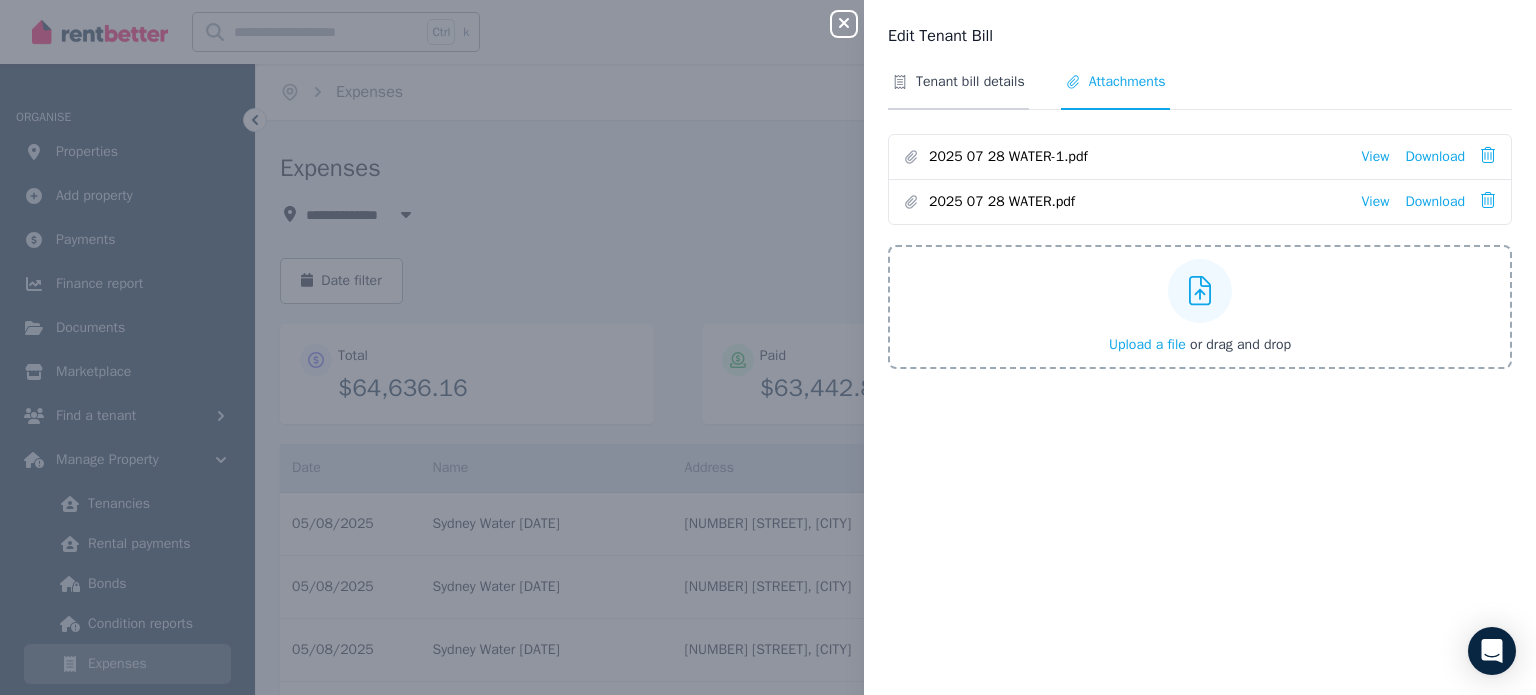click on "Tenant bill details" at bounding box center (970, 82) 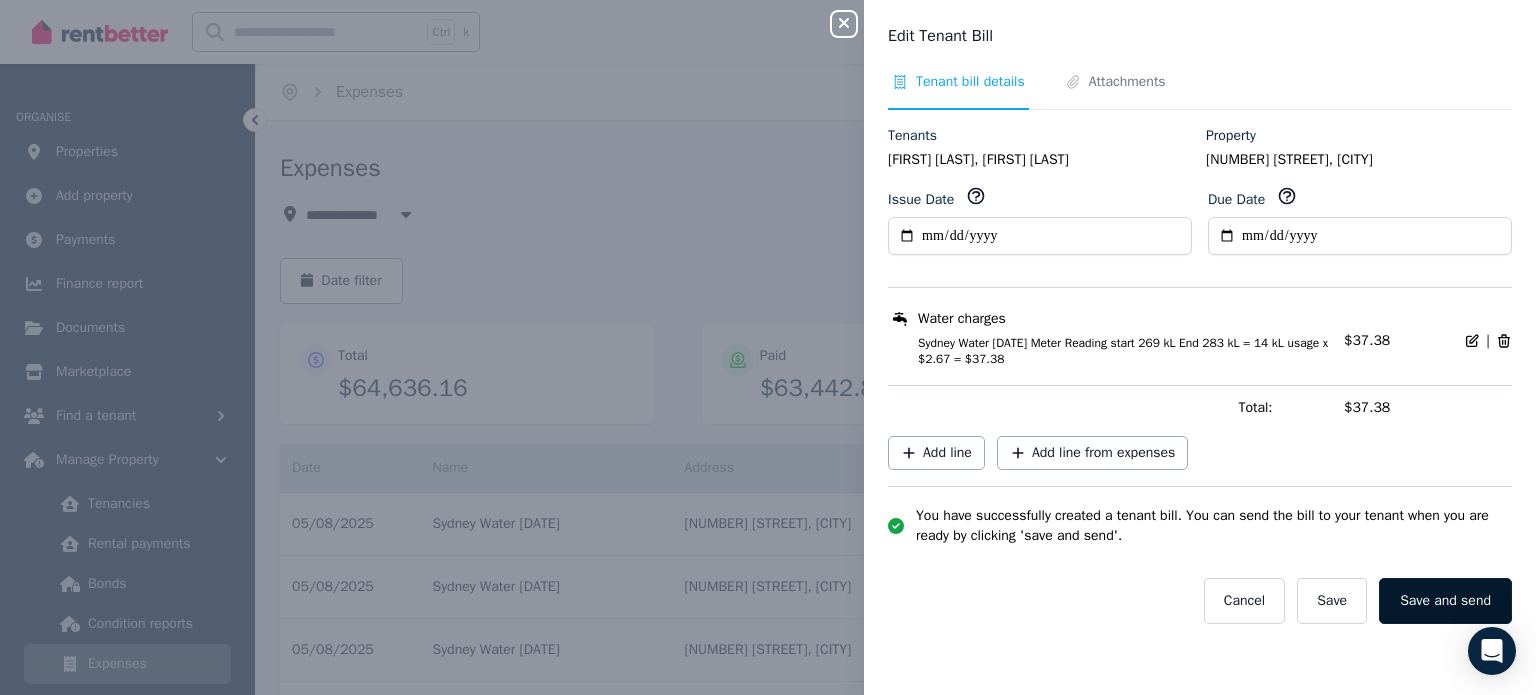click on "Save and send" at bounding box center (1445, 601) 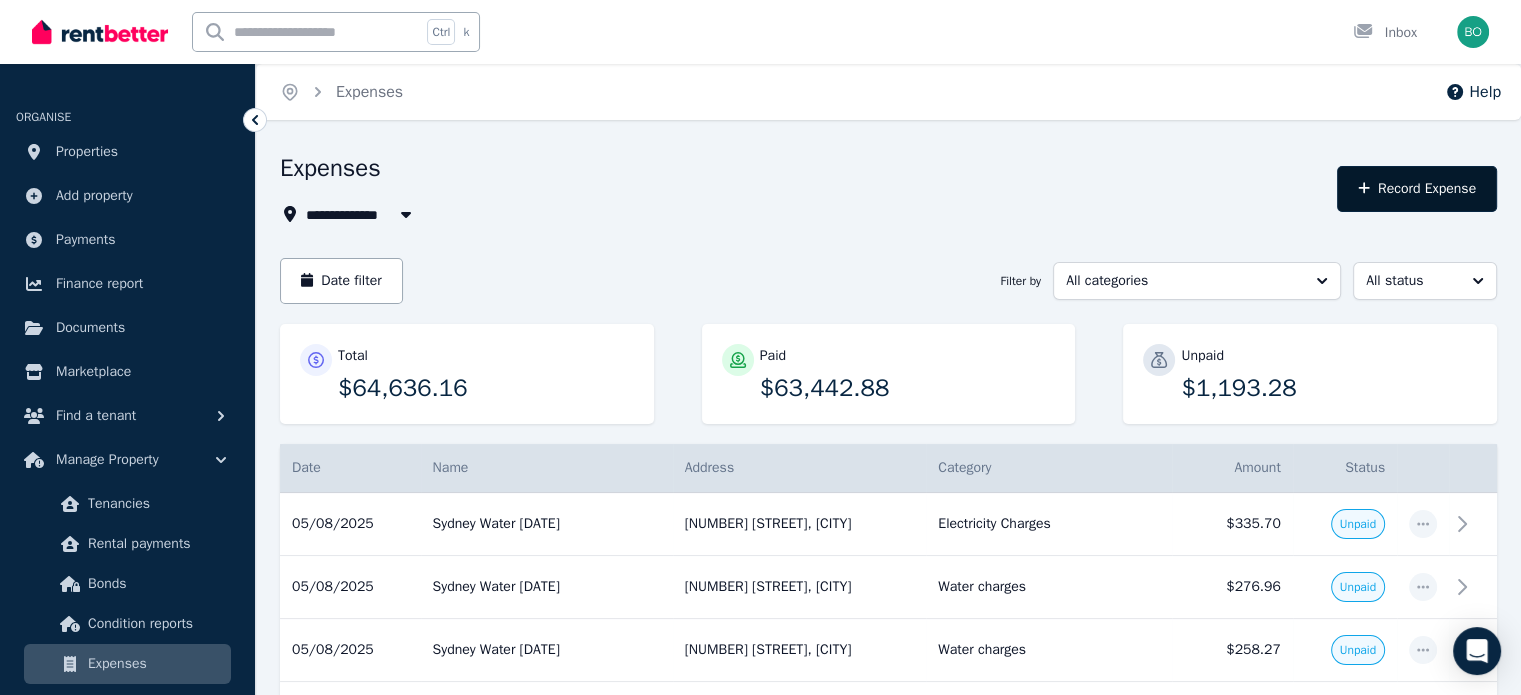 click on "Record Expense" at bounding box center [1417, 189] 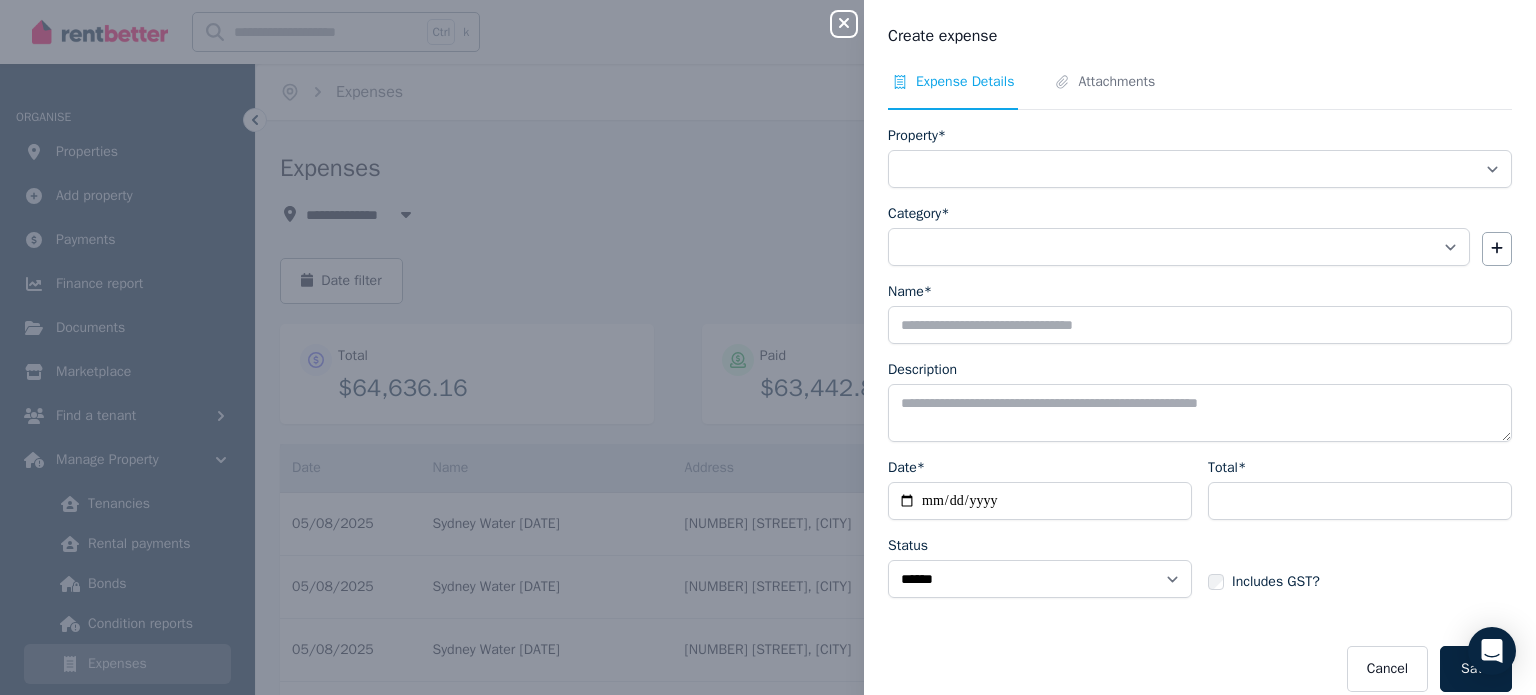 click 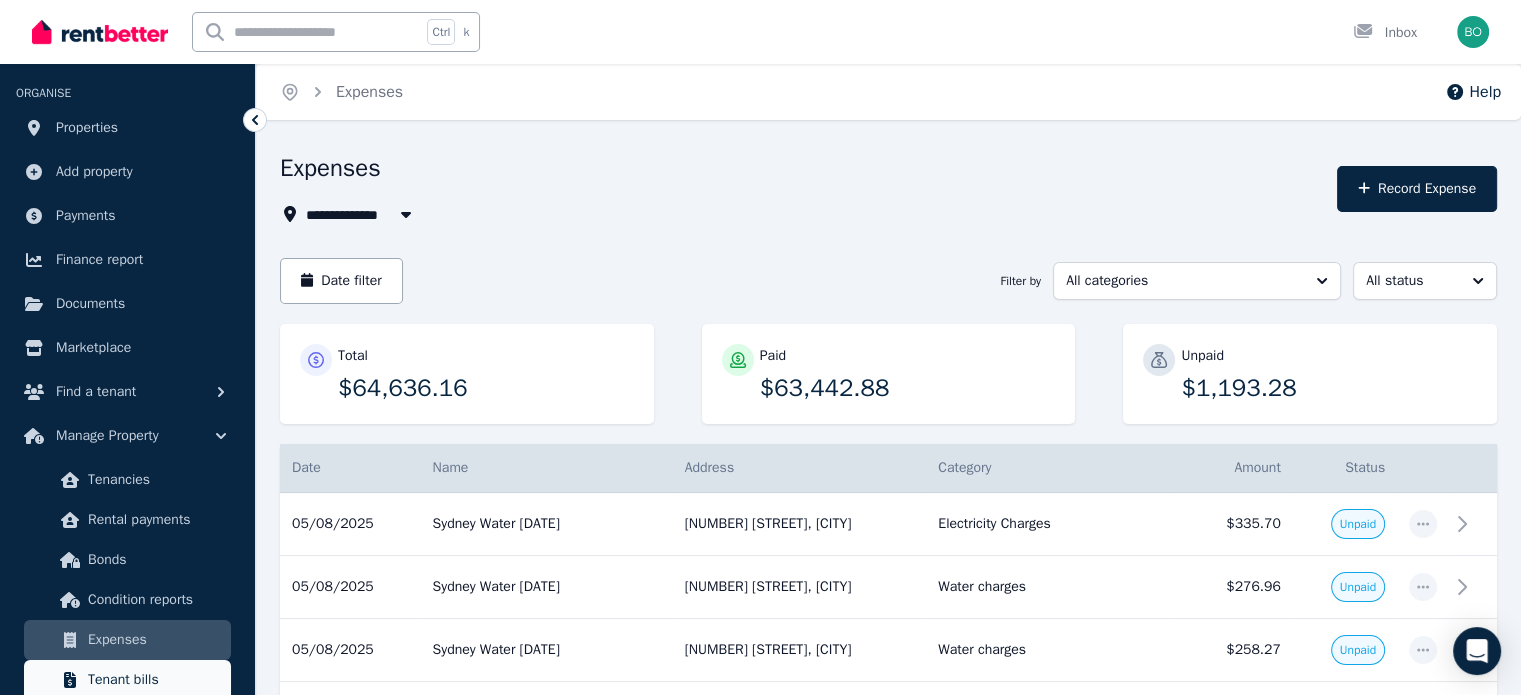 scroll, scrollTop: 100, scrollLeft: 0, axis: vertical 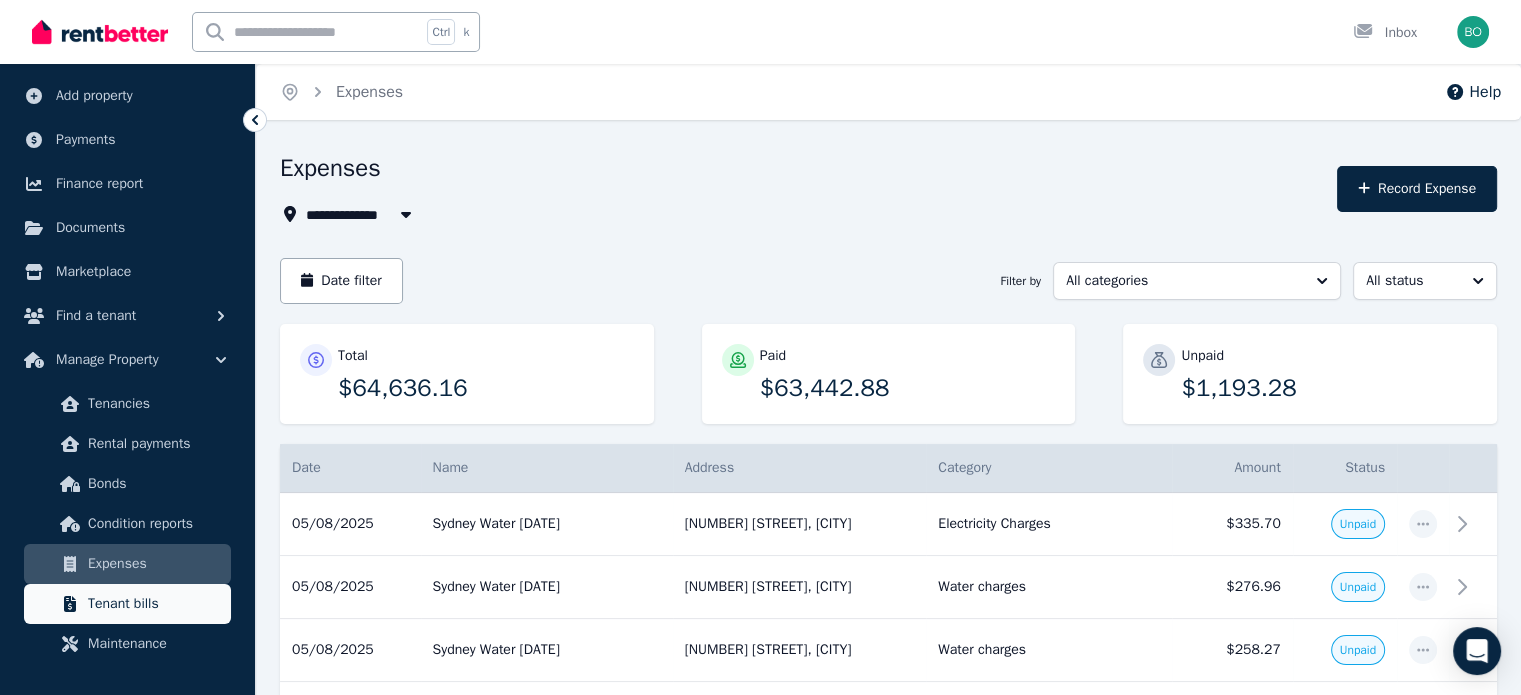 click on "Tenant bills" at bounding box center [155, 604] 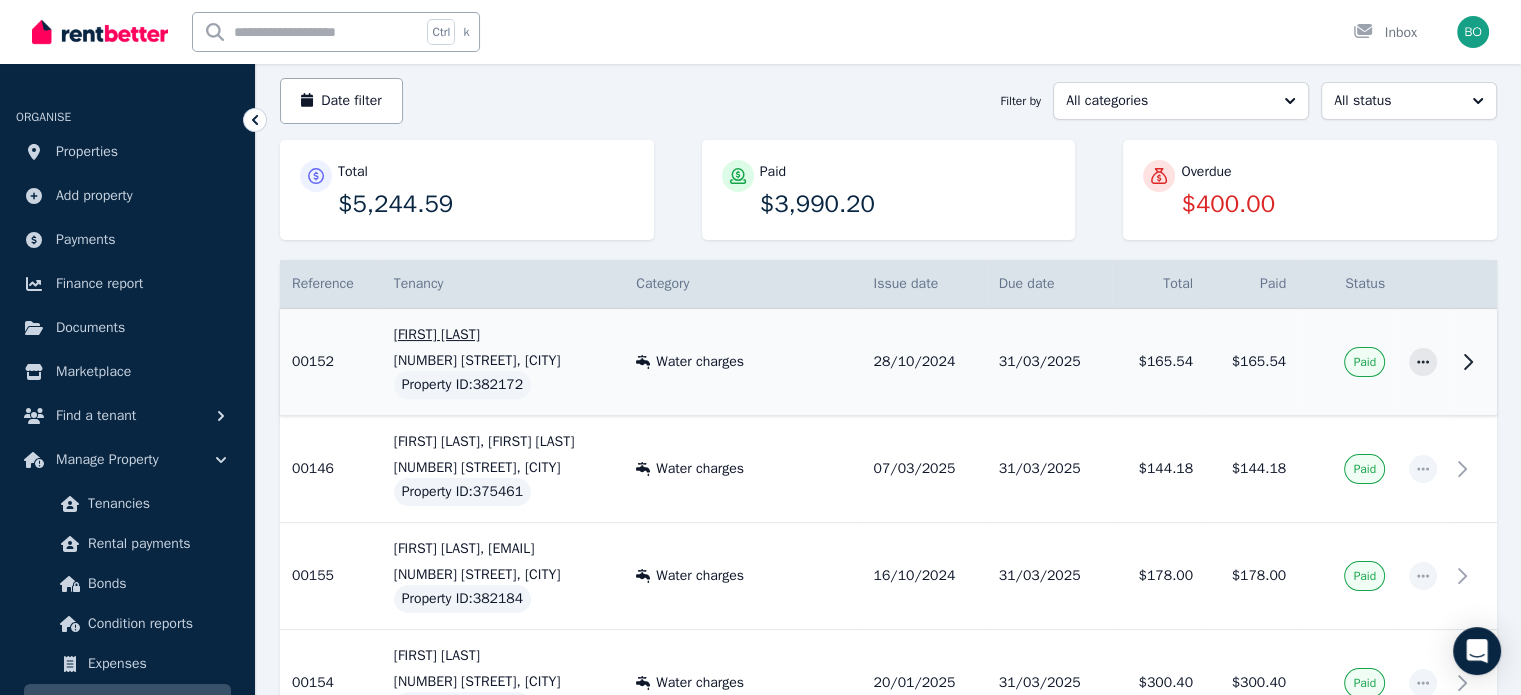 scroll, scrollTop: 0, scrollLeft: 0, axis: both 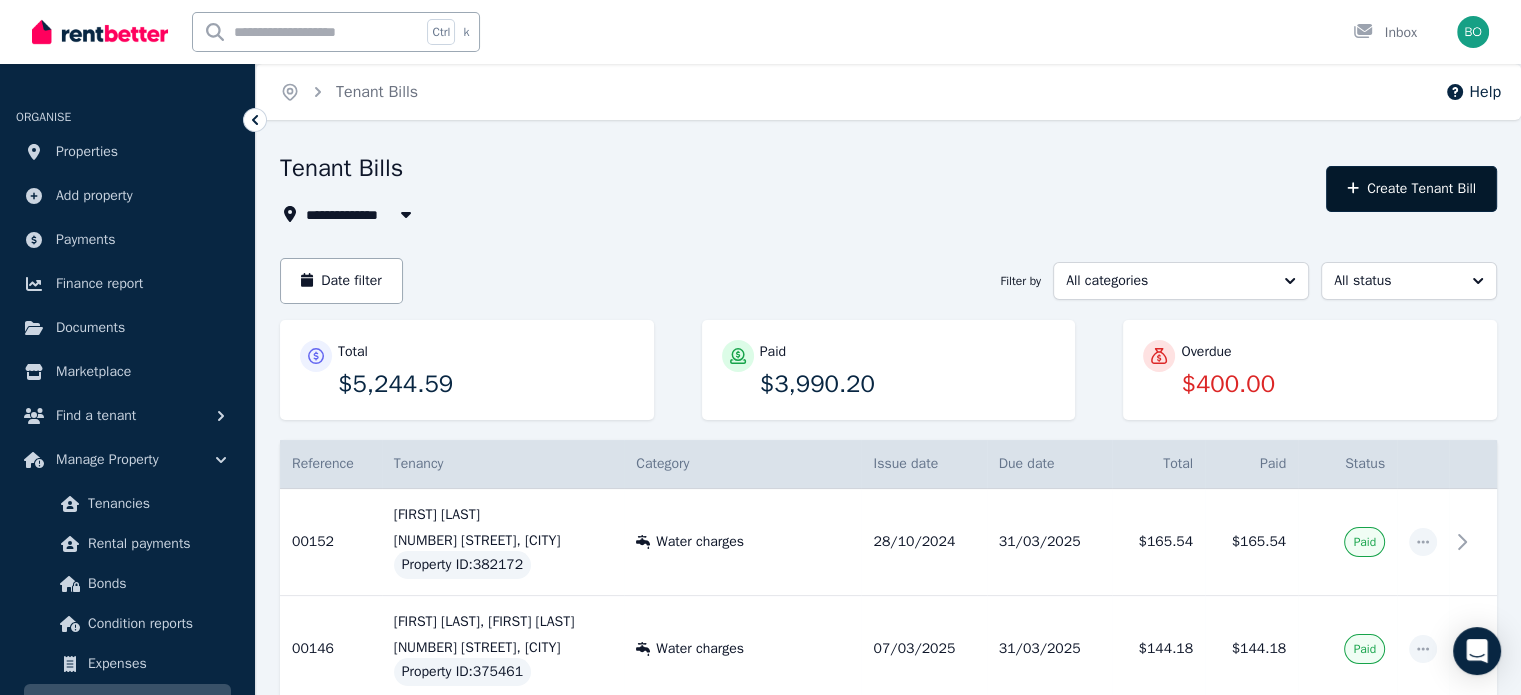 click on "Create Tenant Bill" at bounding box center [1411, 189] 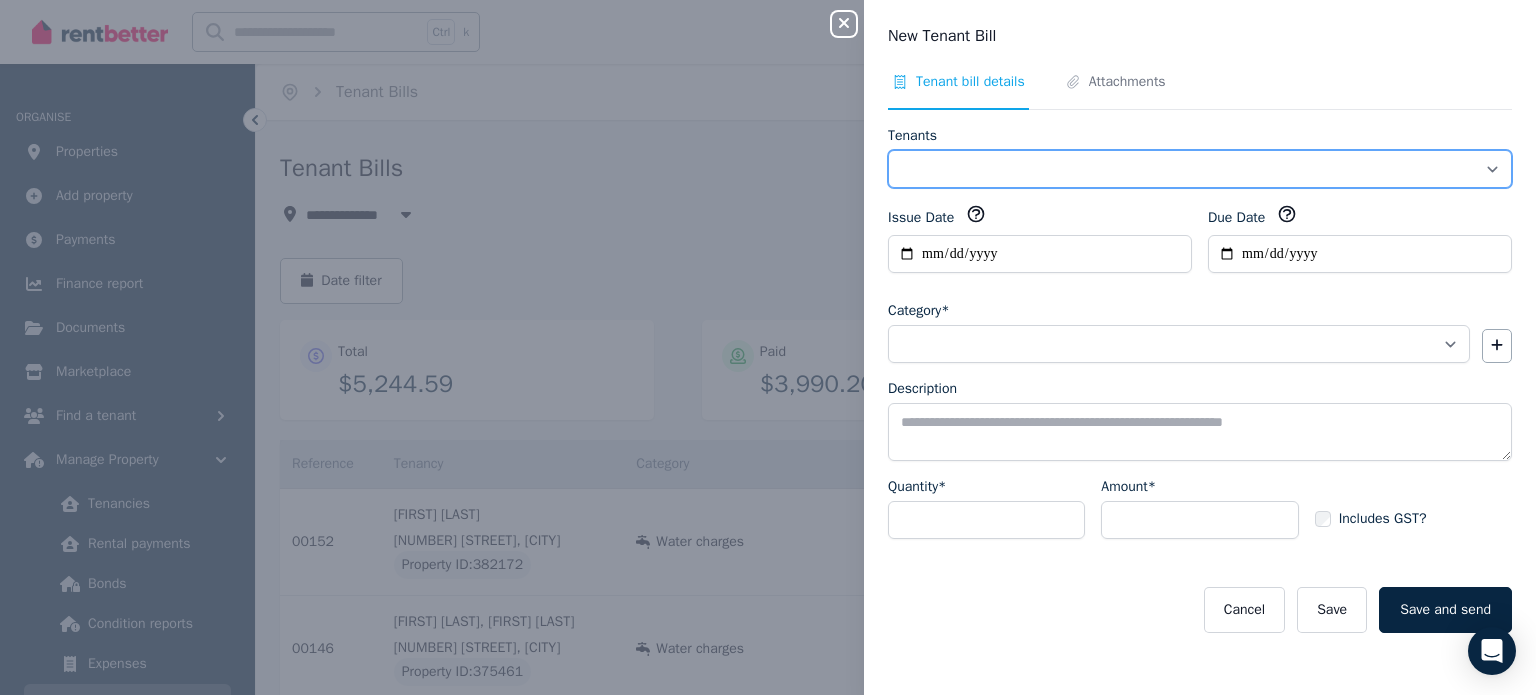 click on "**********" at bounding box center (1200, 169) 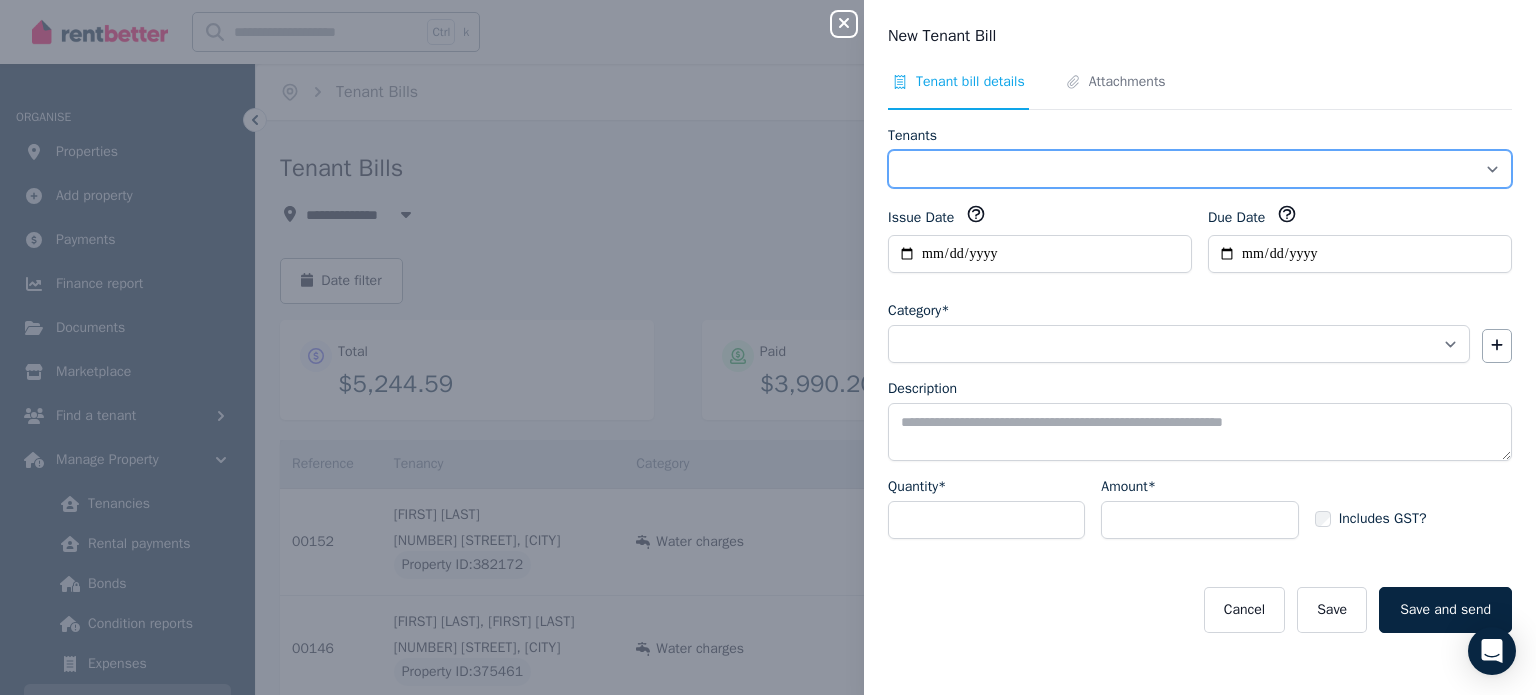 select on "**********" 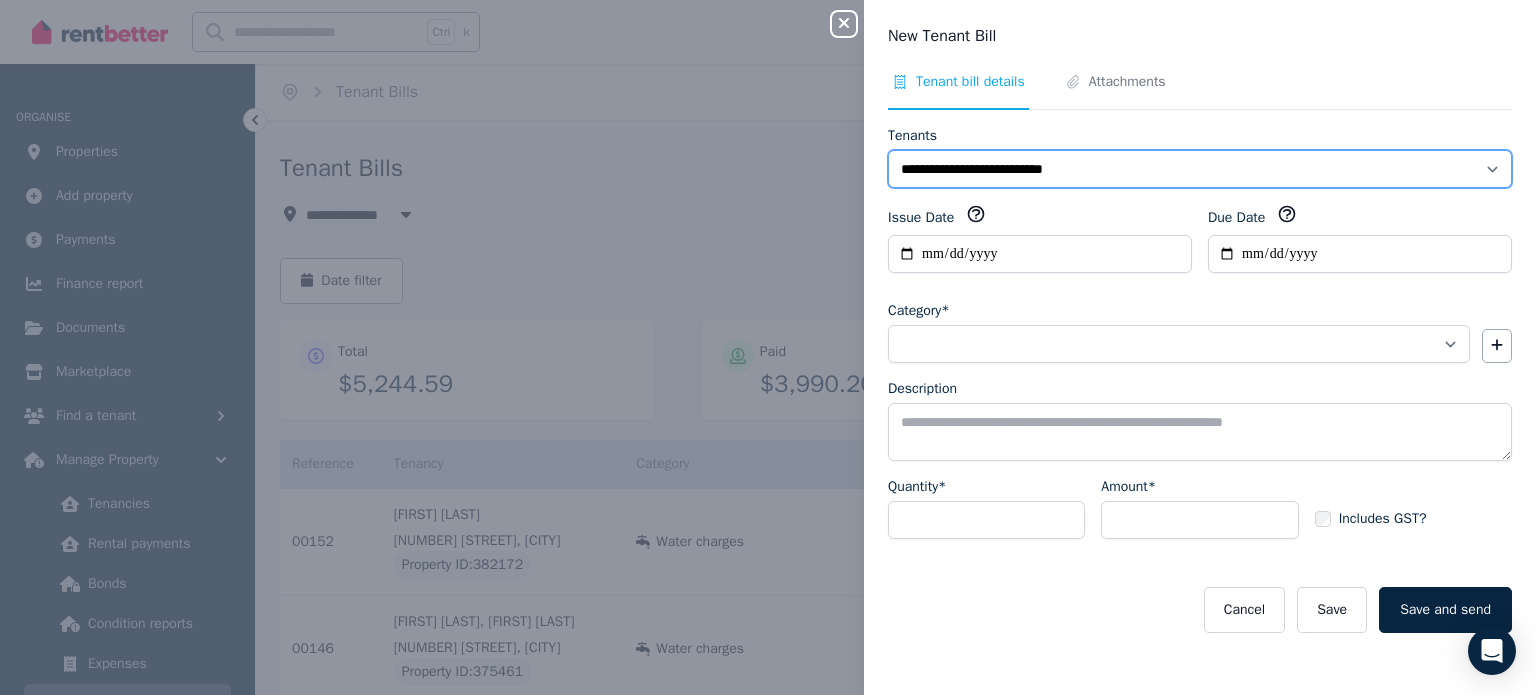 click on "**********" at bounding box center [1200, 169] 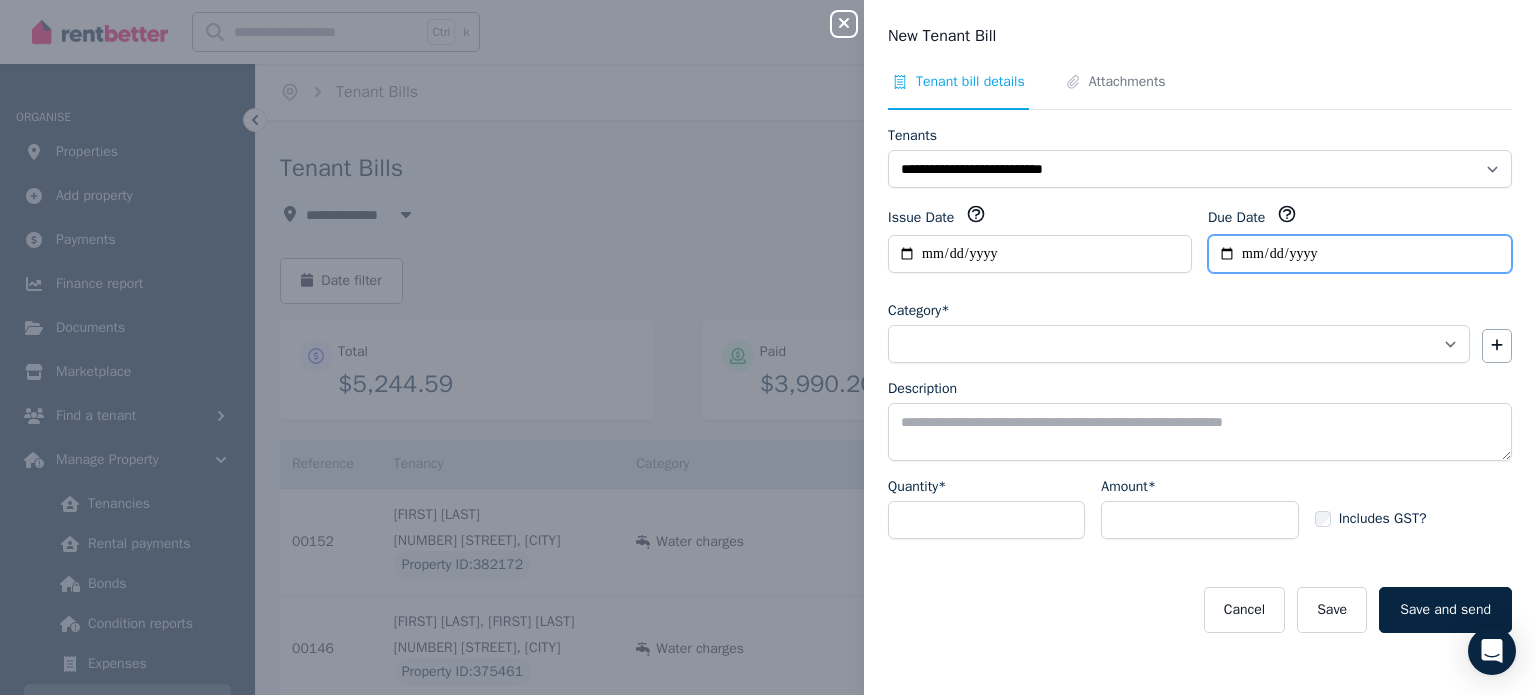 click on "Due Date" at bounding box center (1360, 254) 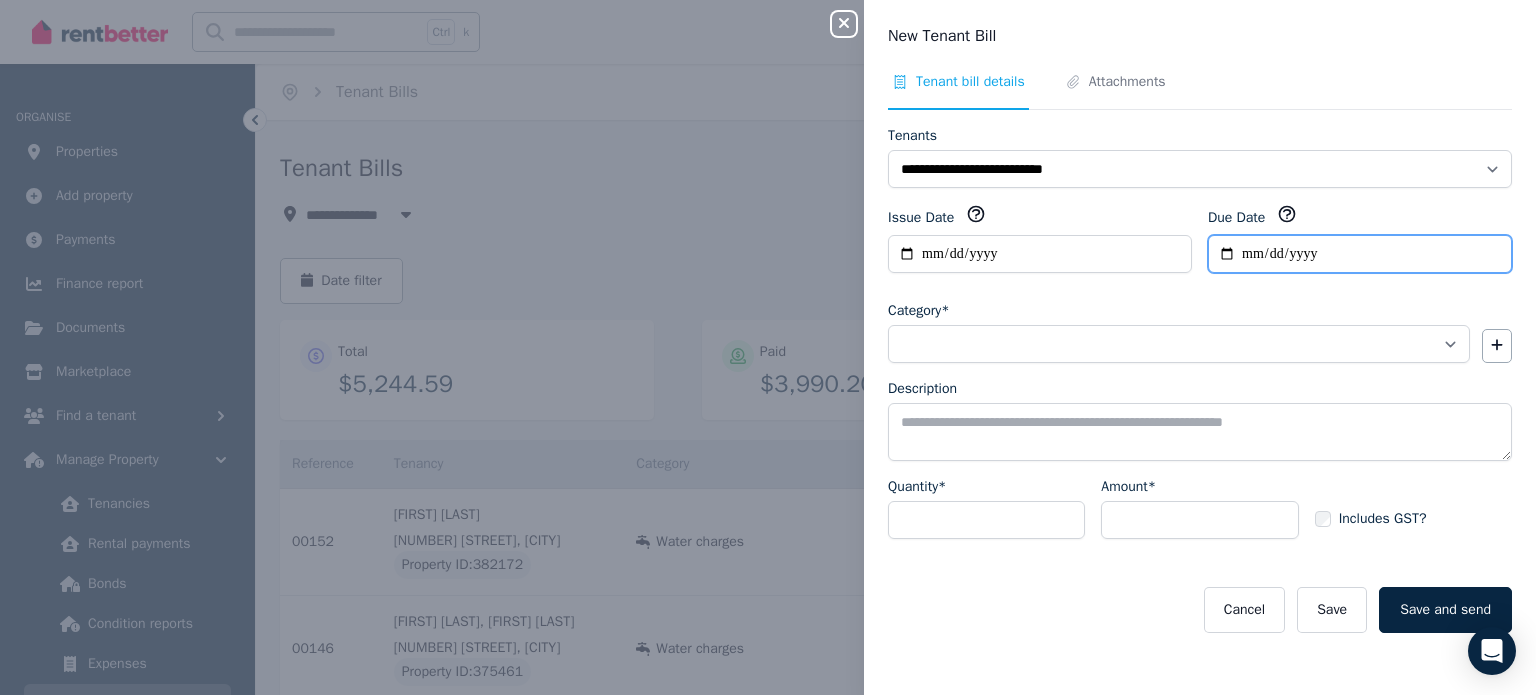 type on "**********" 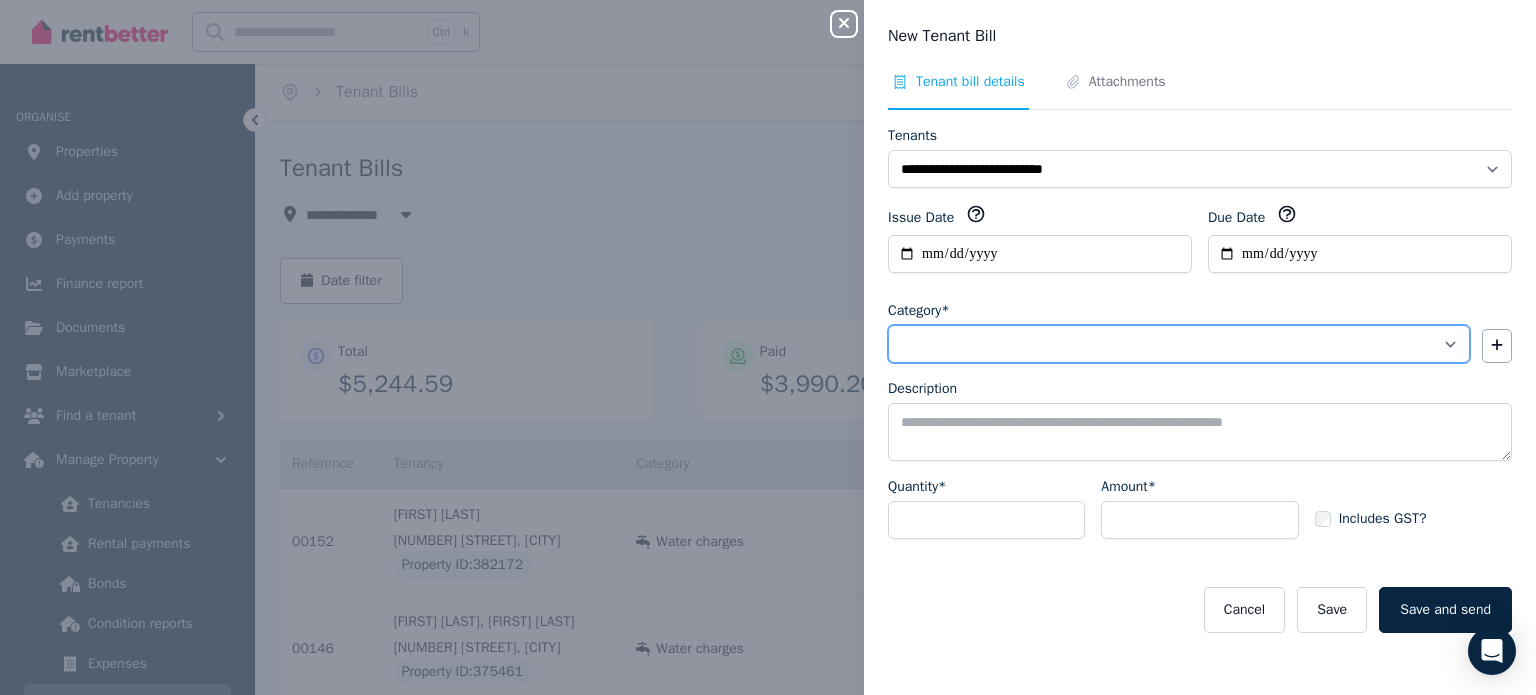 click on "**********" at bounding box center (1179, 344) 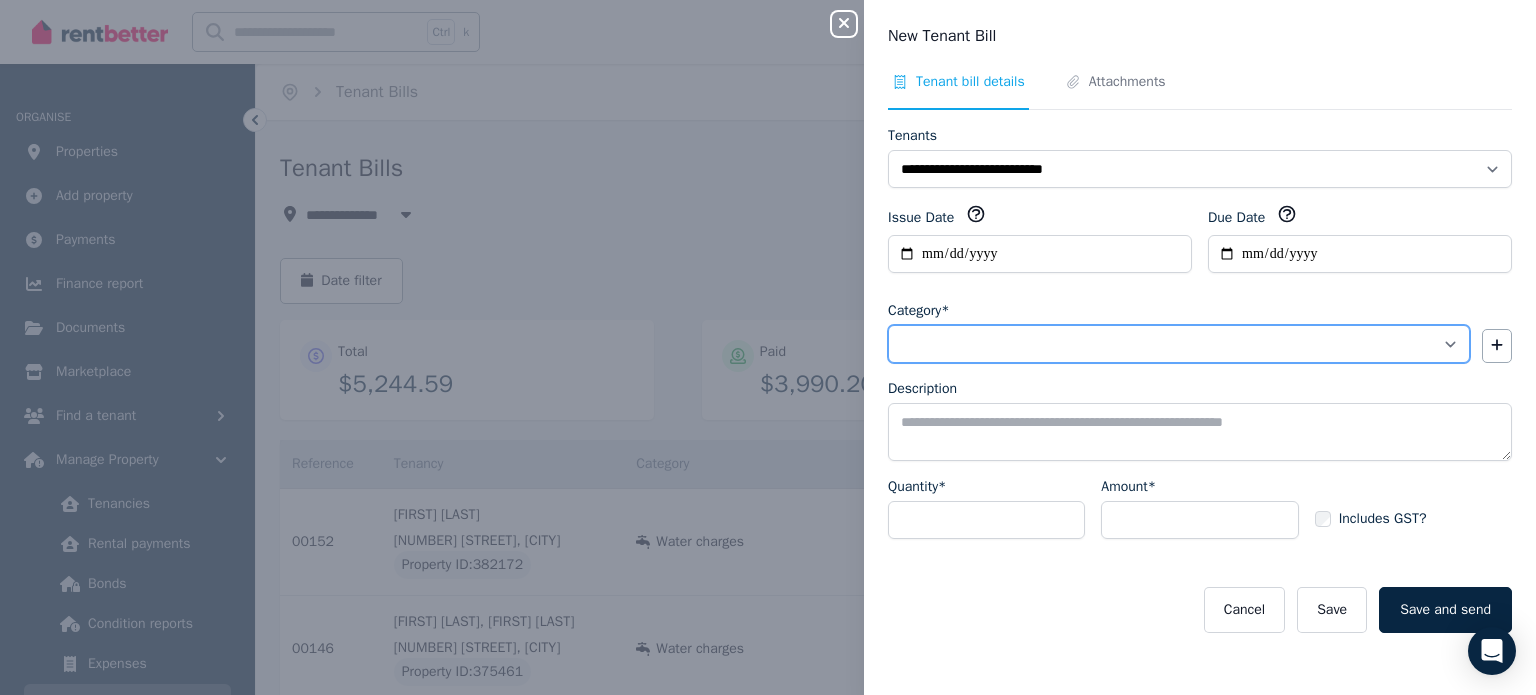 select on "**********" 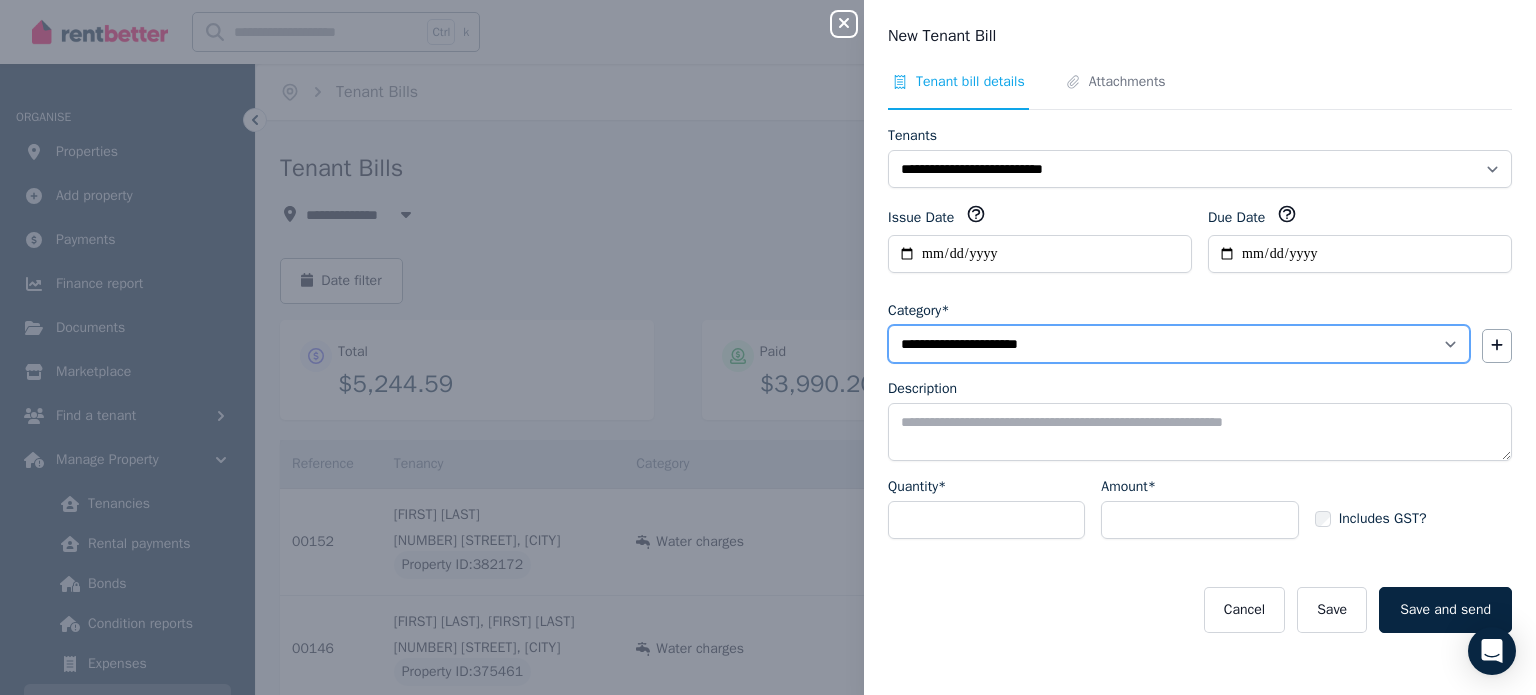 click on "**********" at bounding box center [1179, 344] 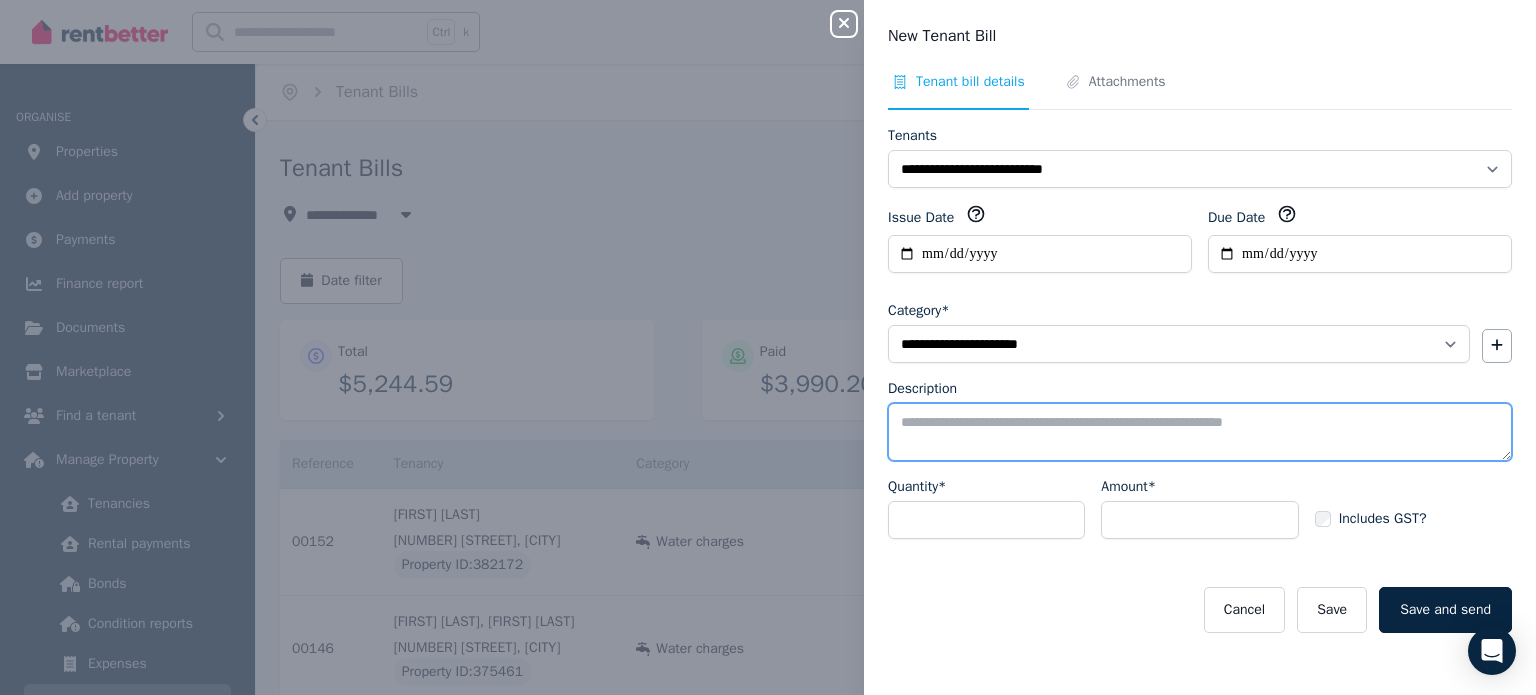 click on "Description" at bounding box center (1200, 432) 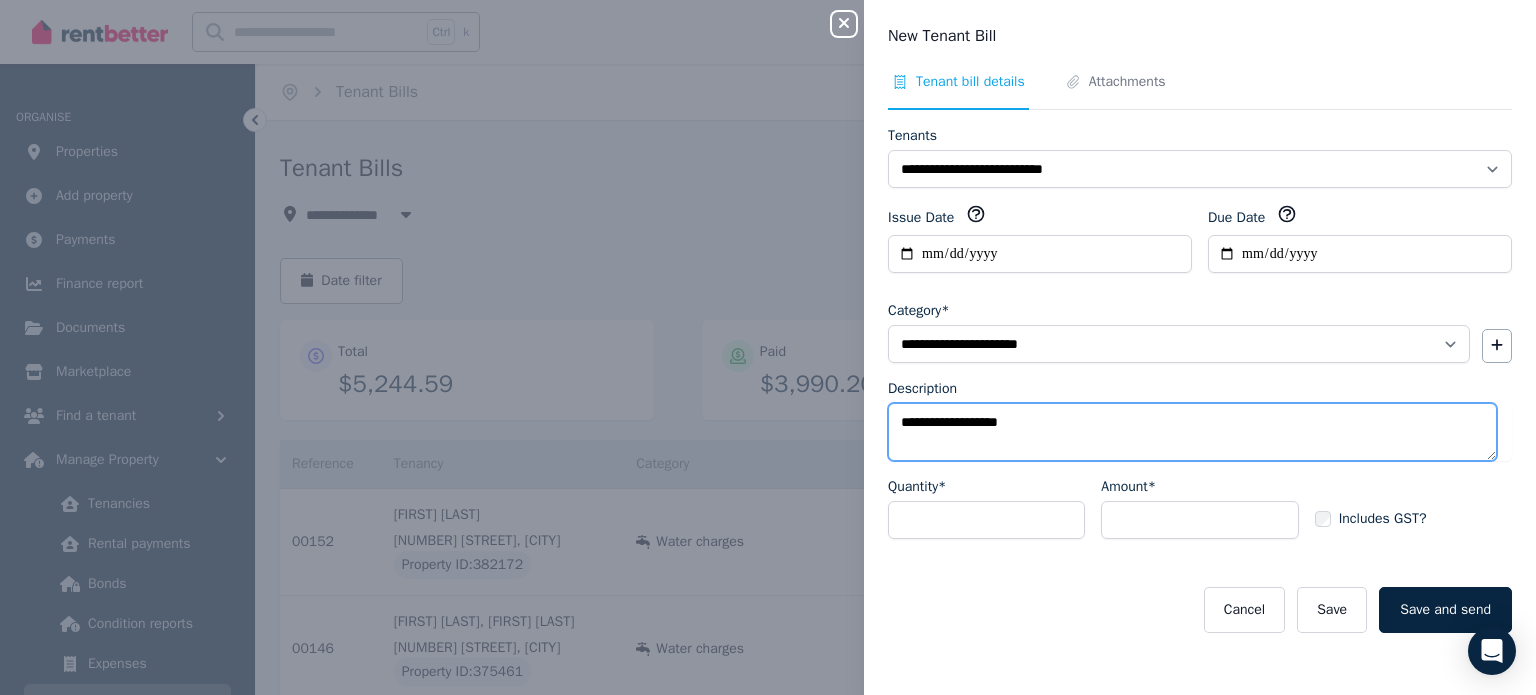 click on "**********" at bounding box center [1192, 432] 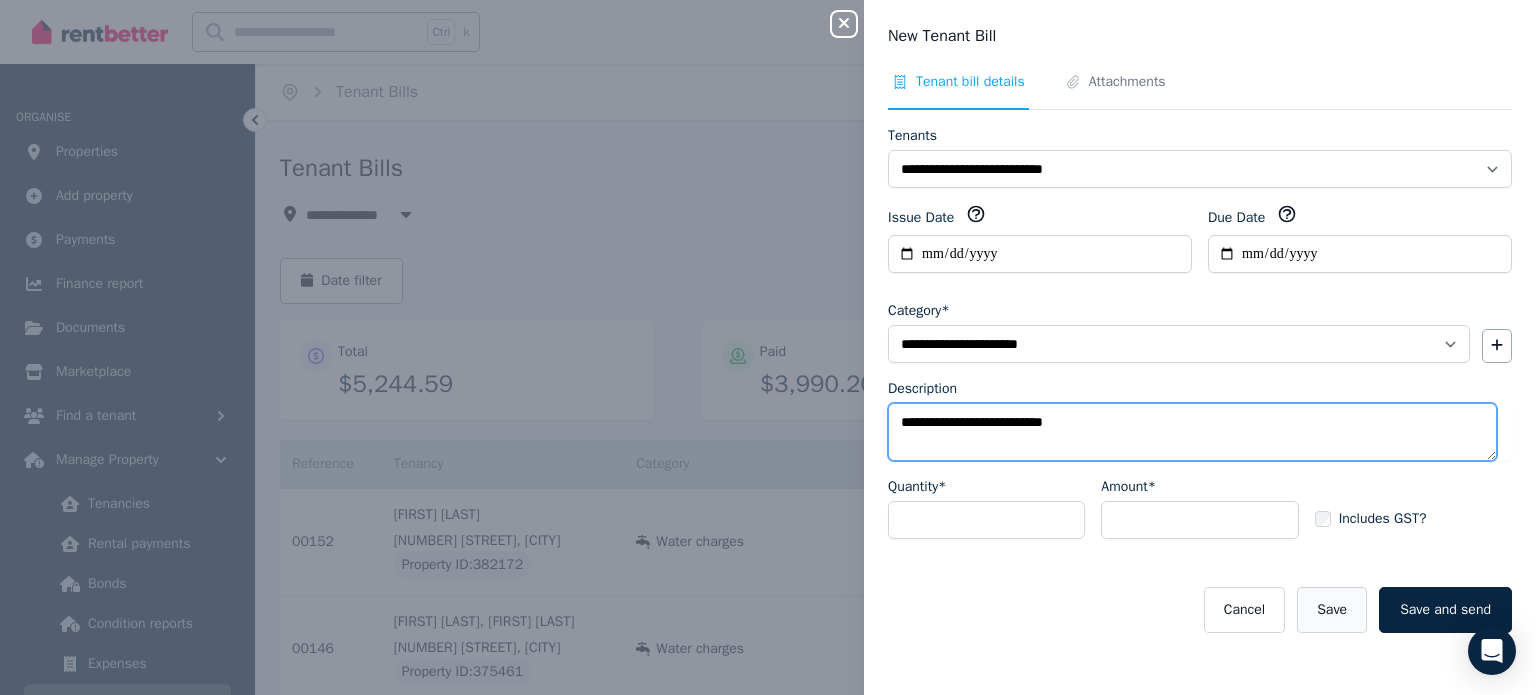 type on "**********" 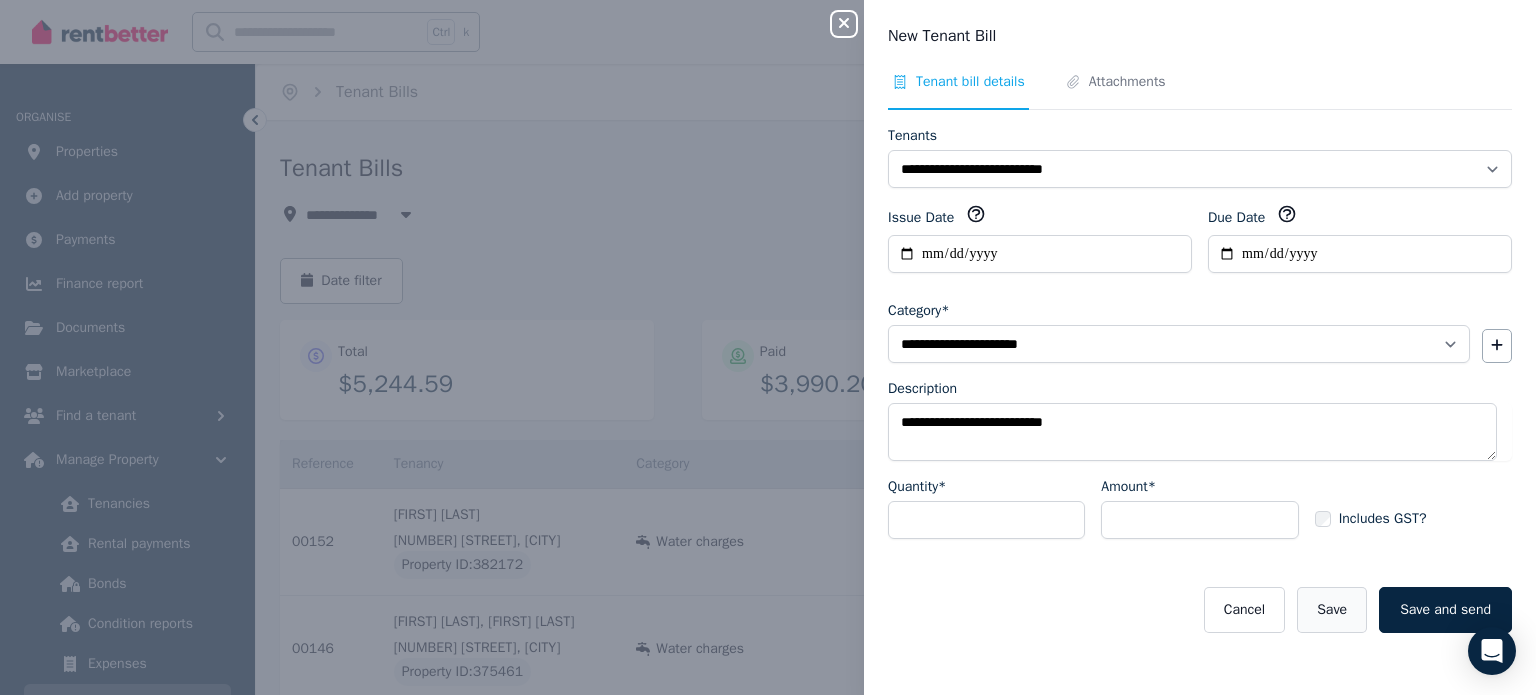 click on "Save" at bounding box center [1332, 610] 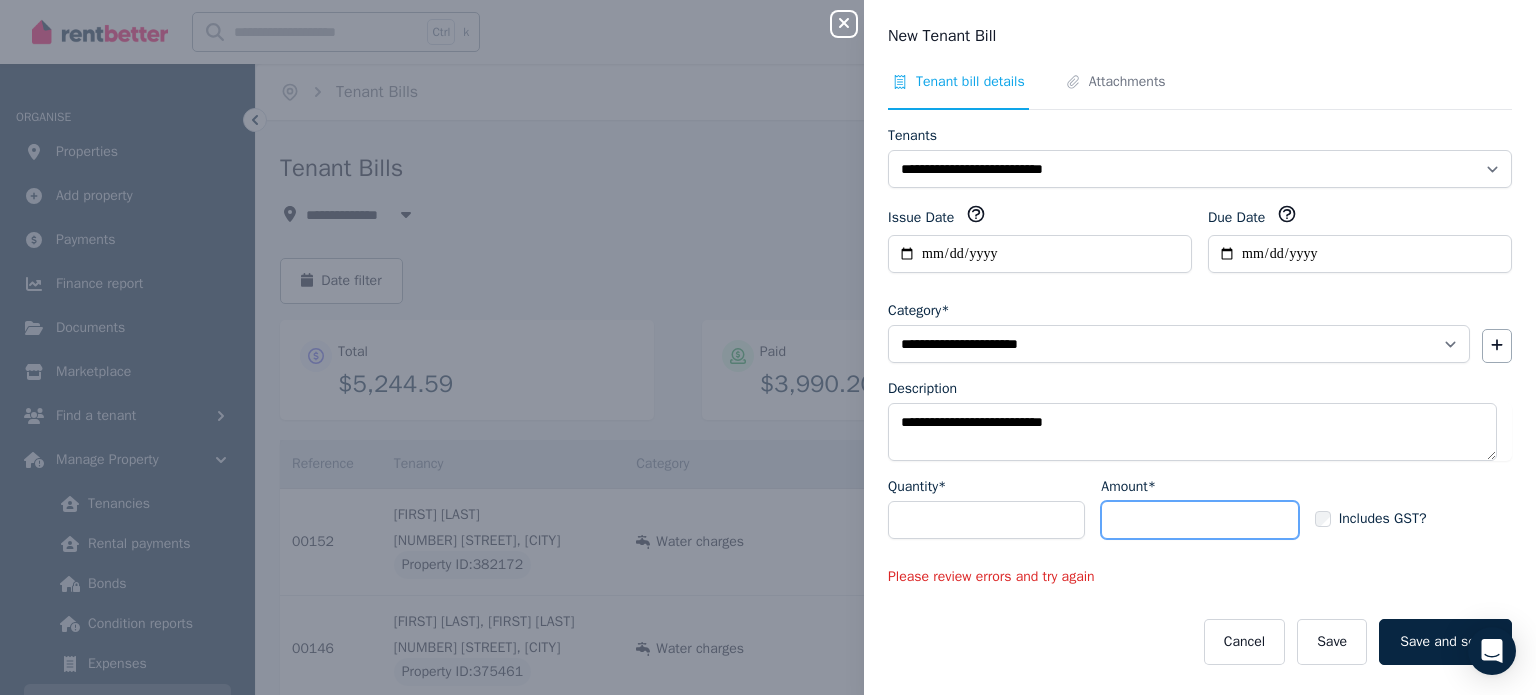 click on "Amount*" at bounding box center [1199, 520] 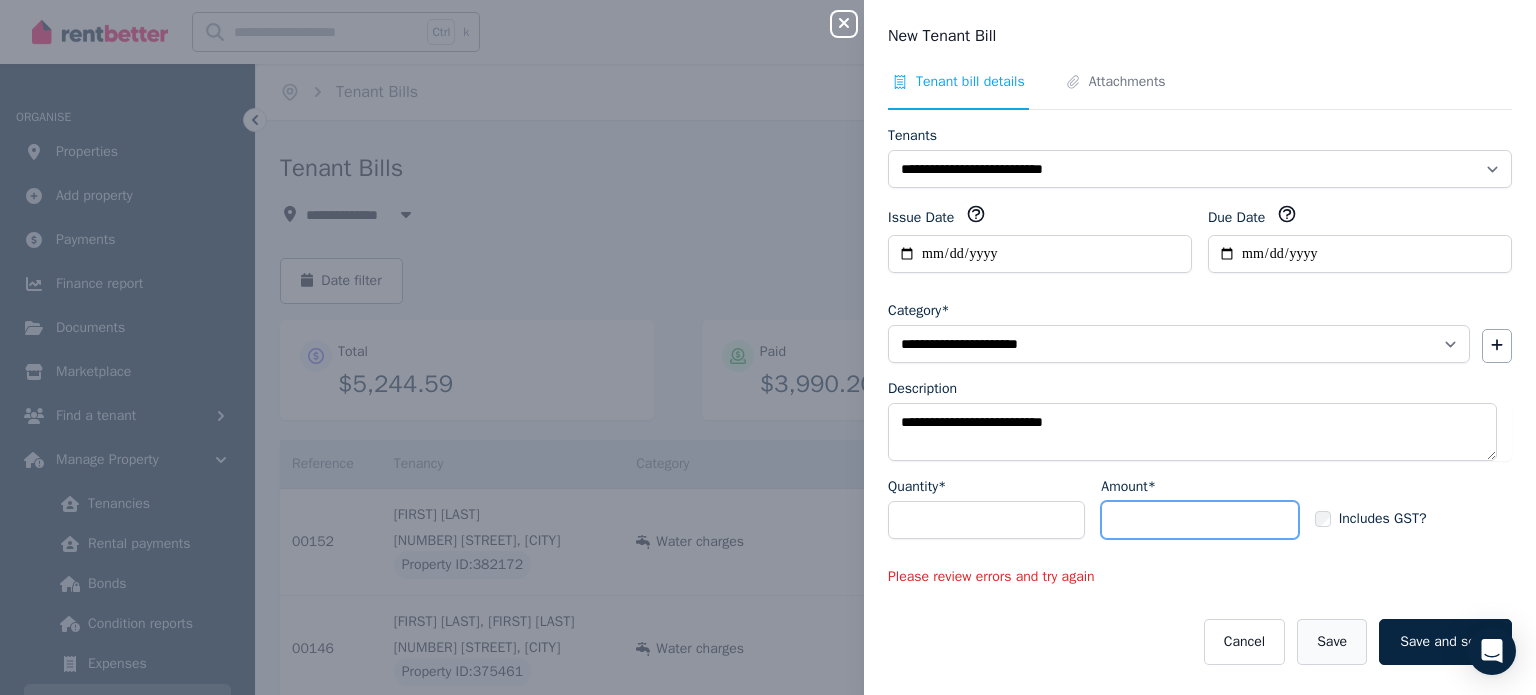 type on "**" 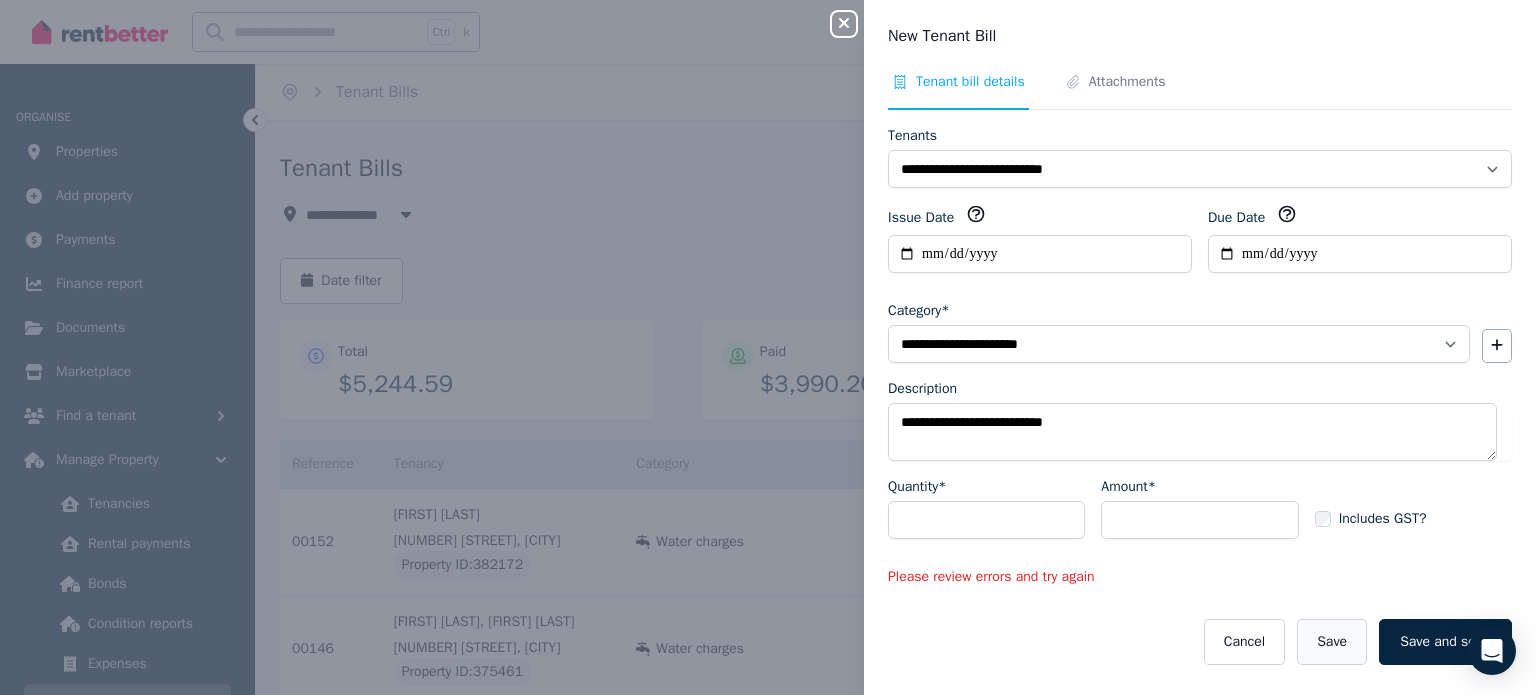 click on "Save" at bounding box center (1332, 642) 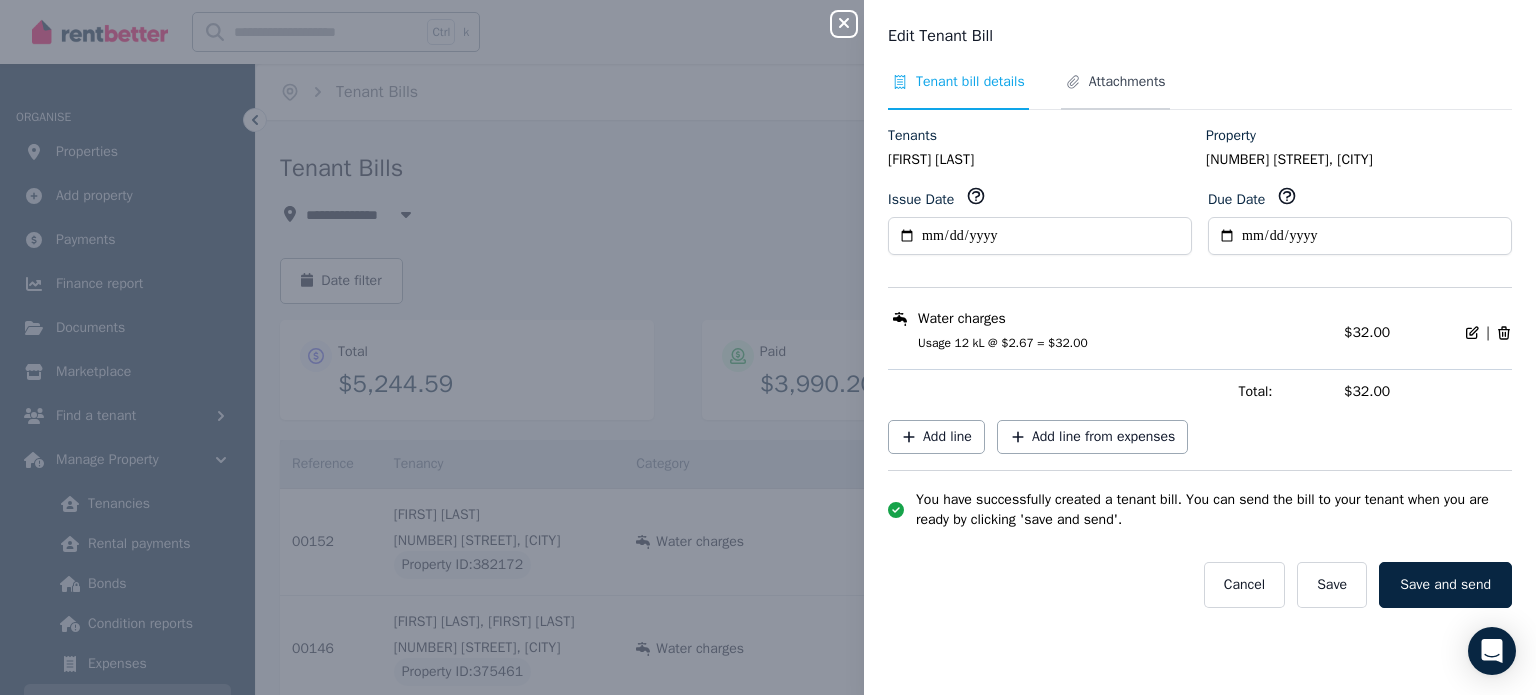 click on "Attachments" at bounding box center [1127, 82] 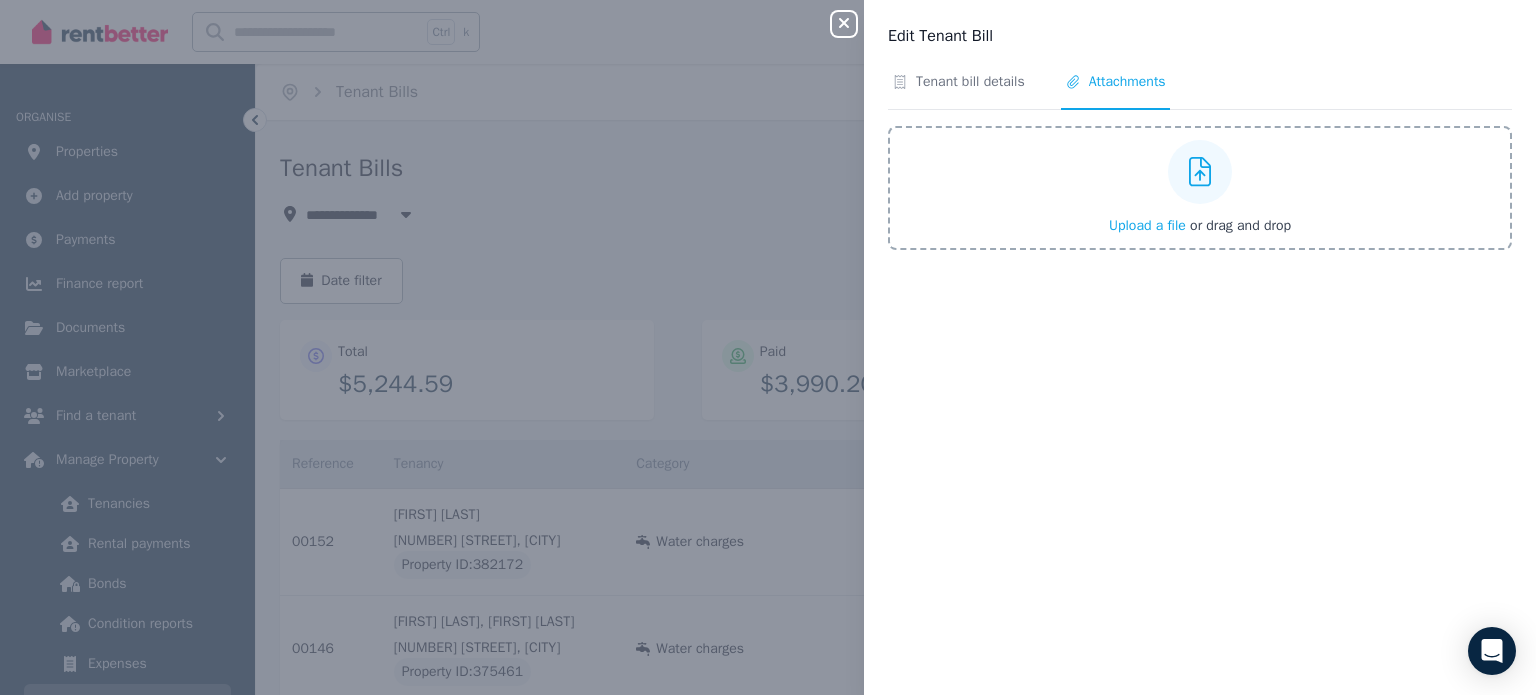 click on "Upload a file" at bounding box center [1147, 225] 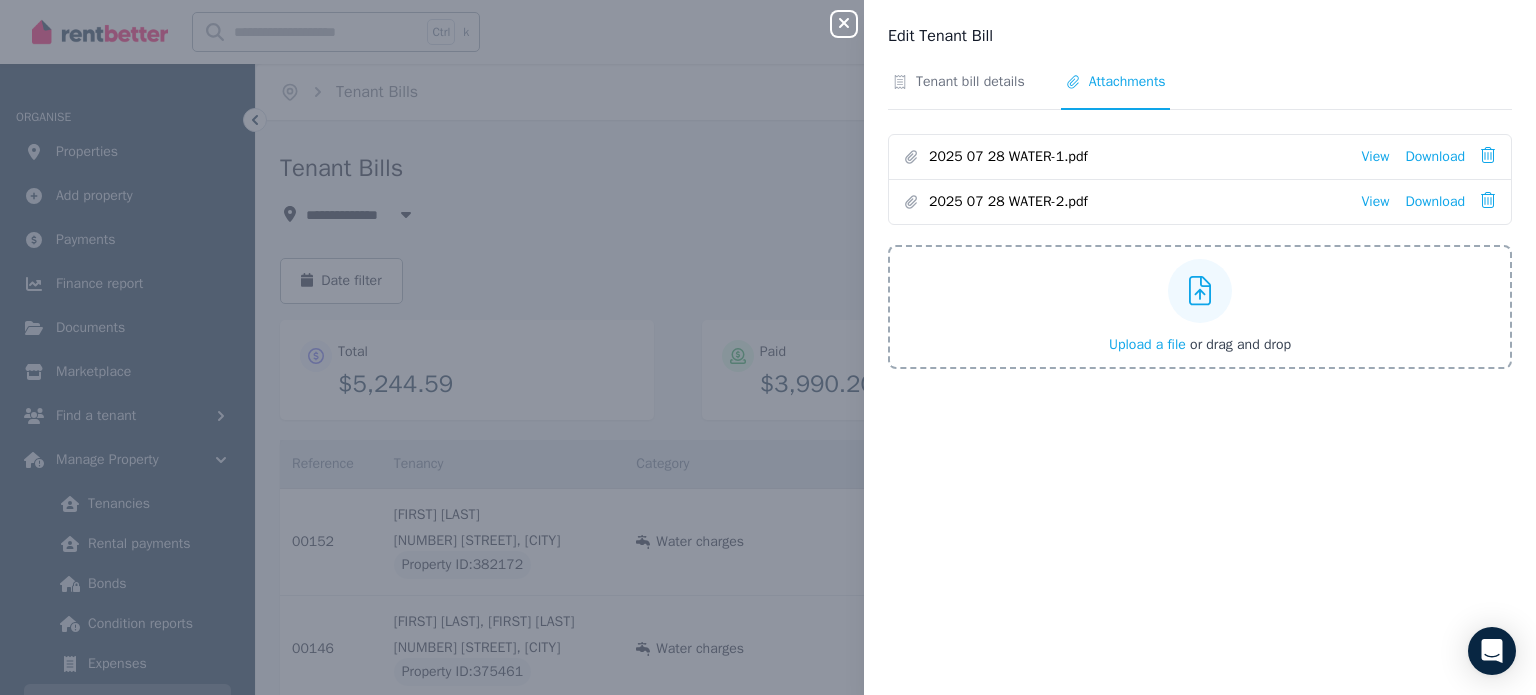 click 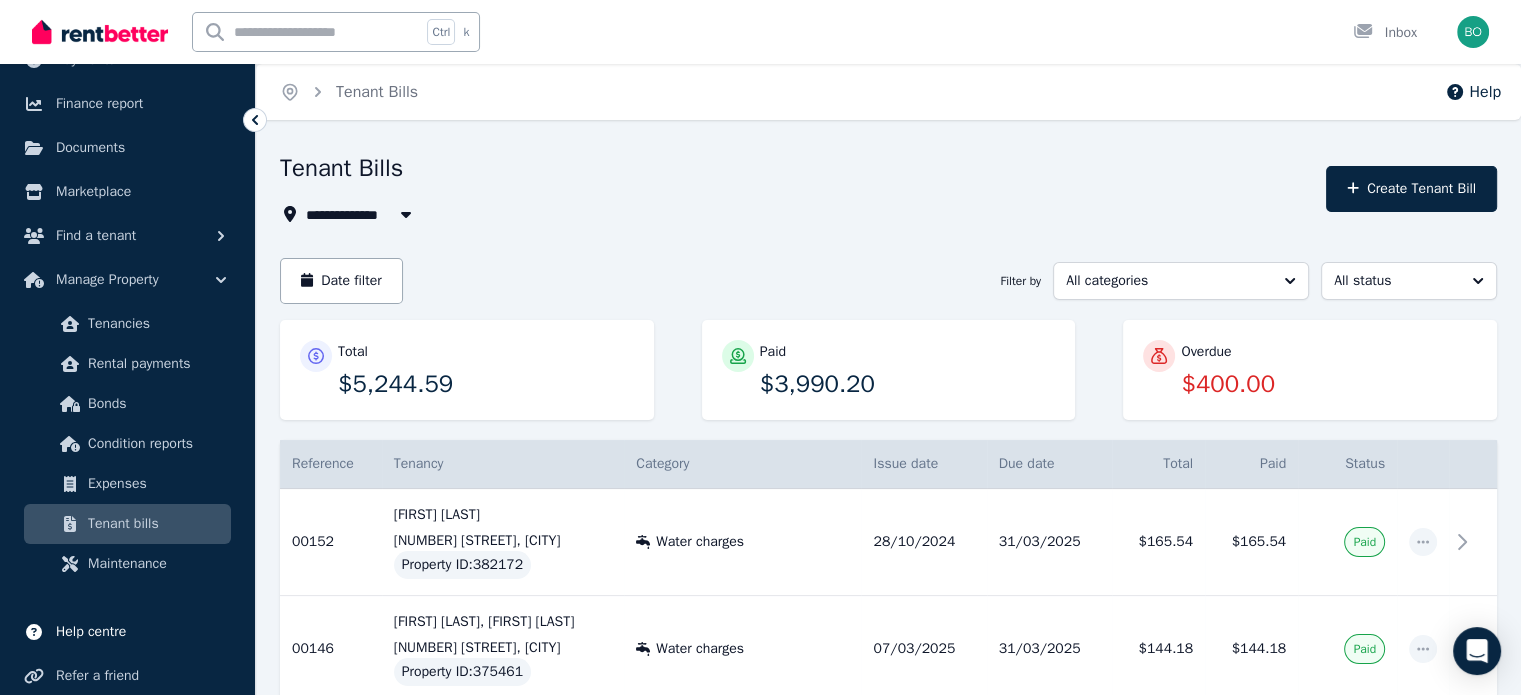 scroll, scrollTop: 200, scrollLeft: 0, axis: vertical 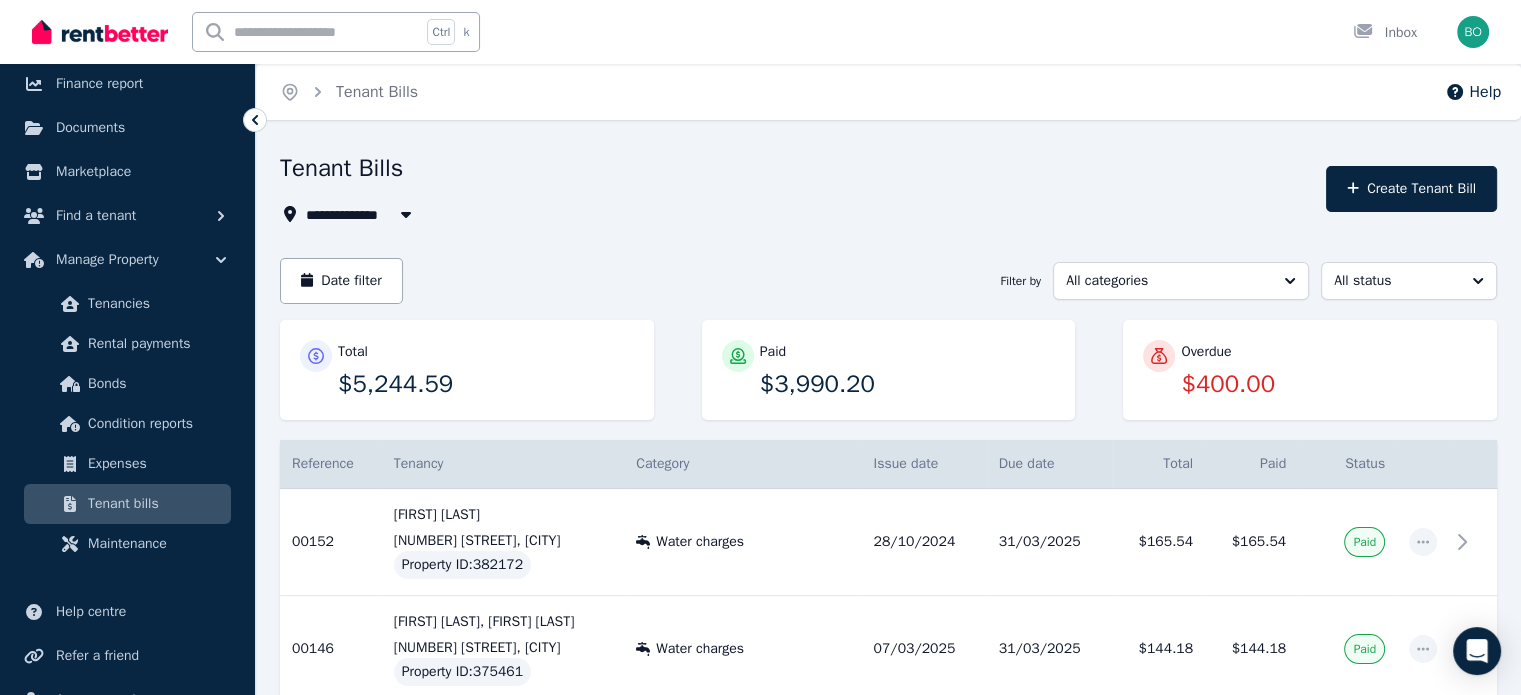 click on "Tenant bills" at bounding box center (155, 504) 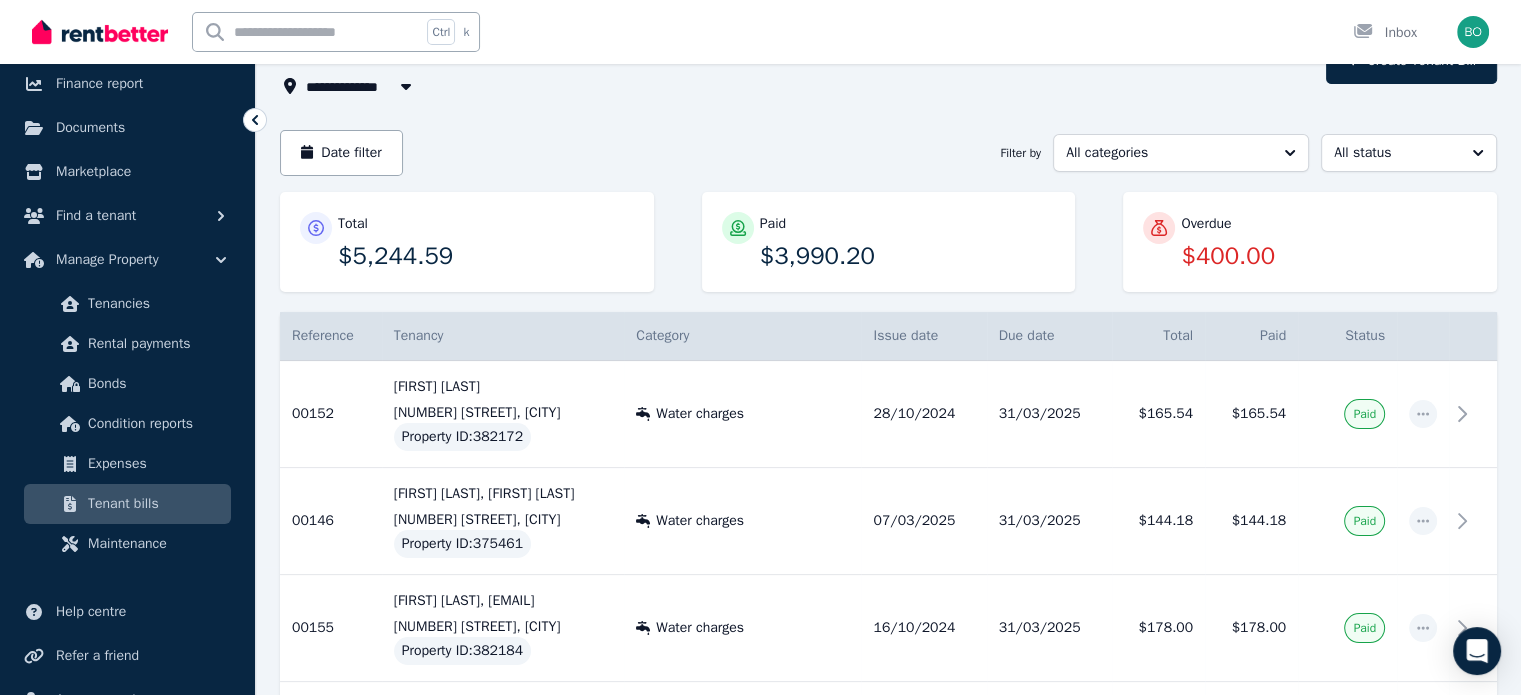 scroll, scrollTop: 0, scrollLeft: 0, axis: both 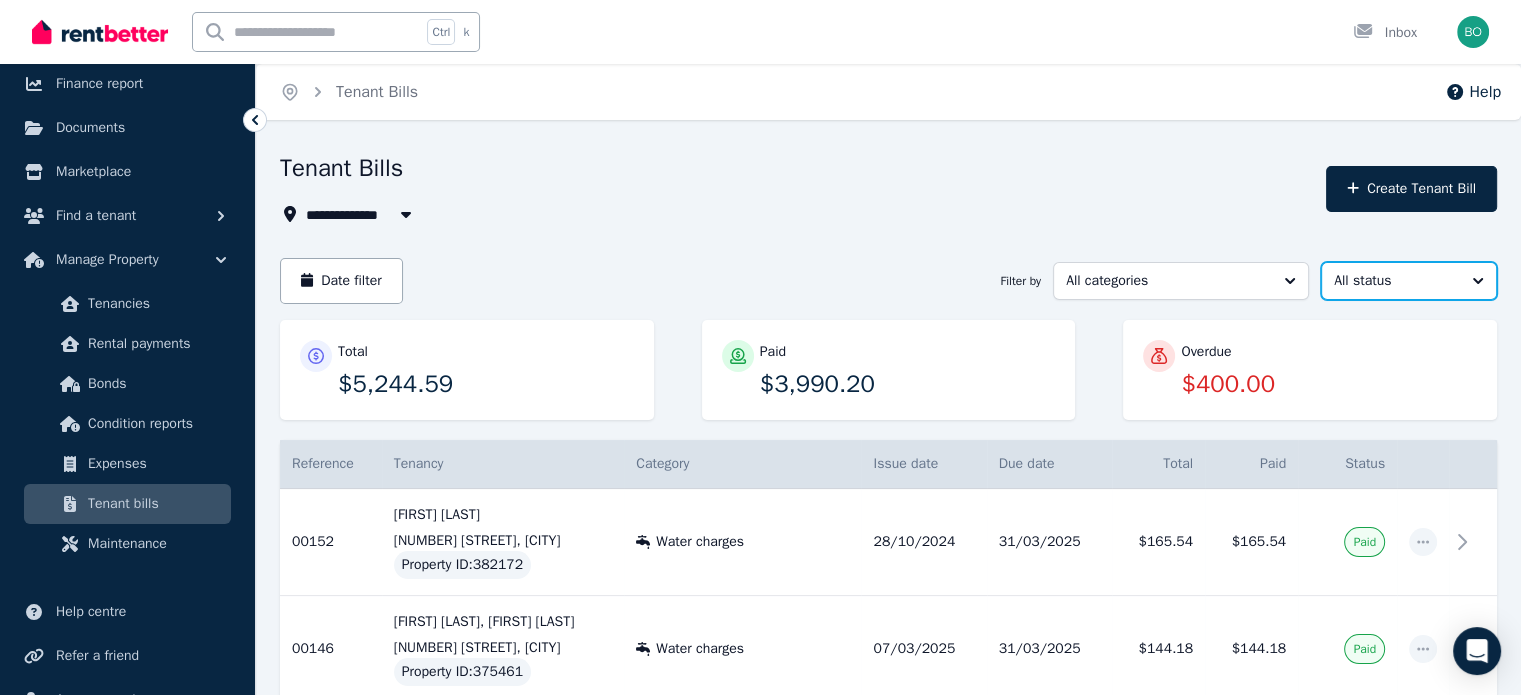 click on "All status" at bounding box center [1409, 281] 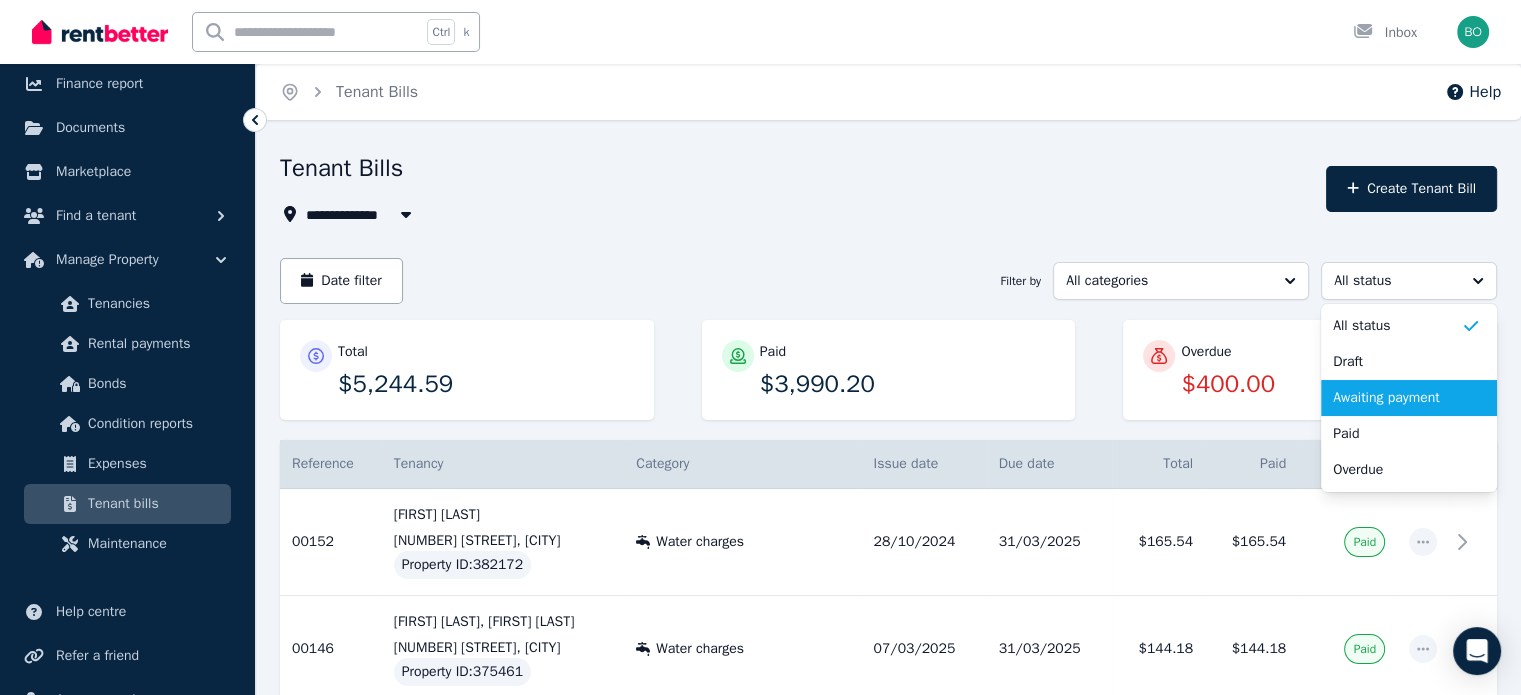 click on "Awaiting payment" at bounding box center [1397, 398] 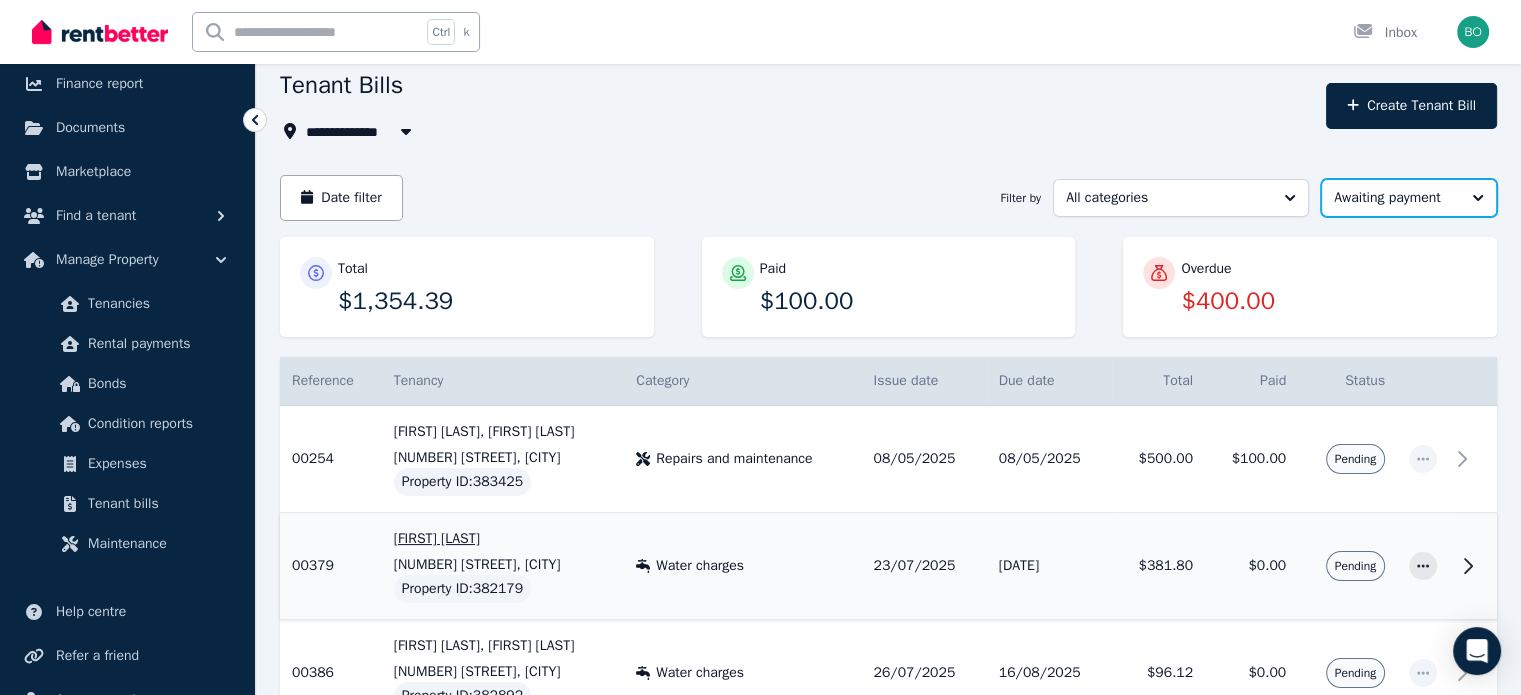 scroll, scrollTop: 0, scrollLeft: 0, axis: both 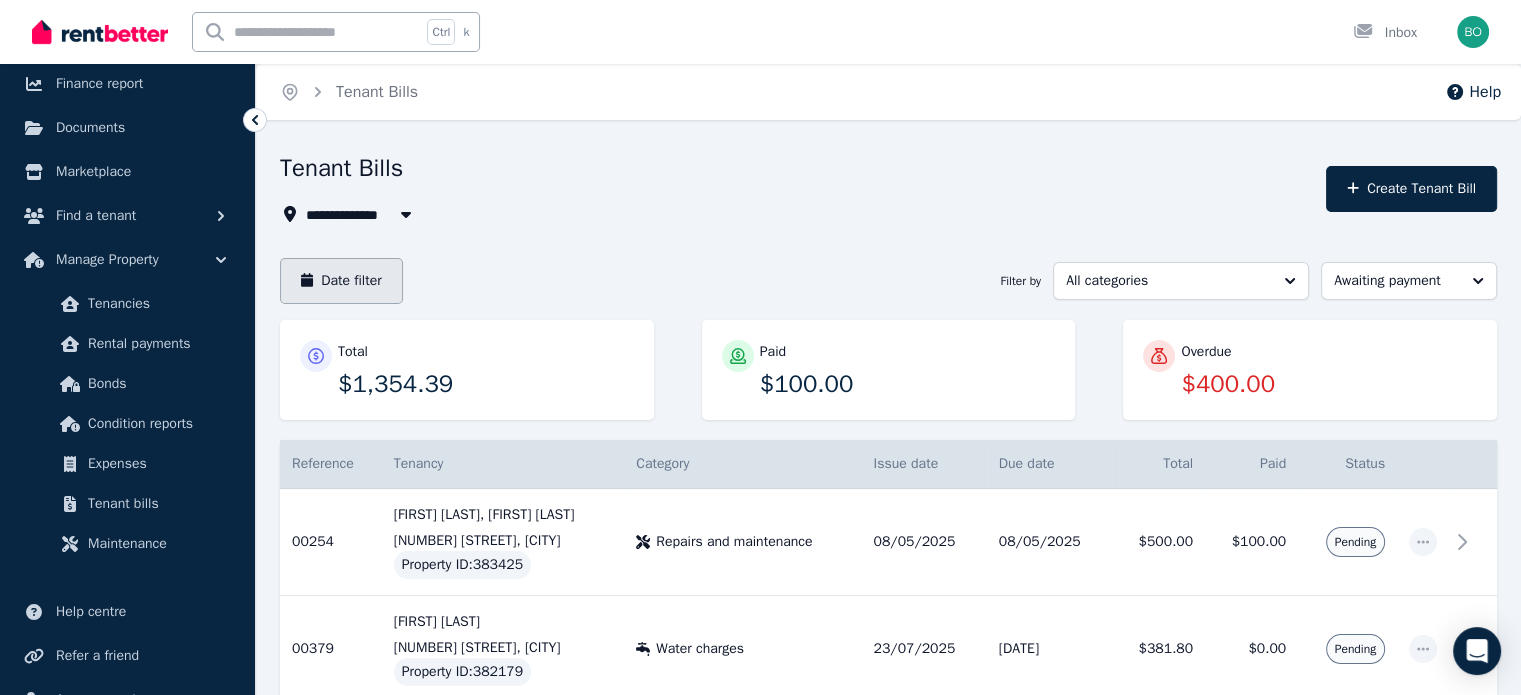 click on "Date filter" at bounding box center (341, 281) 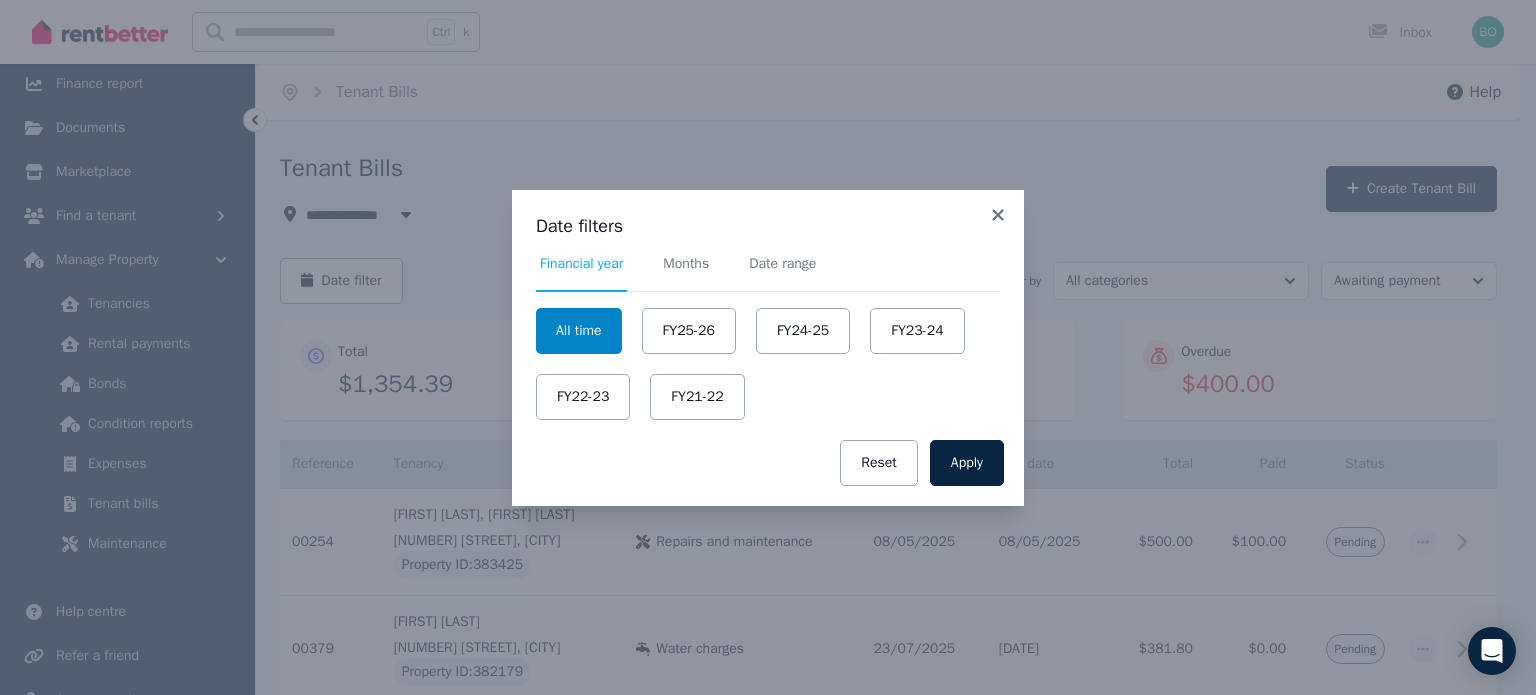 click on "All time" at bounding box center [579, 331] 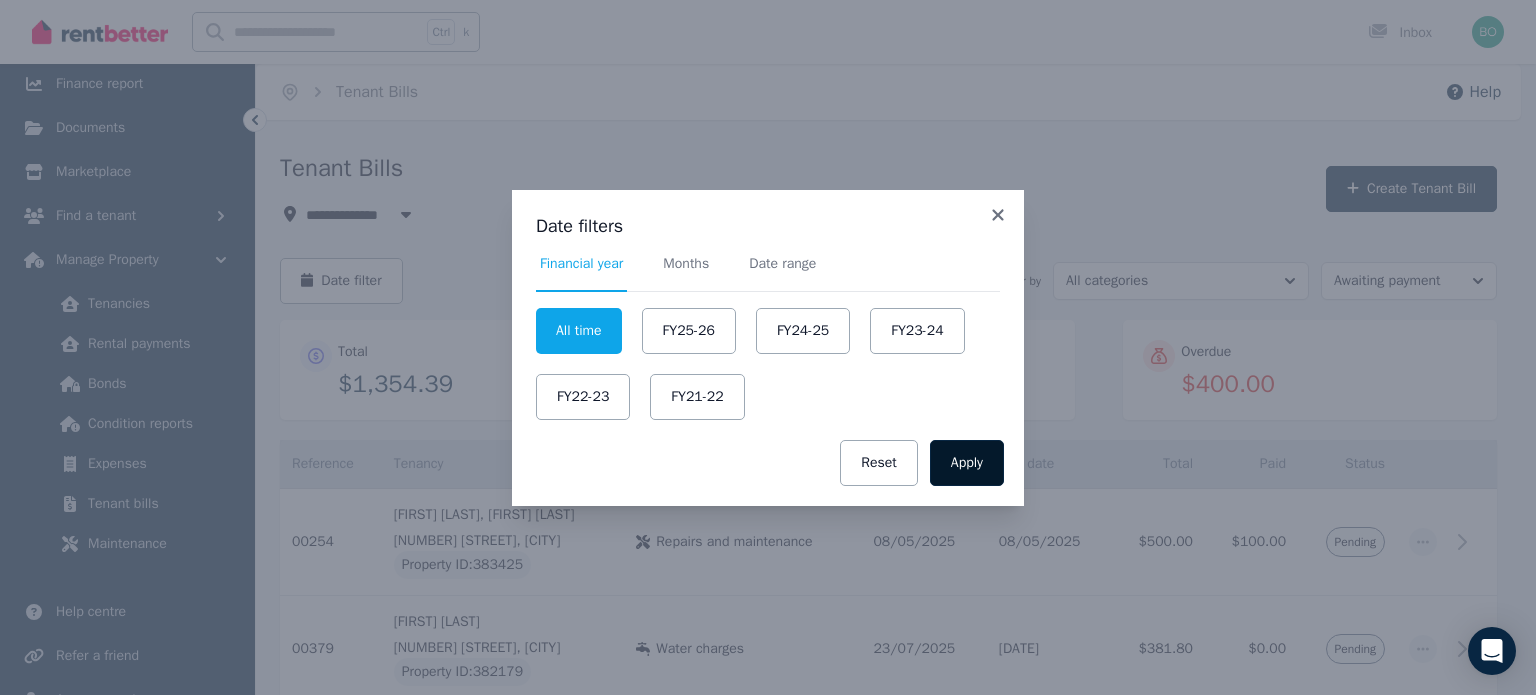 click on "Apply" at bounding box center (967, 463) 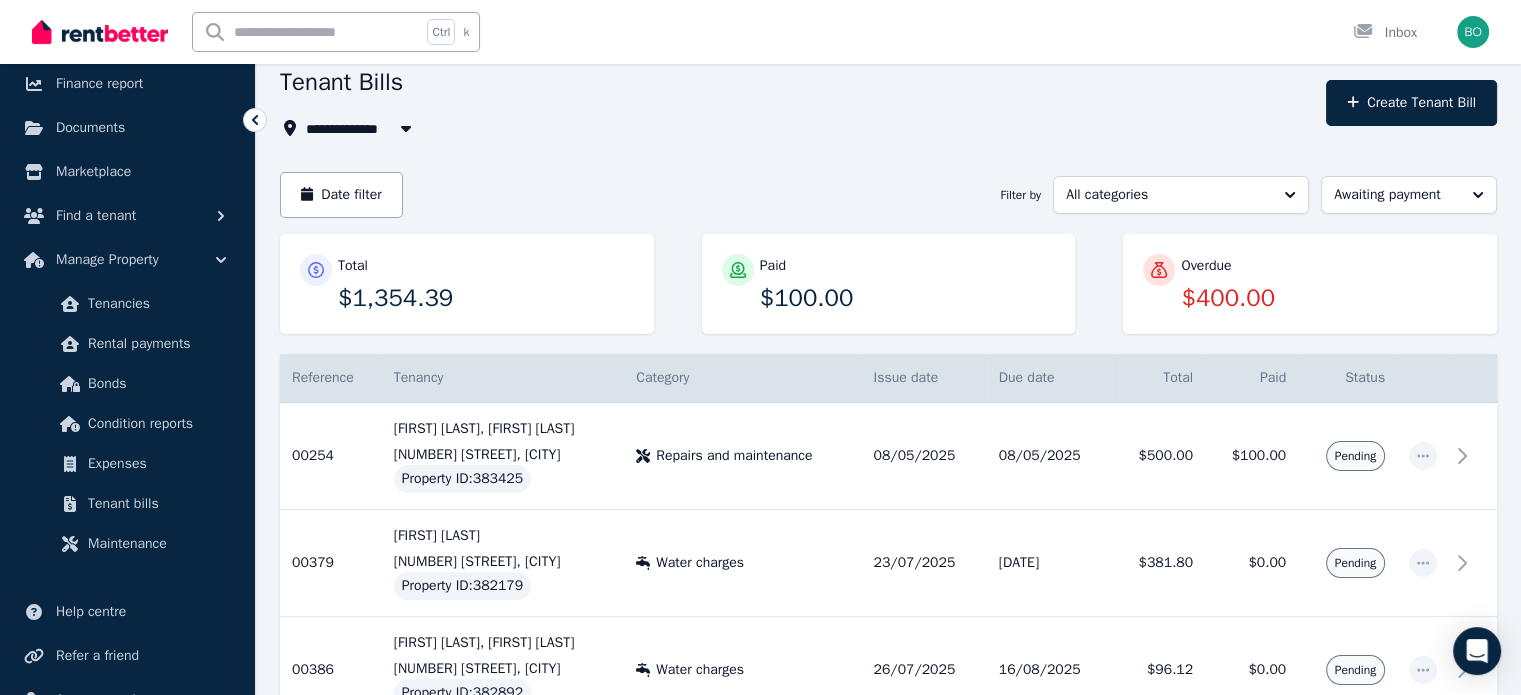 scroll, scrollTop: 0, scrollLeft: 0, axis: both 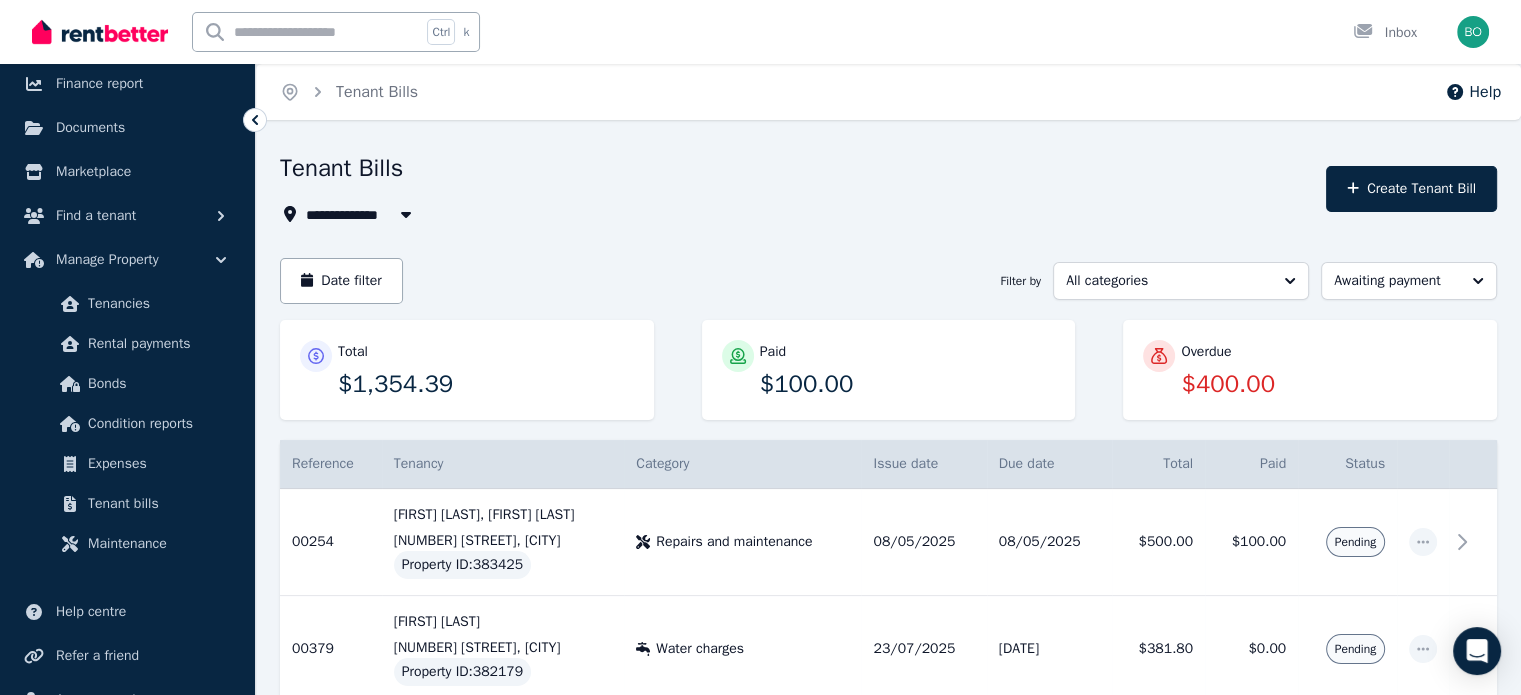 click at bounding box center (406, 214) 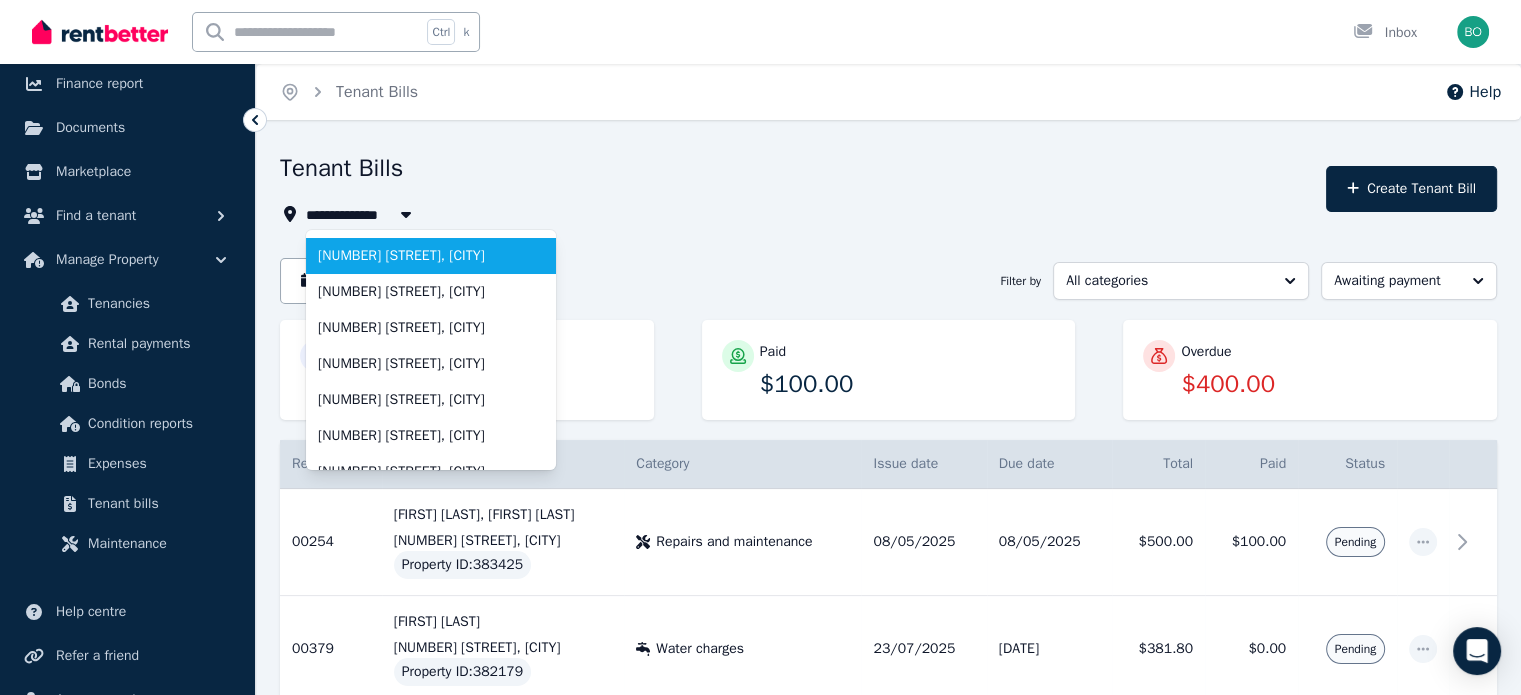 scroll, scrollTop: 100, scrollLeft: 0, axis: vertical 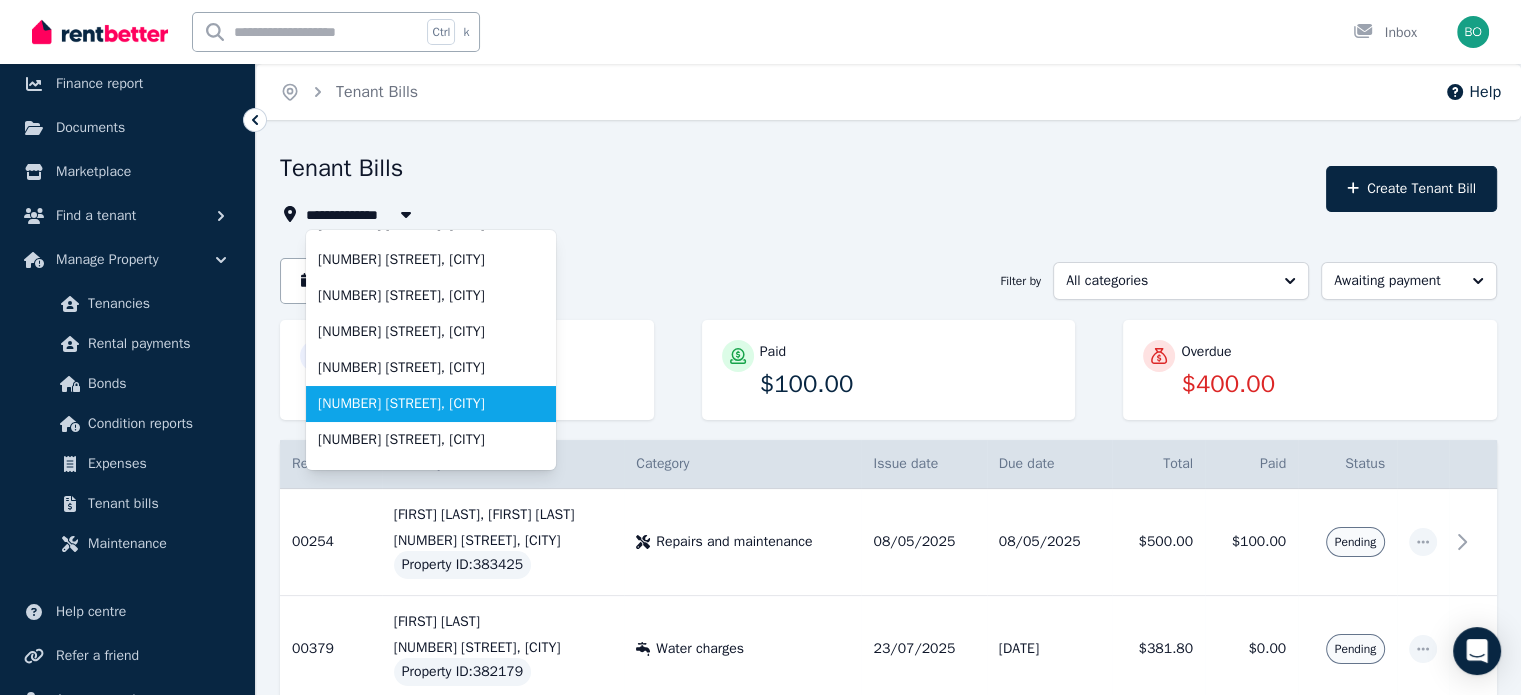 click on "[NUMBER] [STREET], [CITY]" at bounding box center [419, 404] 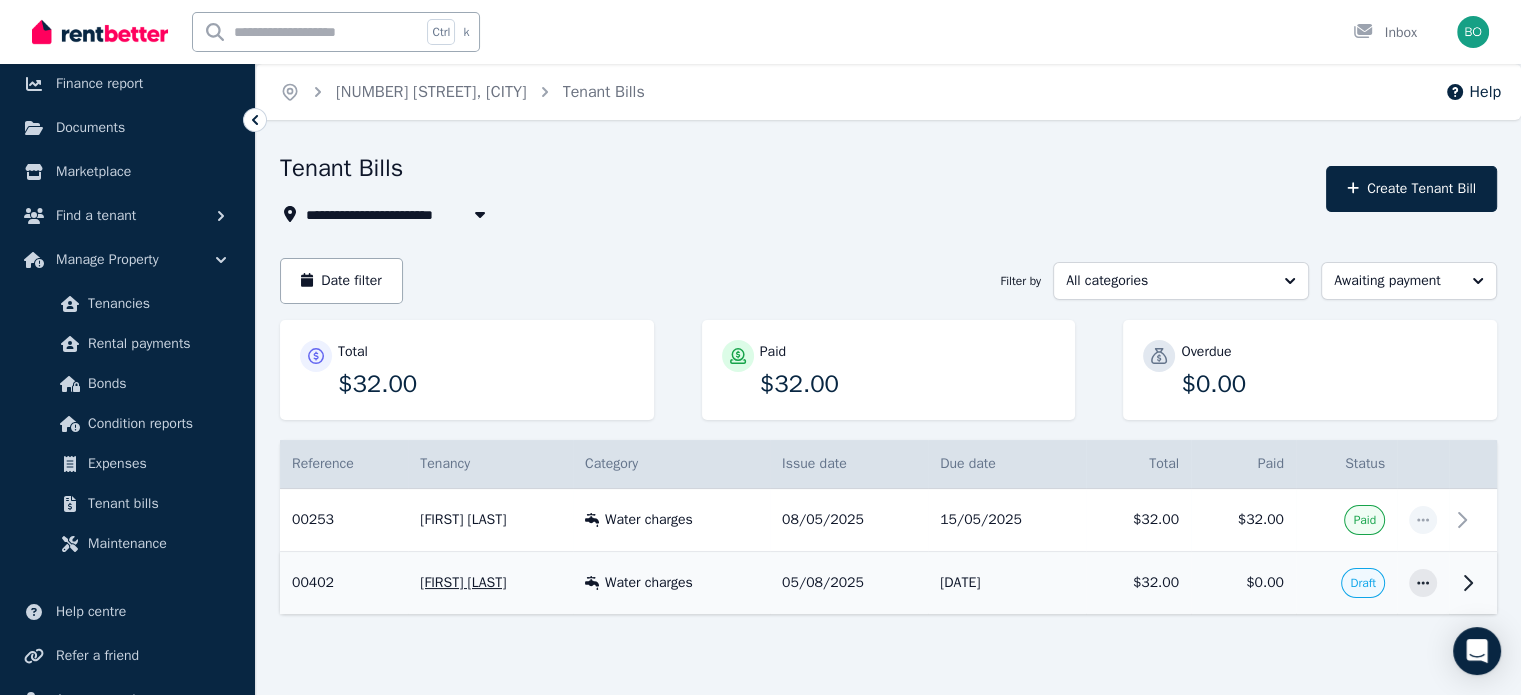 click on "Draft" at bounding box center [1363, 583] 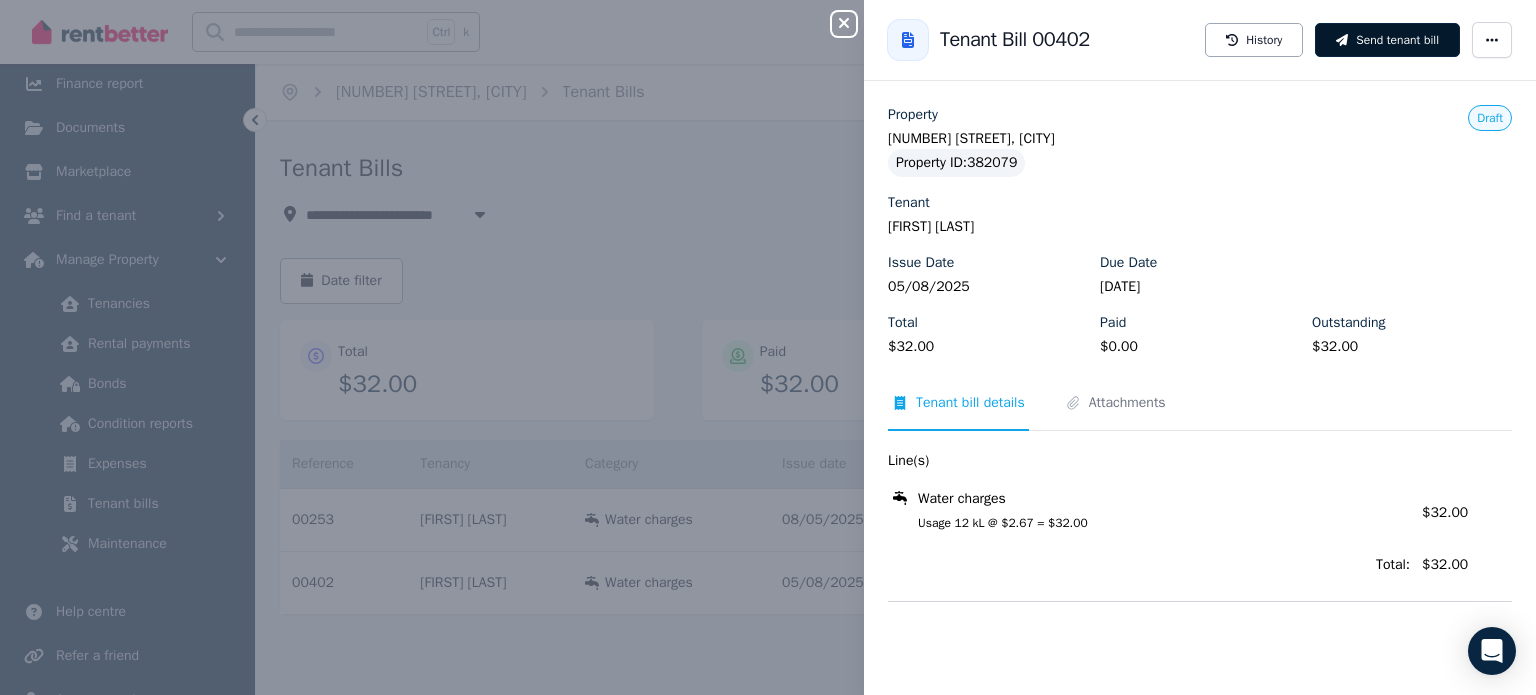 click on "Send tenant bill" at bounding box center [1387, 40] 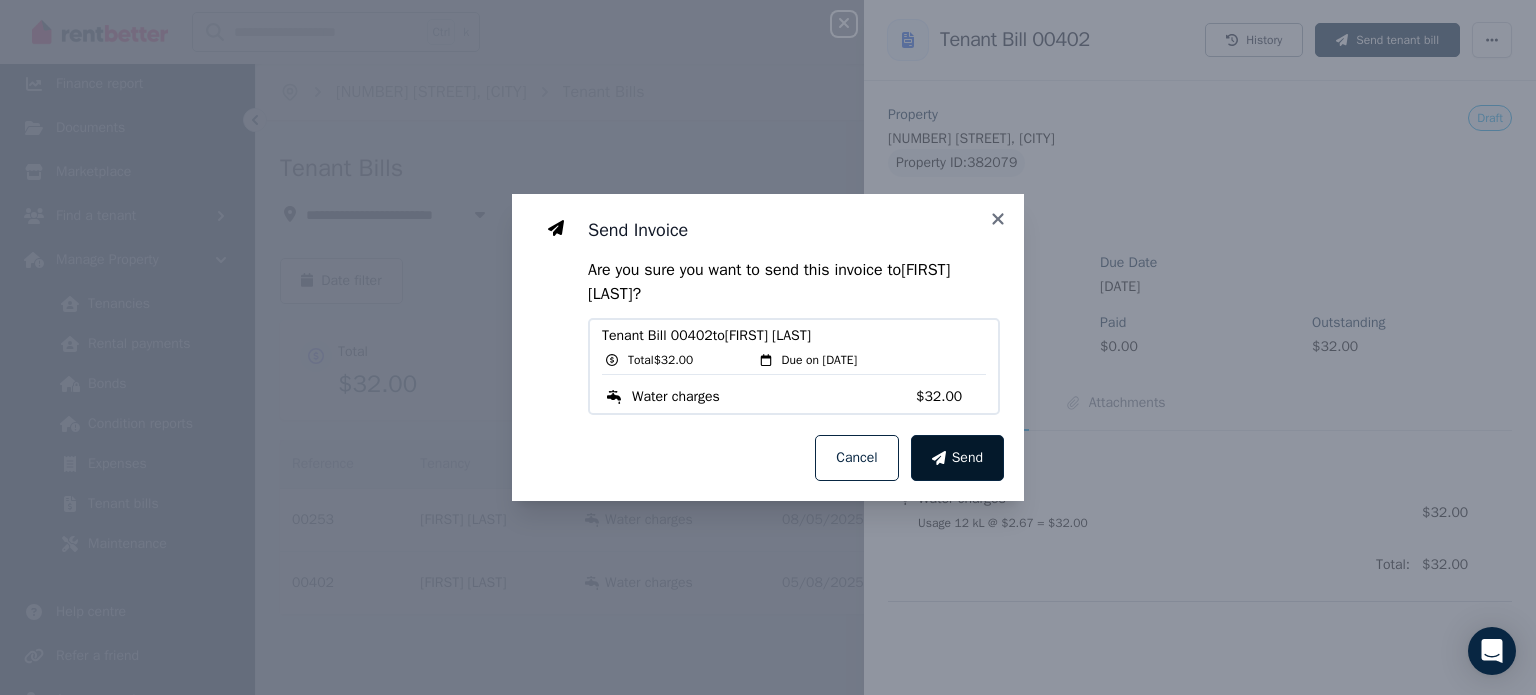 click on "Send" at bounding box center (967, 458) 